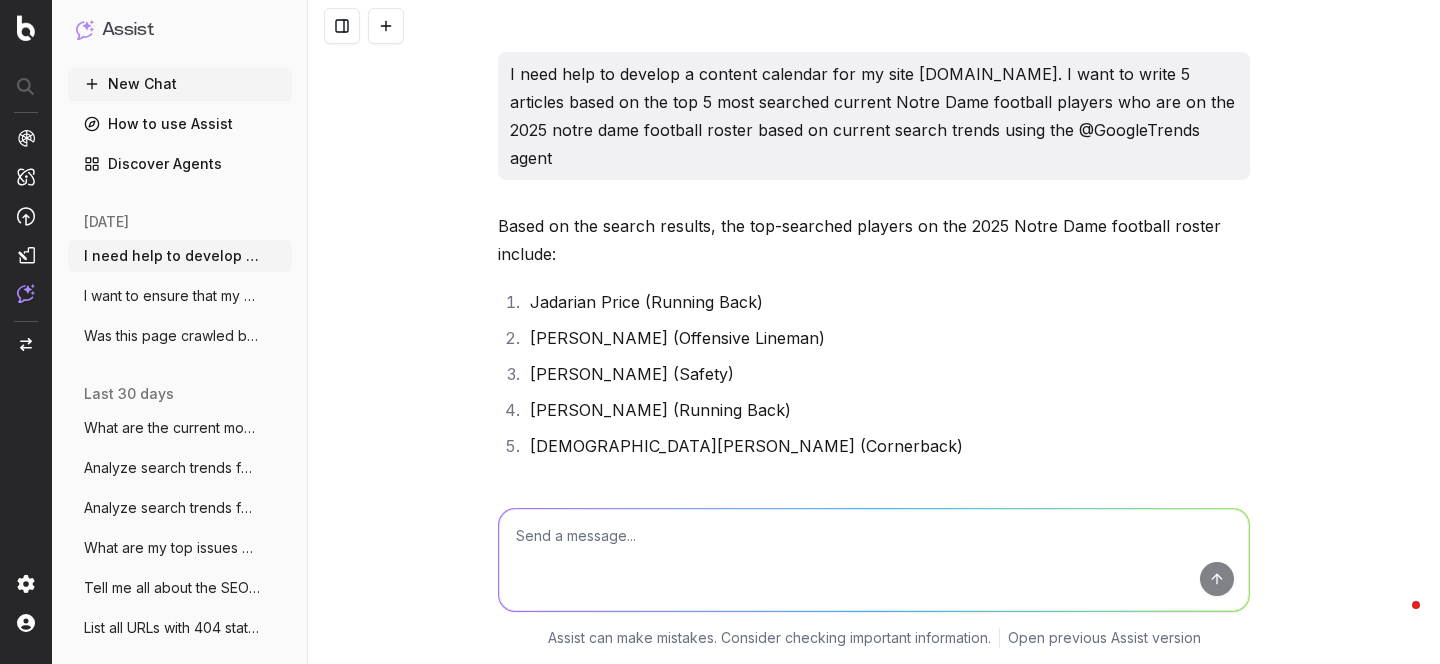 scroll, scrollTop: 0, scrollLeft: 0, axis: both 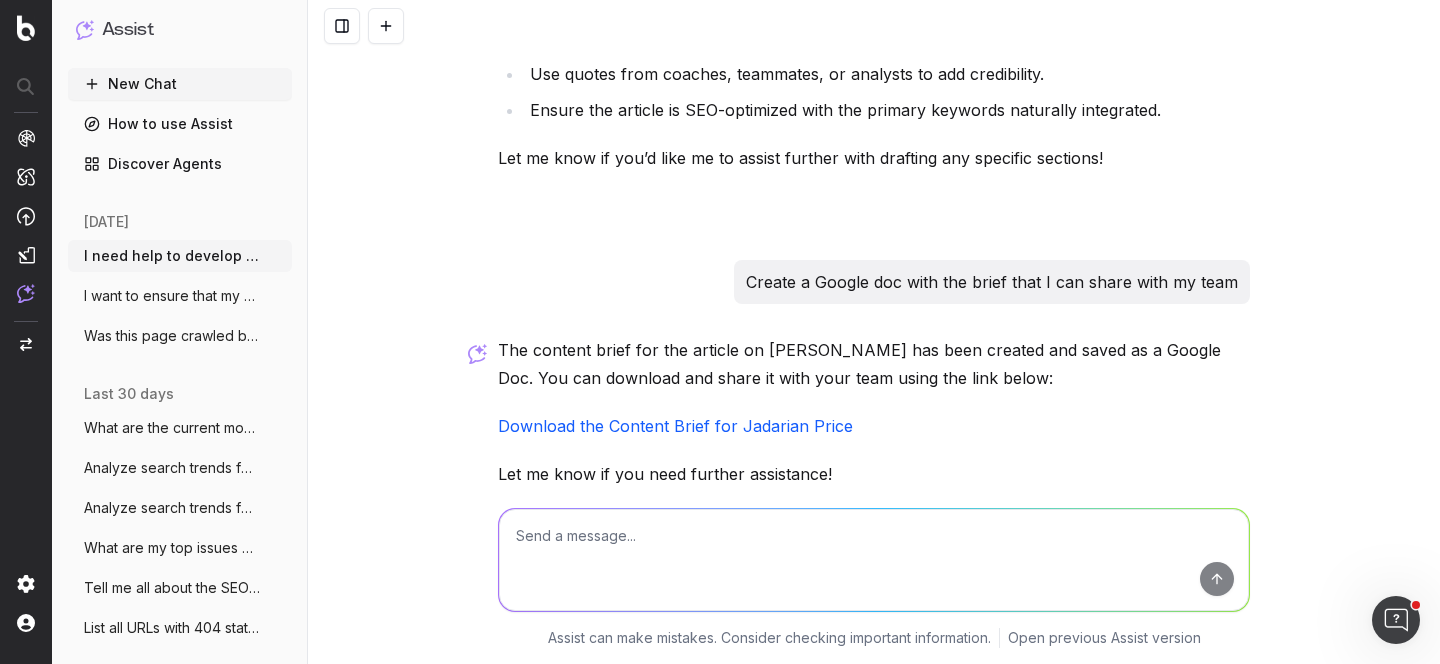 click on "Was this page crawled by AI bots? https:" at bounding box center (172, 336) 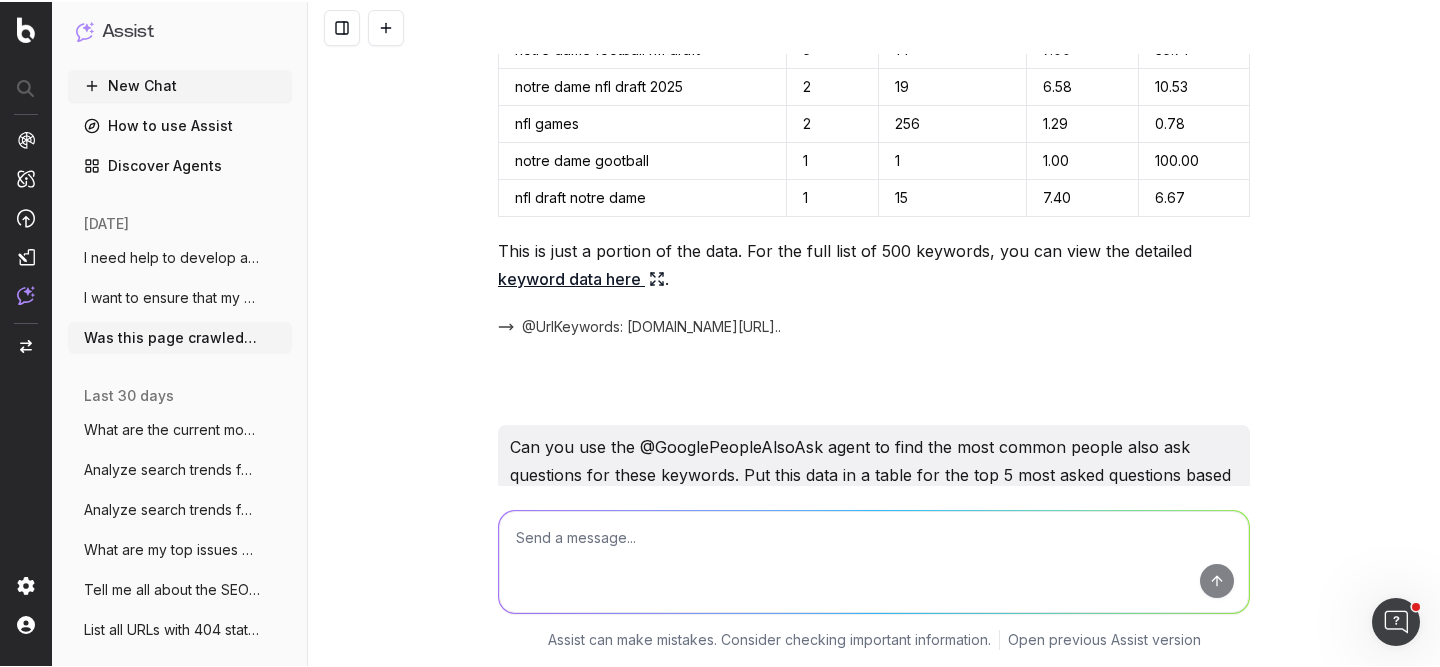 scroll, scrollTop: 0, scrollLeft: 0, axis: both 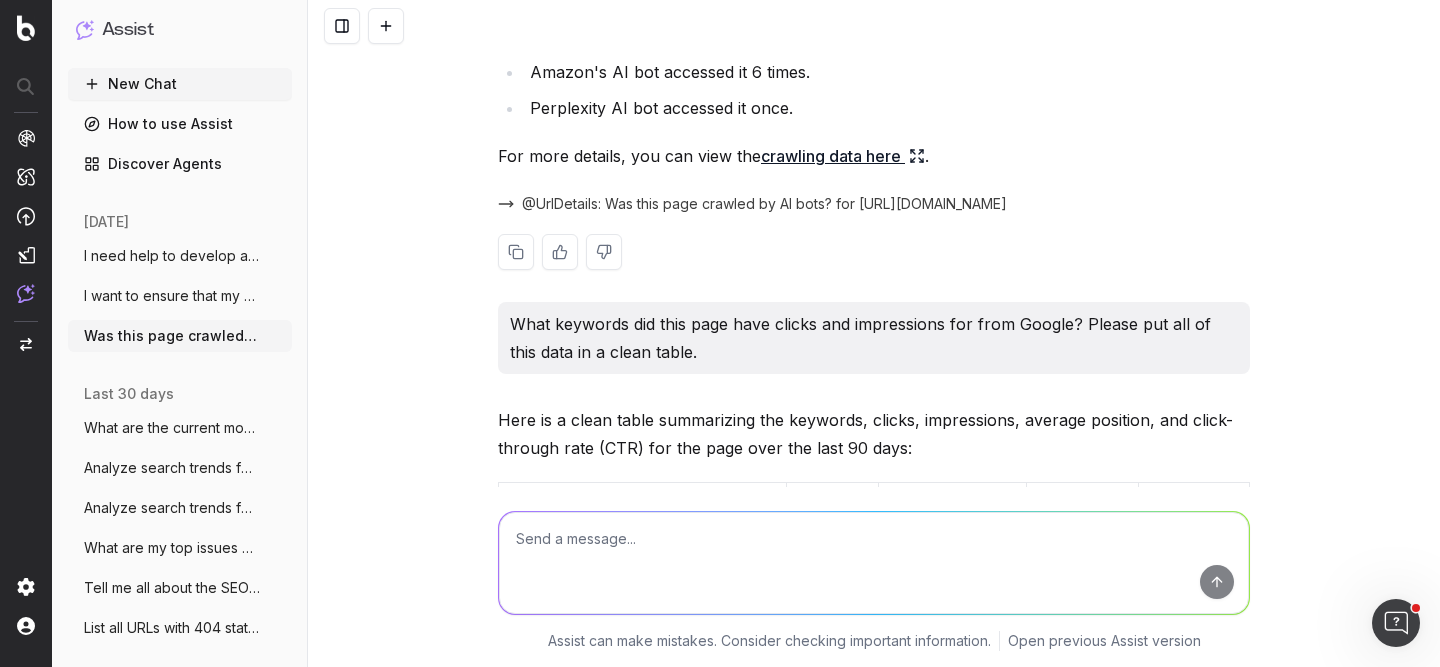 click 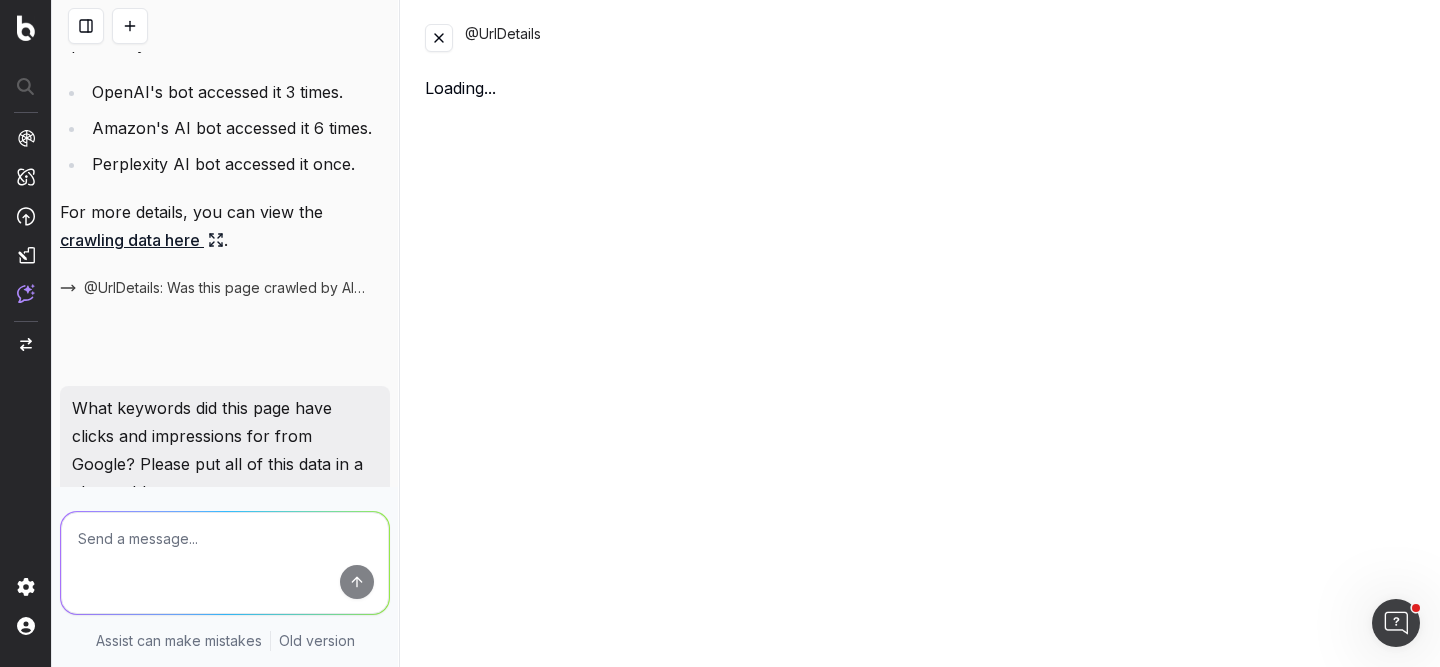 scroll, scrollTop: 210, scrollLeft: 0, axis: vertical 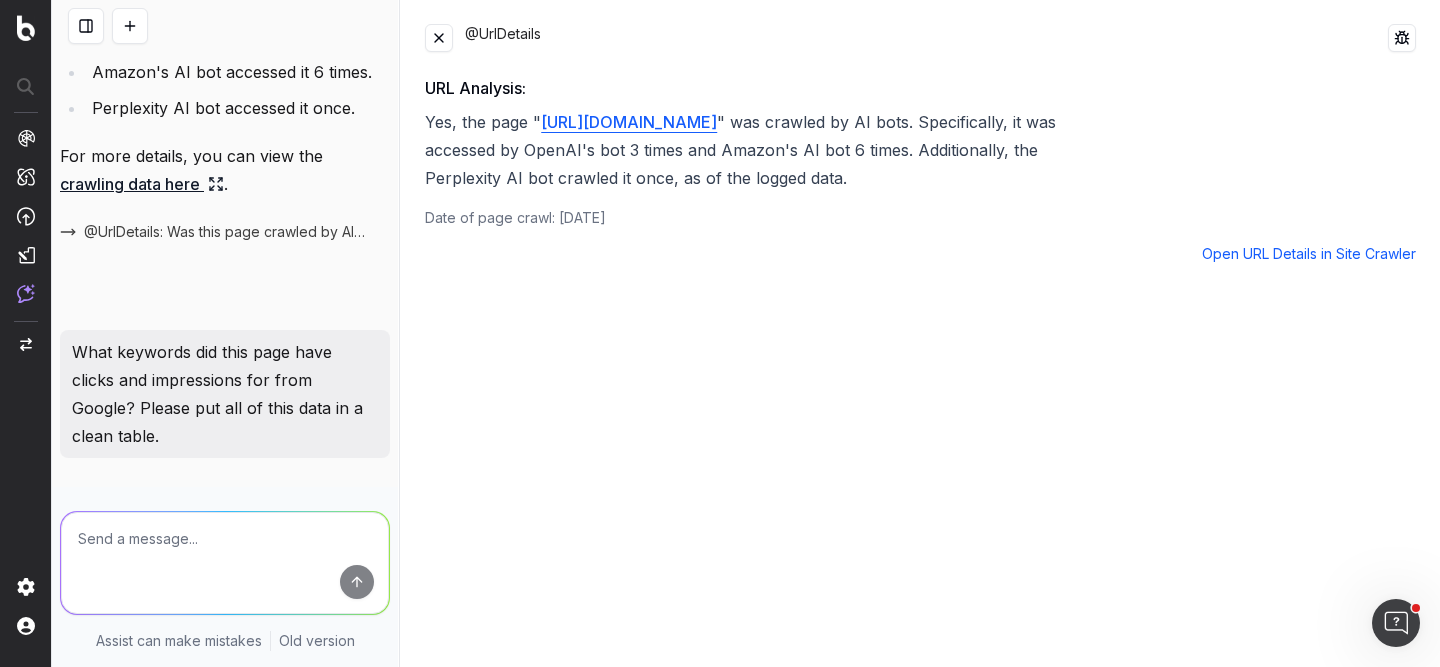 click at bounding box center [439, 38] 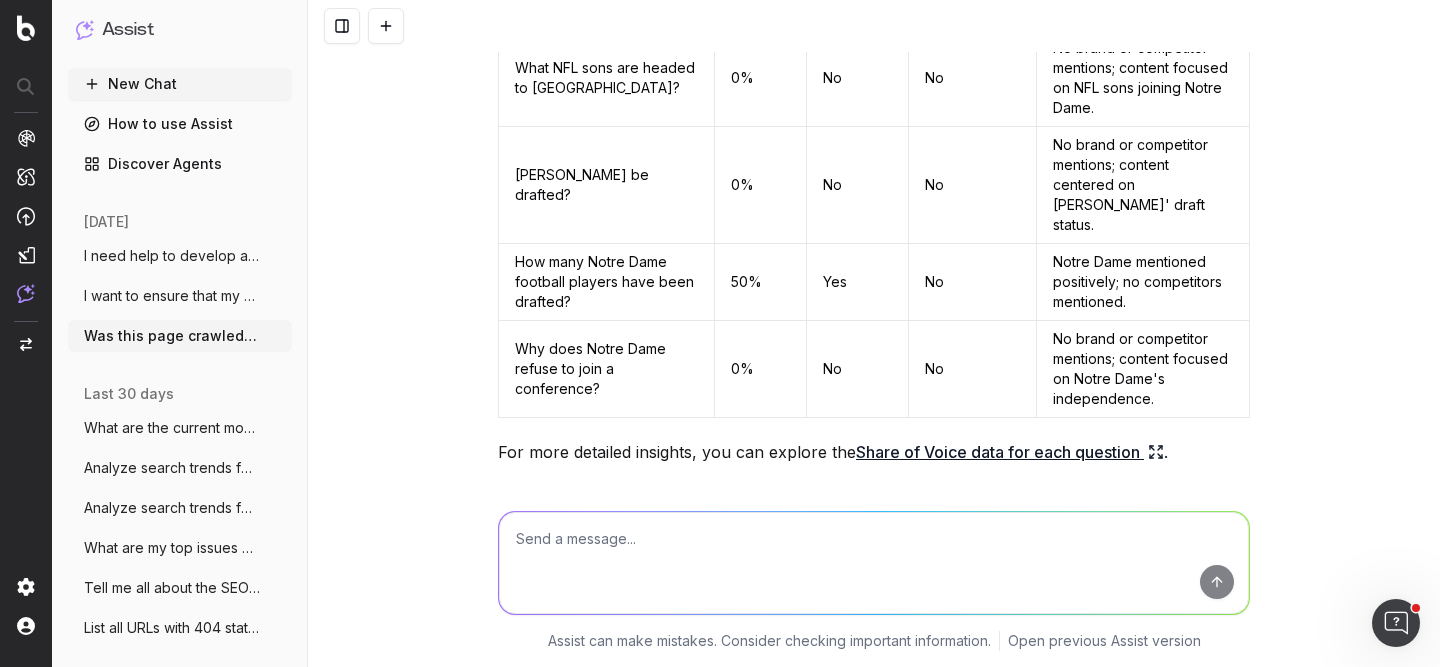 scroll, scrollTop: 2267, scrollLeft: 0, axis: vertical 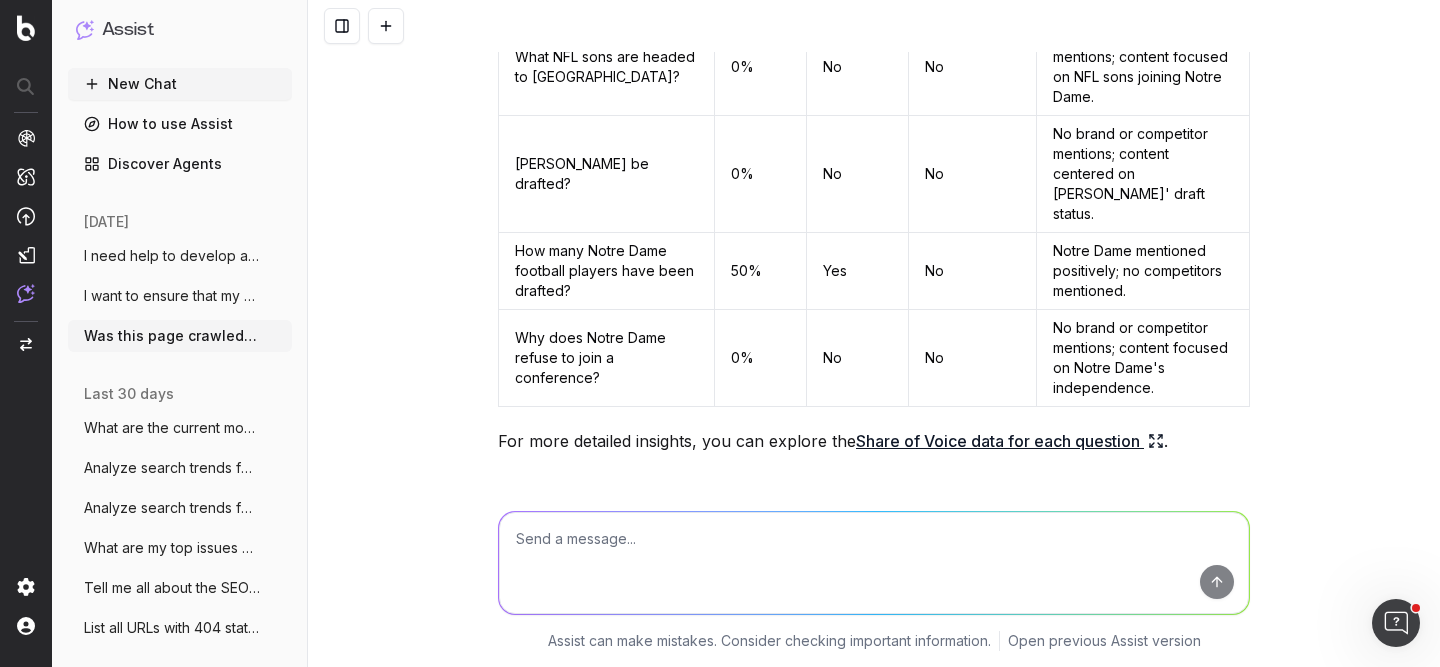 click 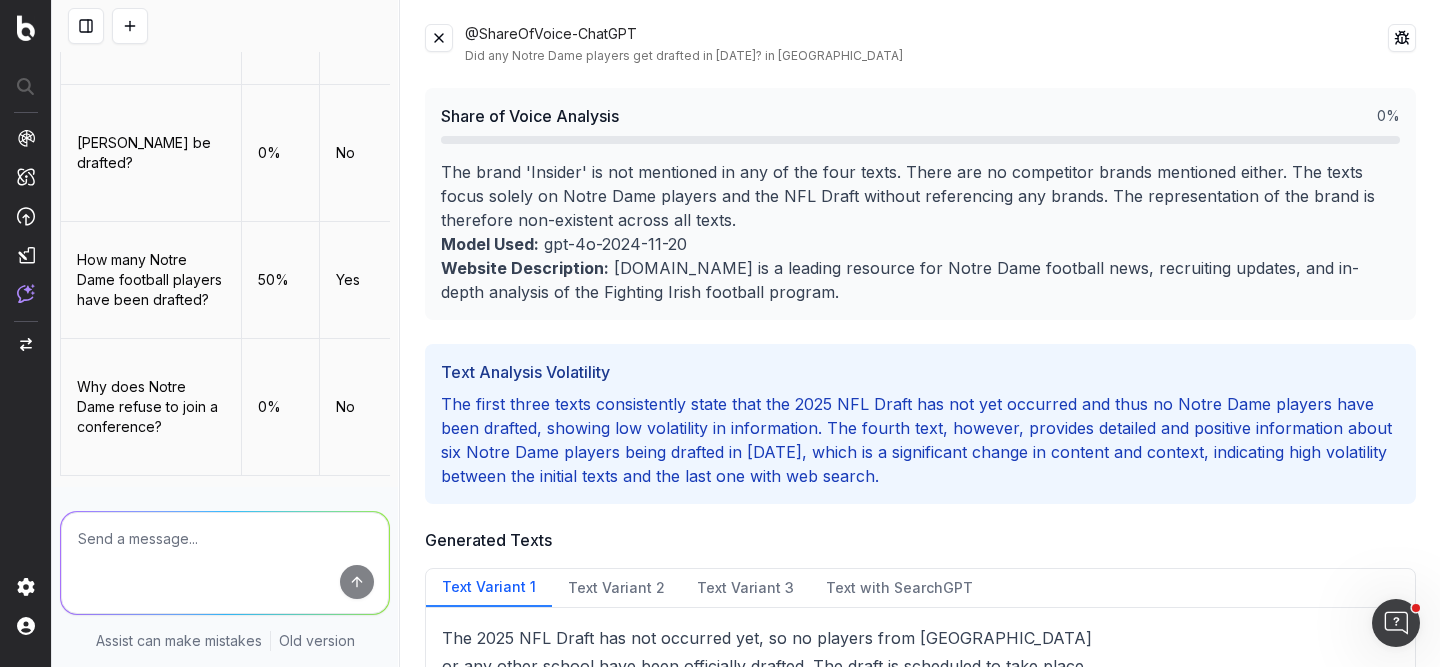 scroll, scrollTop: 3474, scrollLeft: 0, axis: vertical 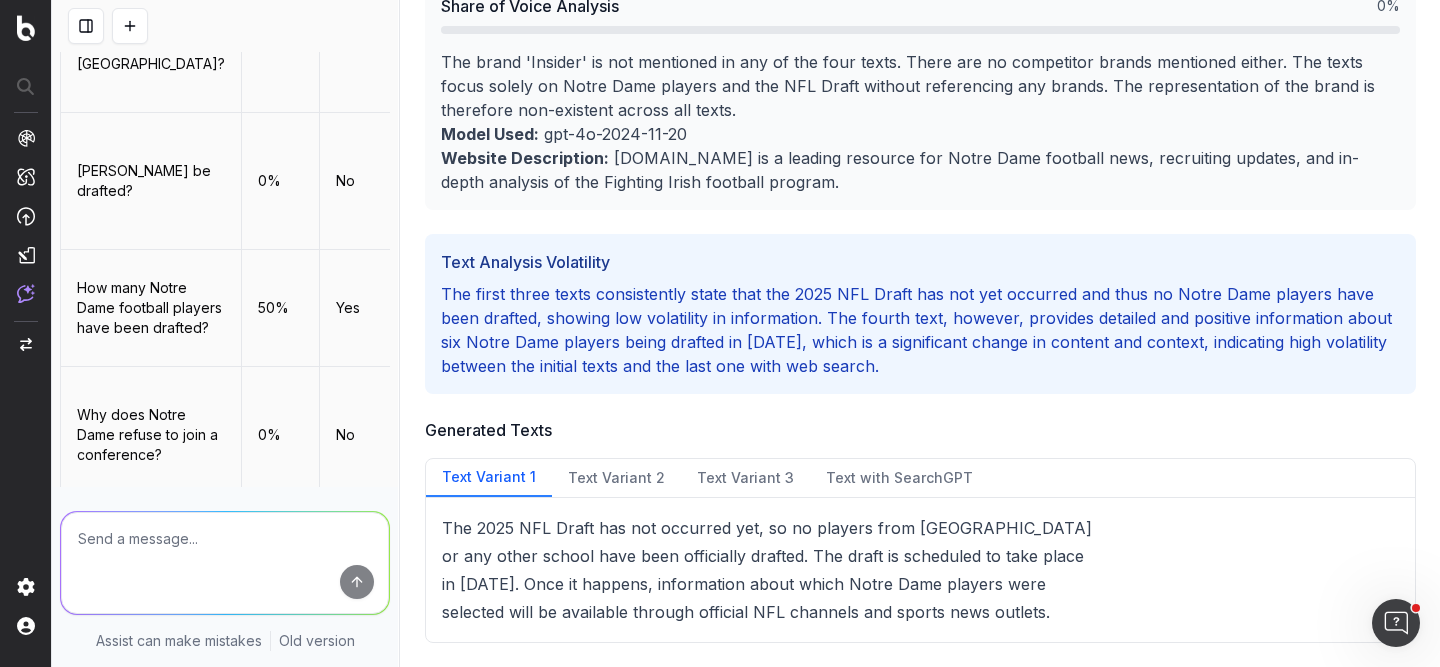 click on "Text Variant 2" at bounding box center (616, 478) 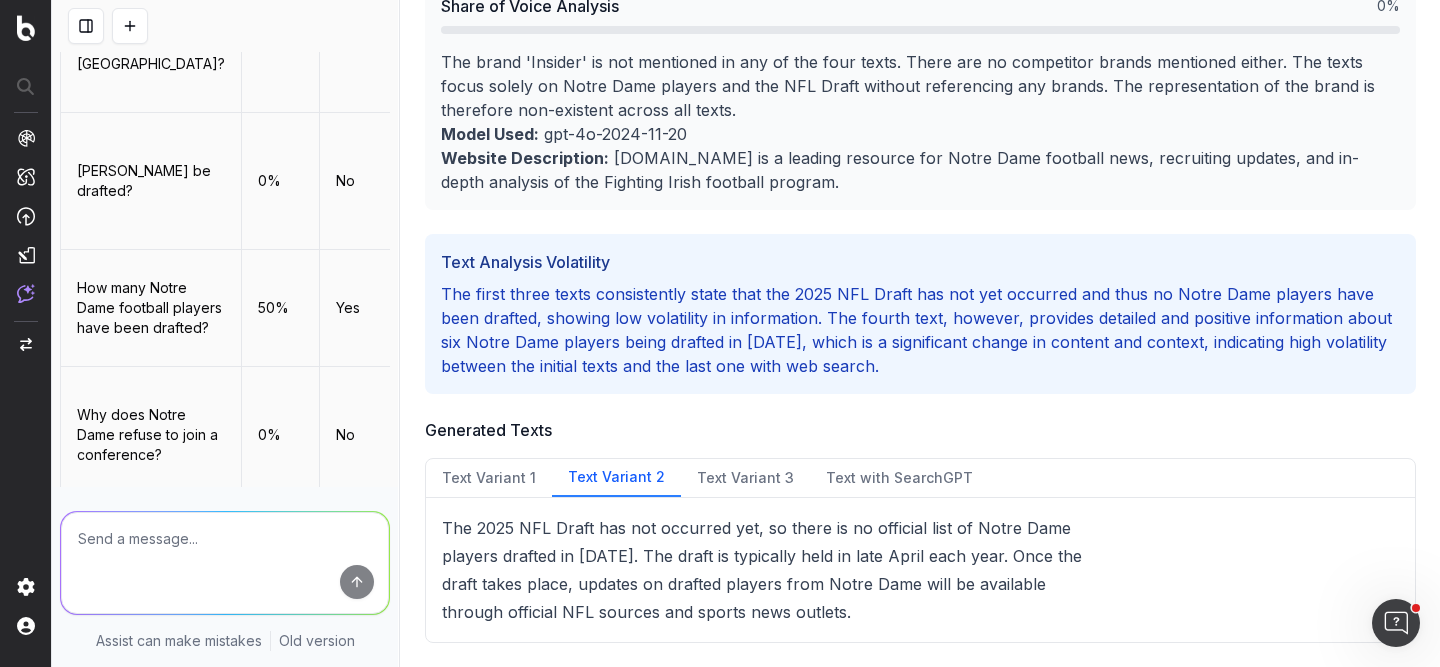 click on "Text Variant 3" at bounding box center [745, 478] 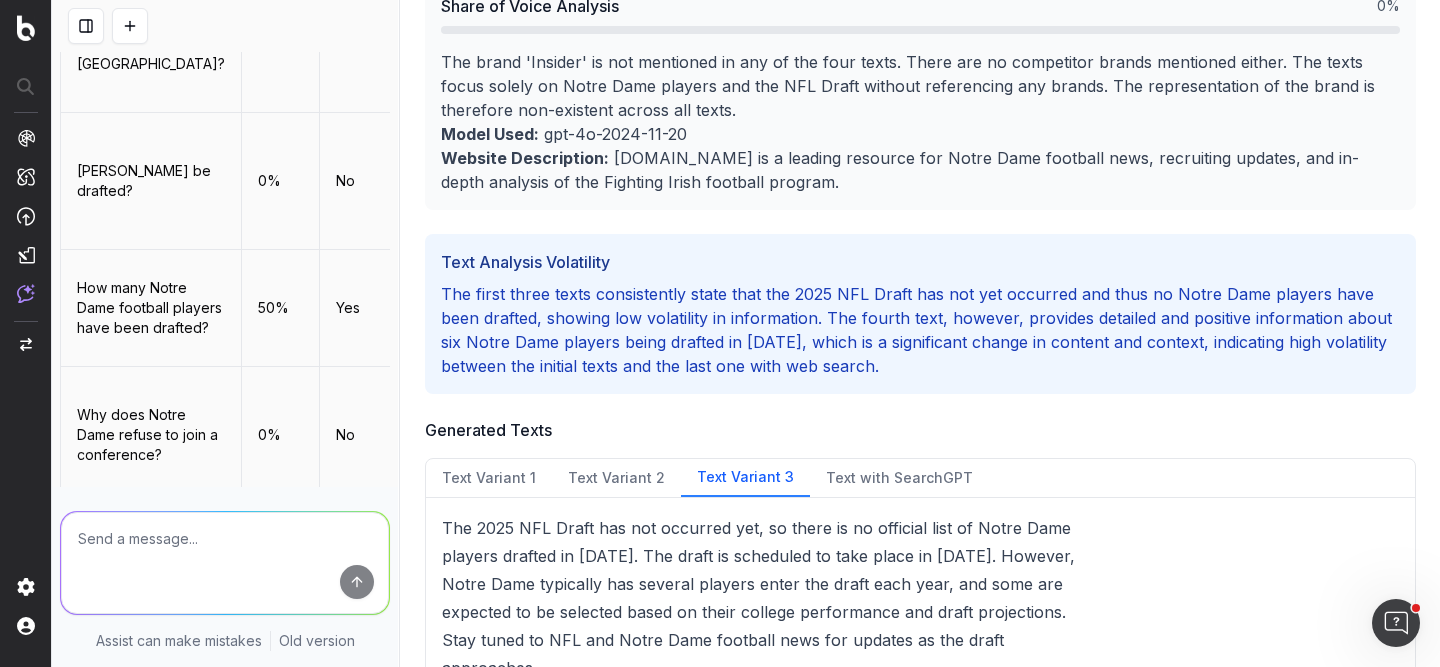 click on "Text with SearchGPT" at bounding box center (899, 478) 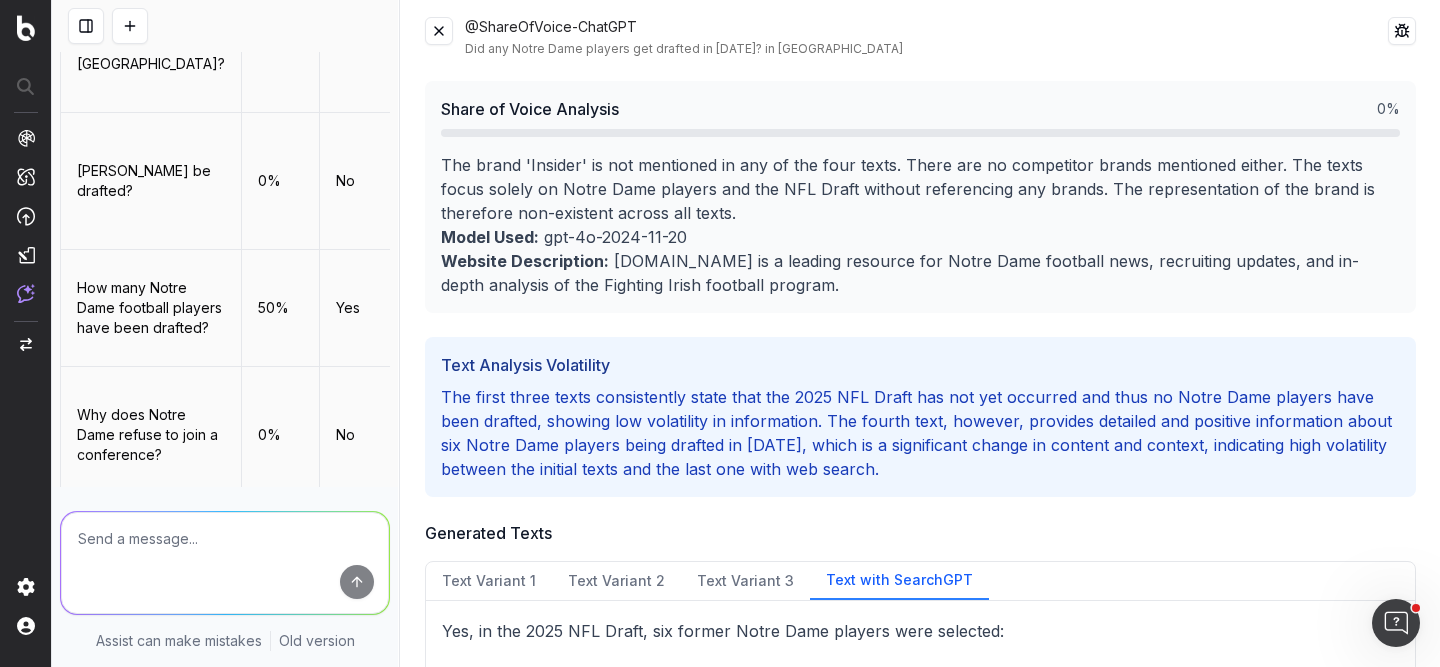 scroll, scrollTop: 0, scrollLeft: 0, axis: both 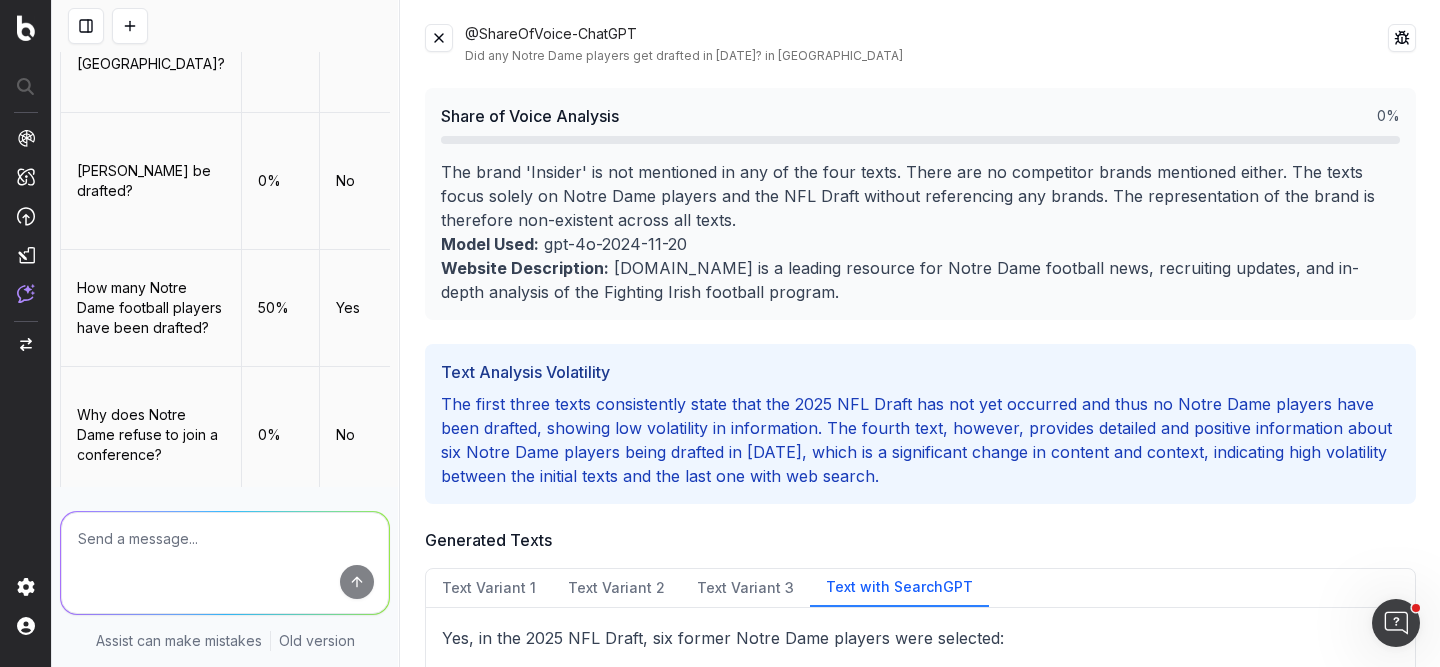 click at bounding box center [439, 38] 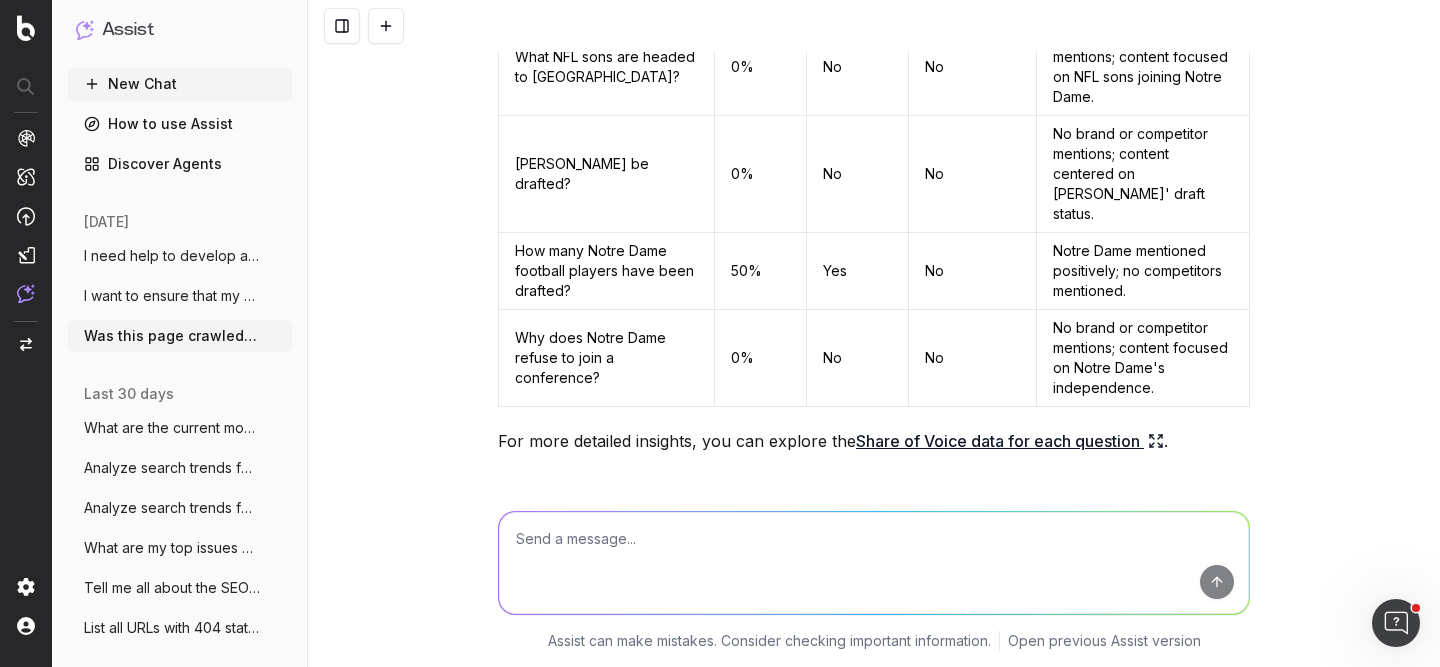 click 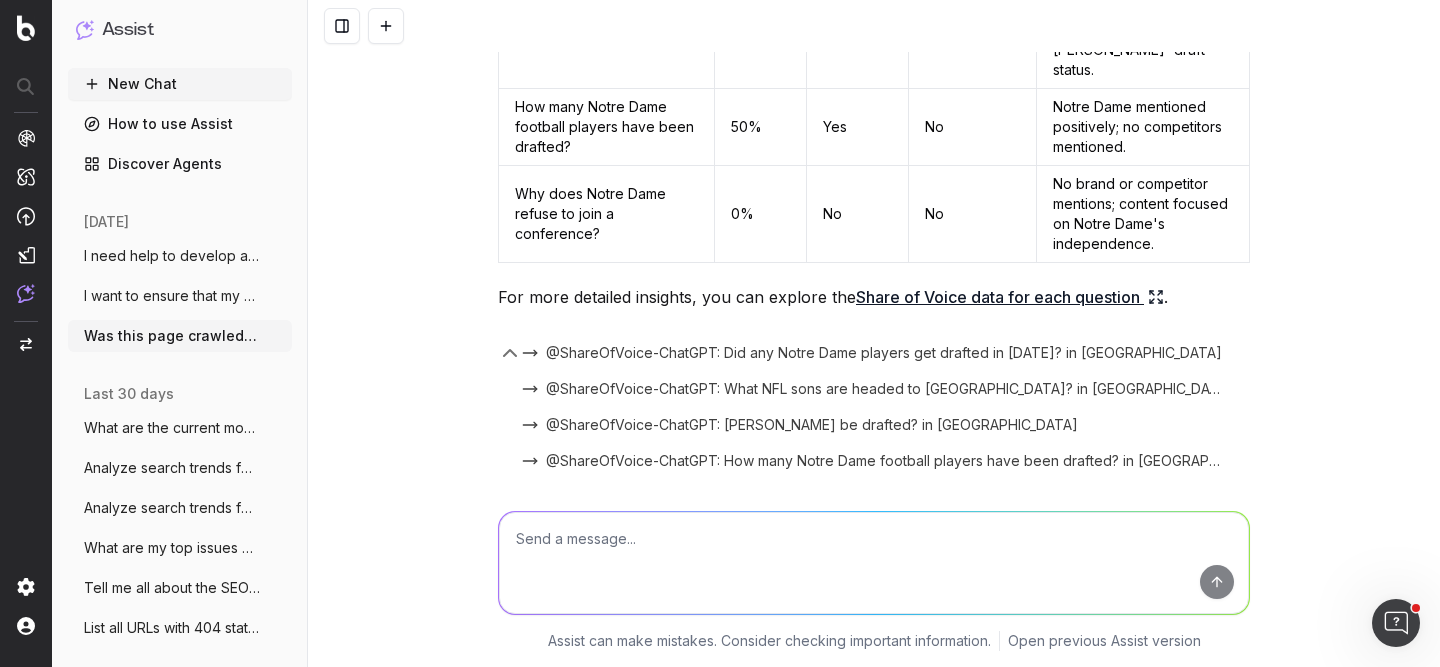 scroll, scrollTop: 2380, scrollLeft: 0, axis: vertical 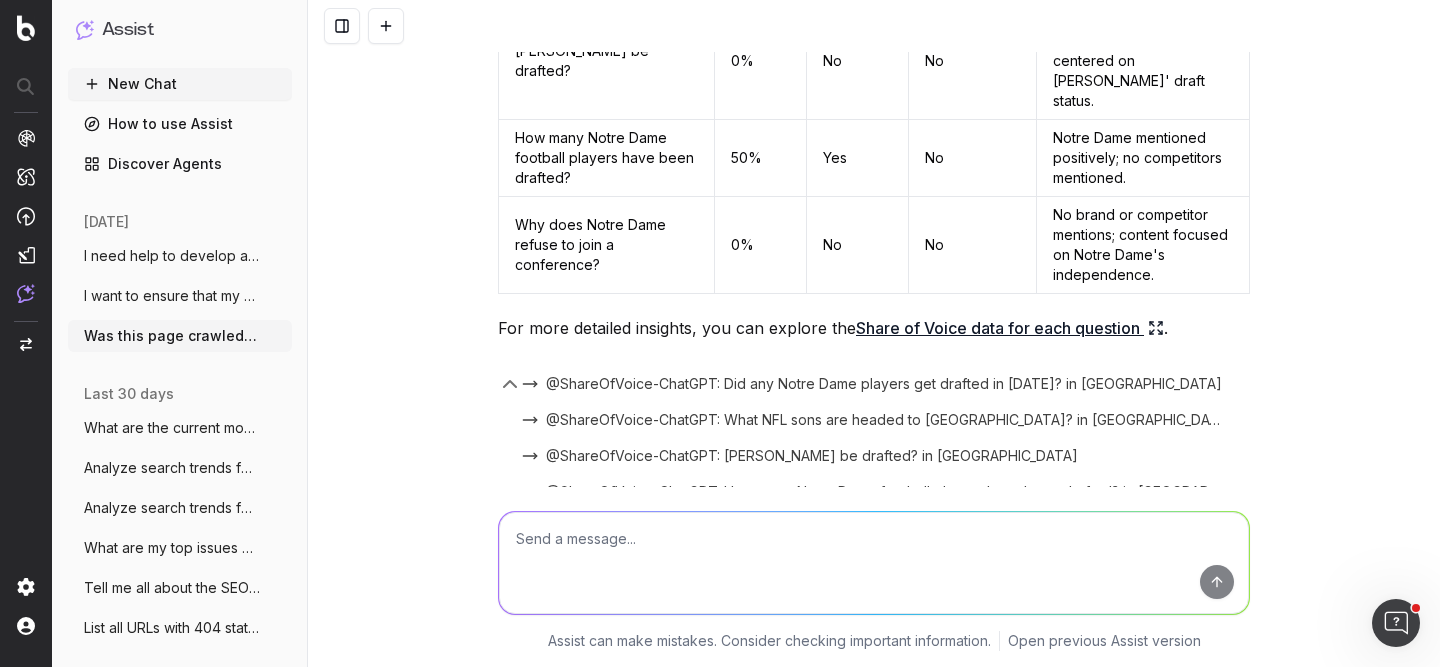 click on "@ShareOfVoice-ChatGPT: How many Notre Dame football players have been drafted? in US" at bounding box center [886, 492] 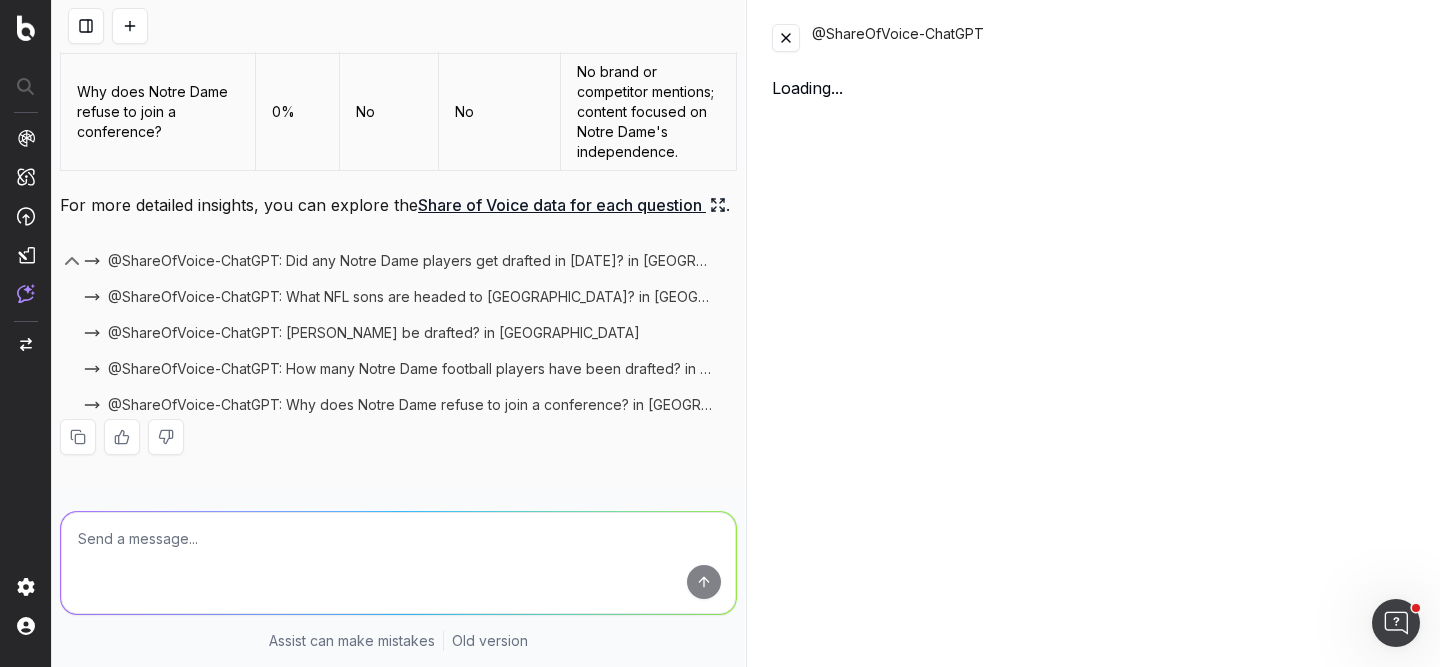 scroll, scrollTop: 2450, scrollLeft: 0, axis: vertical 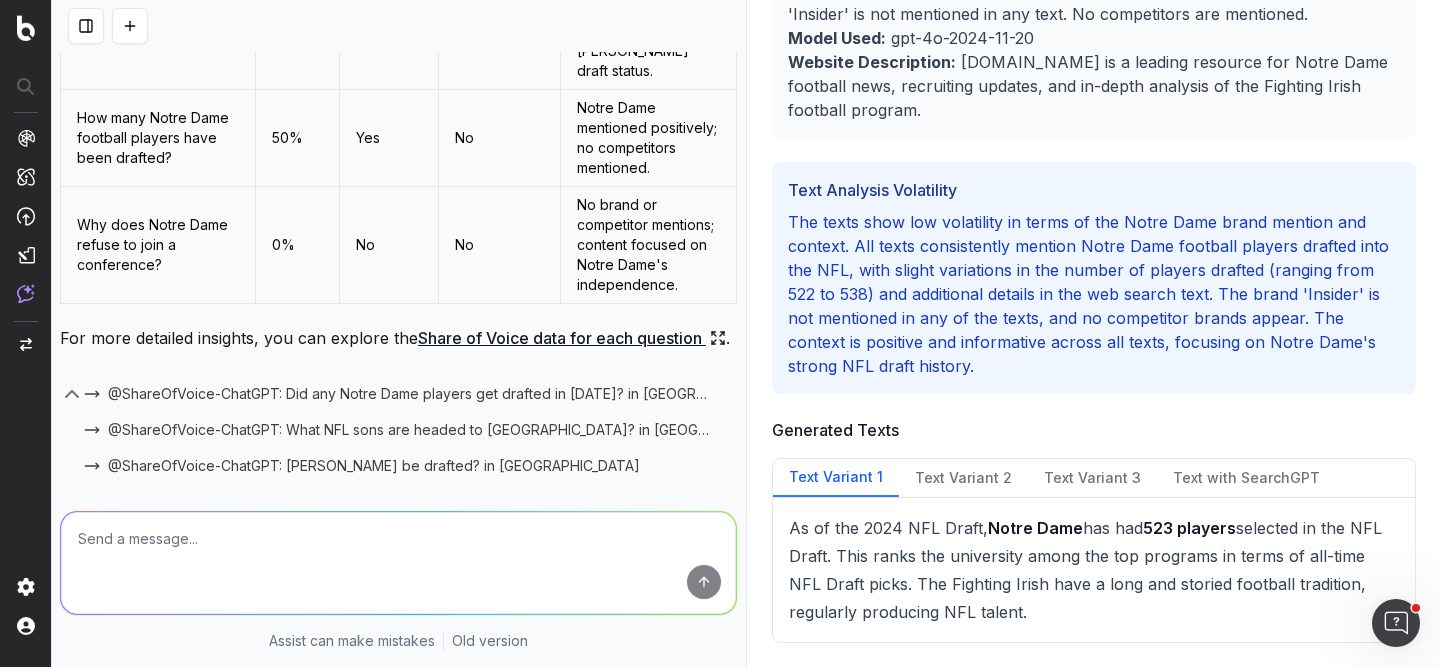 click on "Text Variant 2" at bounding box center (963, 478) 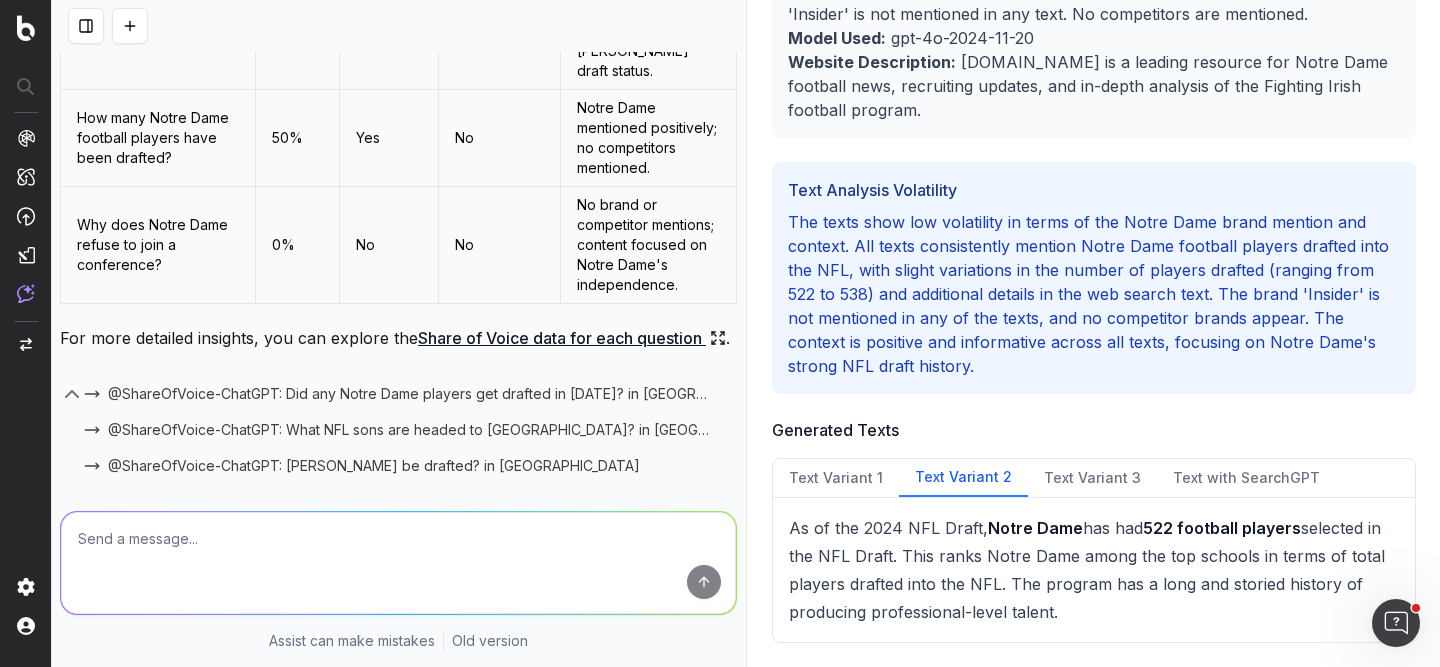 click on "Text Variant 3" at bounding box center (1092, 478) 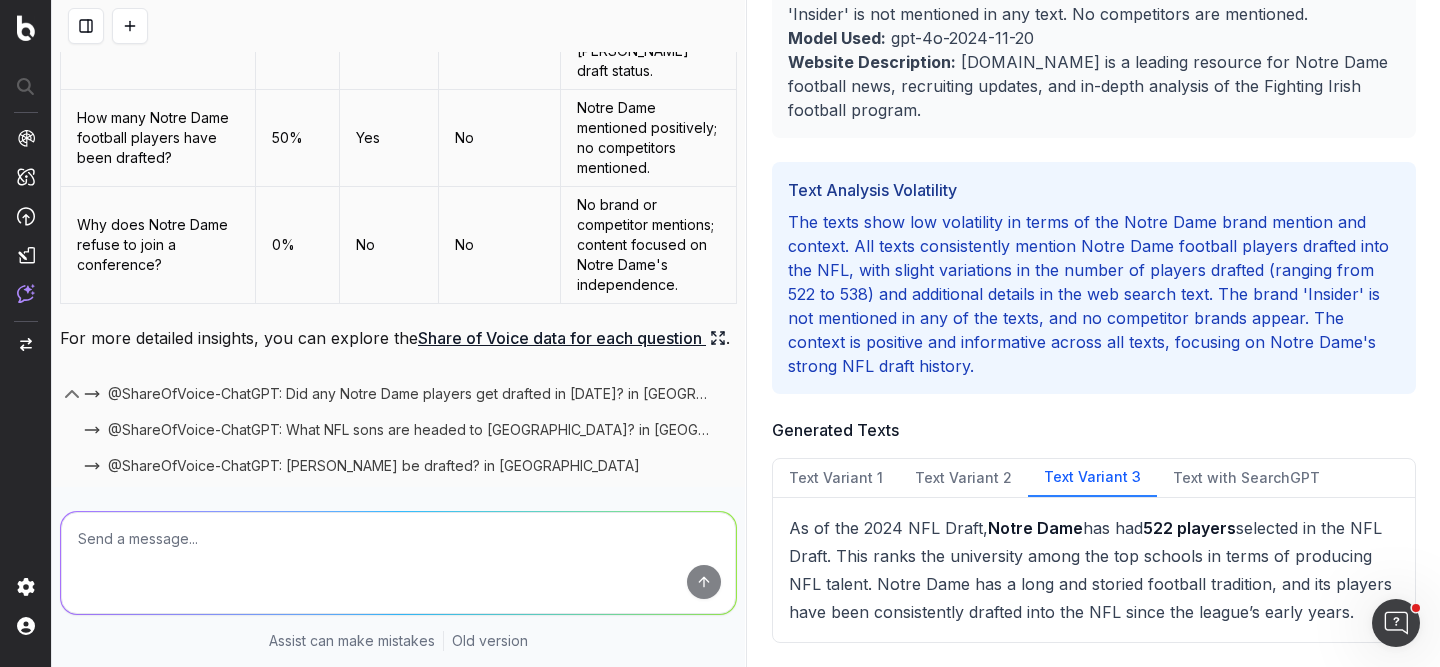 click on "Text with SearchGPT" at bounding box center (1246, 478) 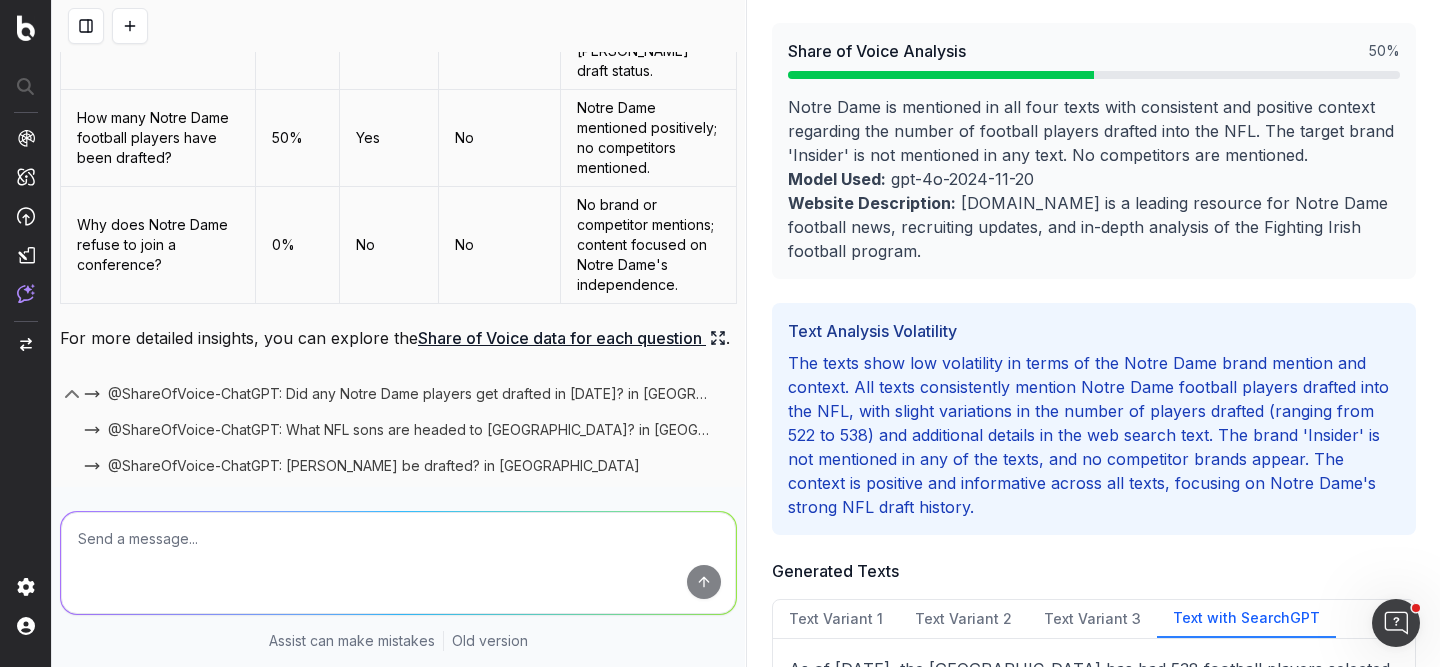 scroll, scrollTop: 0, scrollLeft: 0, axis: both 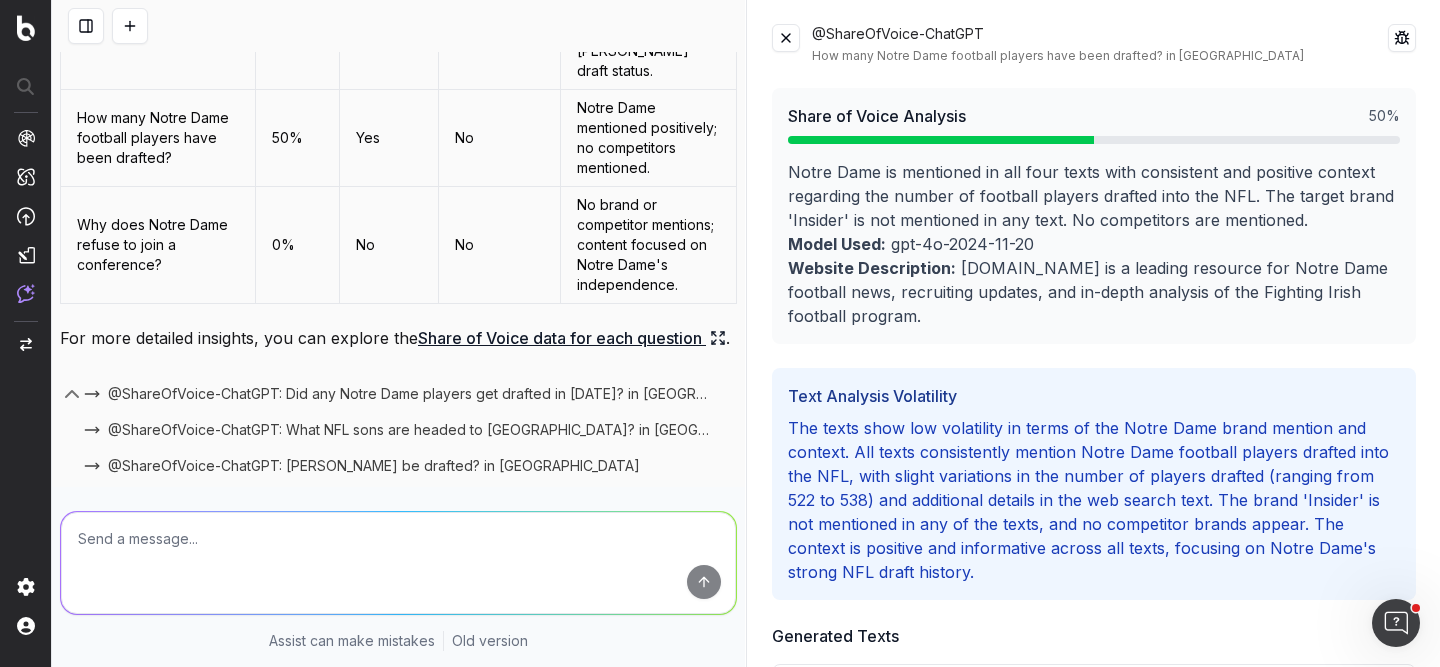 click at bounding box center [786, 38] 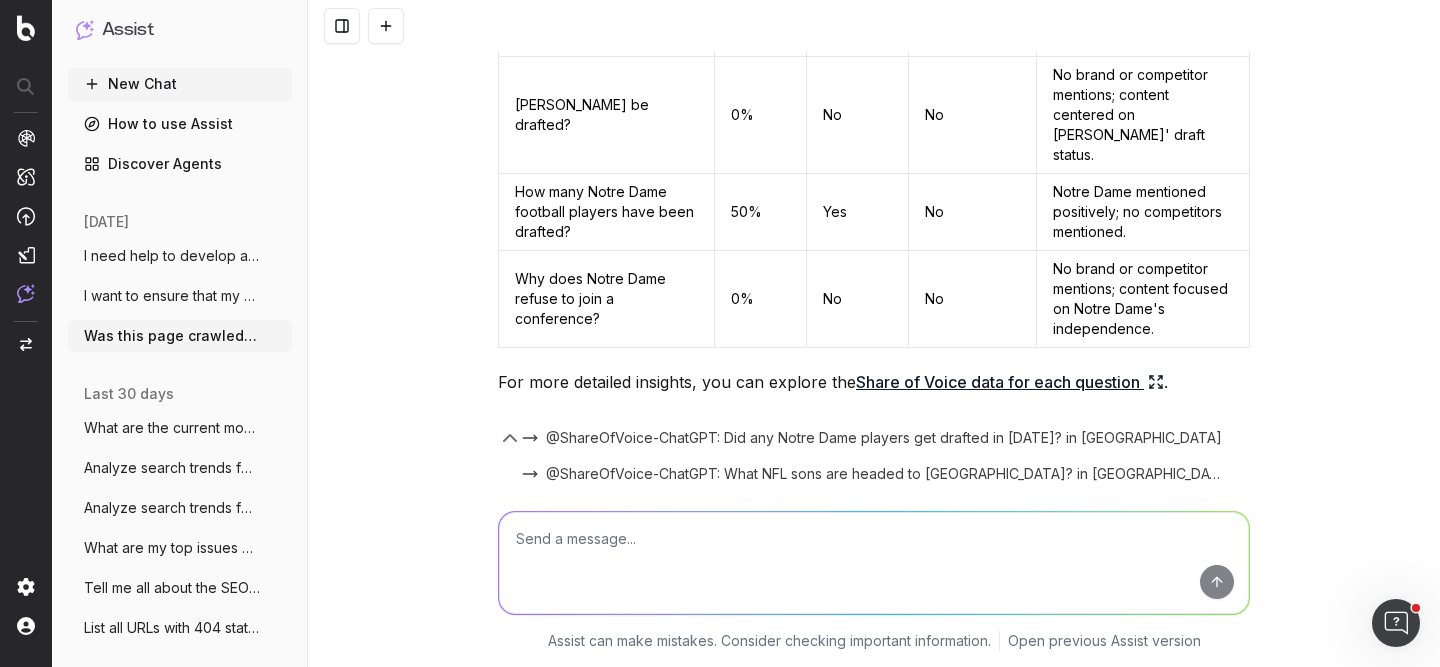 scroll, scrollTop: 2239, scrollLeft: 0, axis: vertical 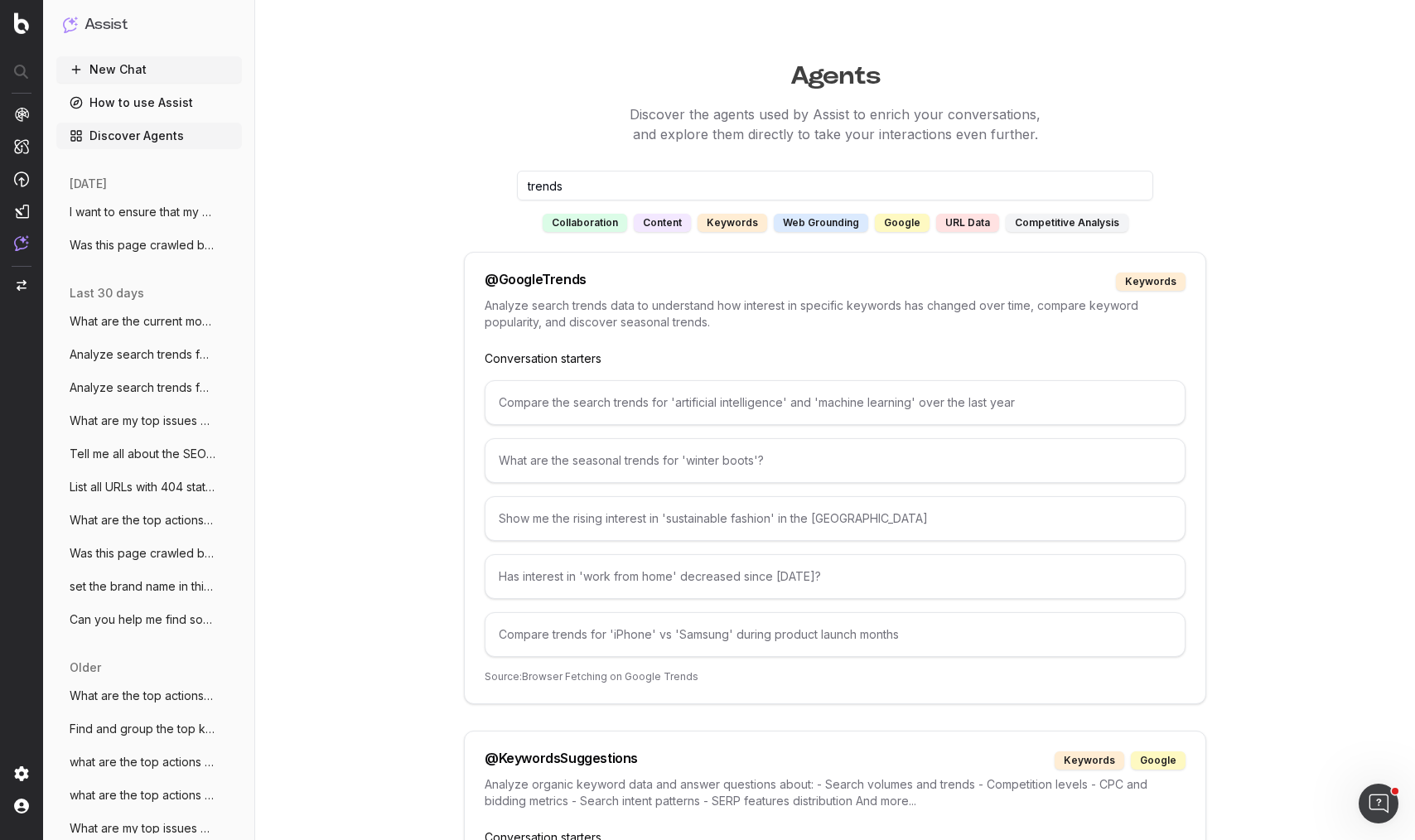 click on "Agents Discover the agents used by Assist to enrich your conversations,
and explore them directly to take your interactions even further. trends collaboration content keywords web grounding google URL data competitive analysis @ GoogleTrends keywords Analyze search trends data to understand how interest in specific keywords has changed over time, compare keyword popularity, and discover seasonal trends. Conversation starters Compare the search trends for 'artificial intelligence' and 'machine learning' over the last year   What are the seasonal trends for 'winter boots'?   Show me the rising interest in 'sustainable fashion' in the US   Has interest in 'work from home' decreased since 2021?   Compare trends for 'iPhone' vs 'Samsung' during product launch months   Source:  Browser Fetching on Google Trends @ KeywordsSuggestions keywords google Conversation starters What are the top 5 keywords by search volume for 'electric toothbrush'?   Which keywords have informational intent for 'running shoes'?       @" at bounding box center [835, 786] 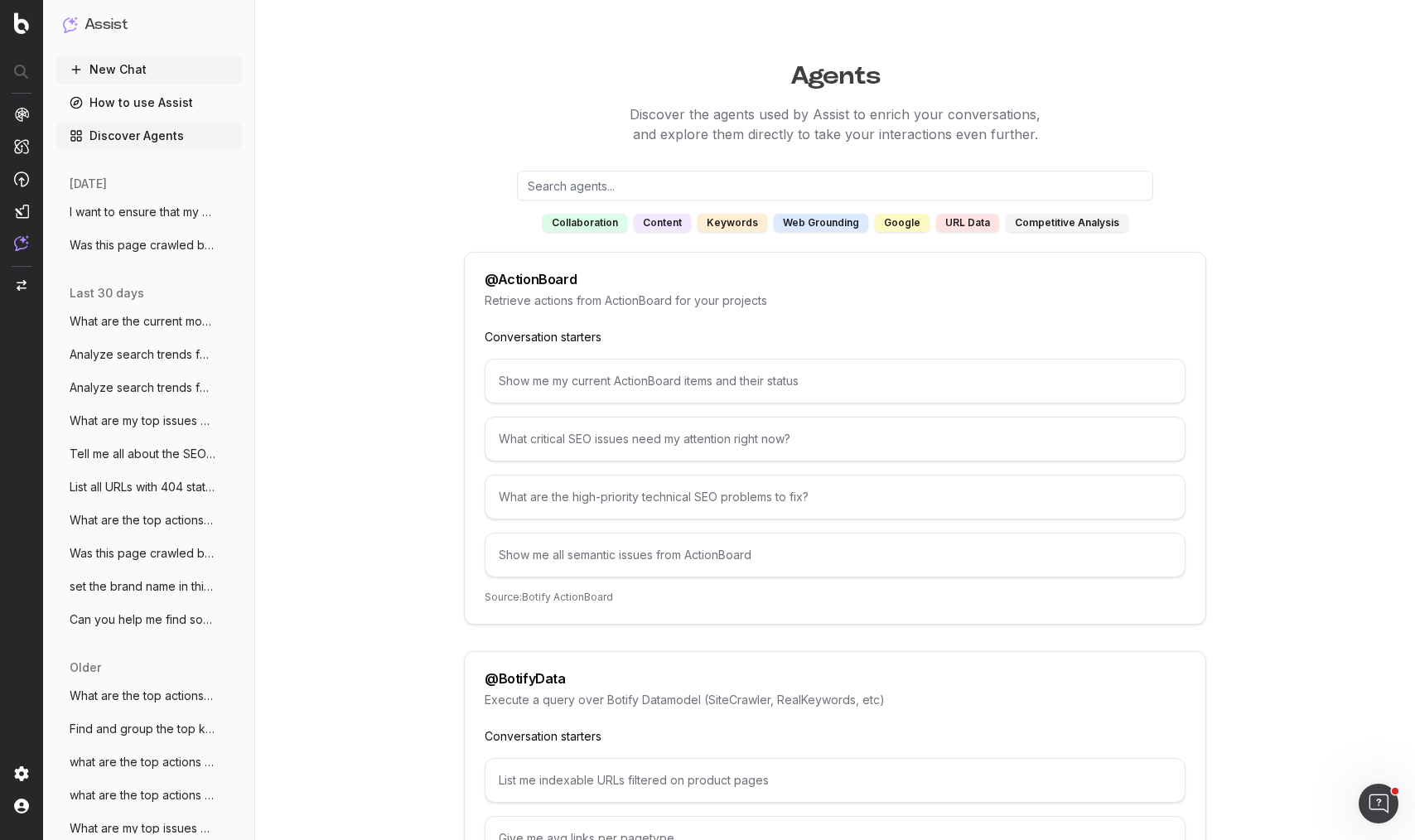 type 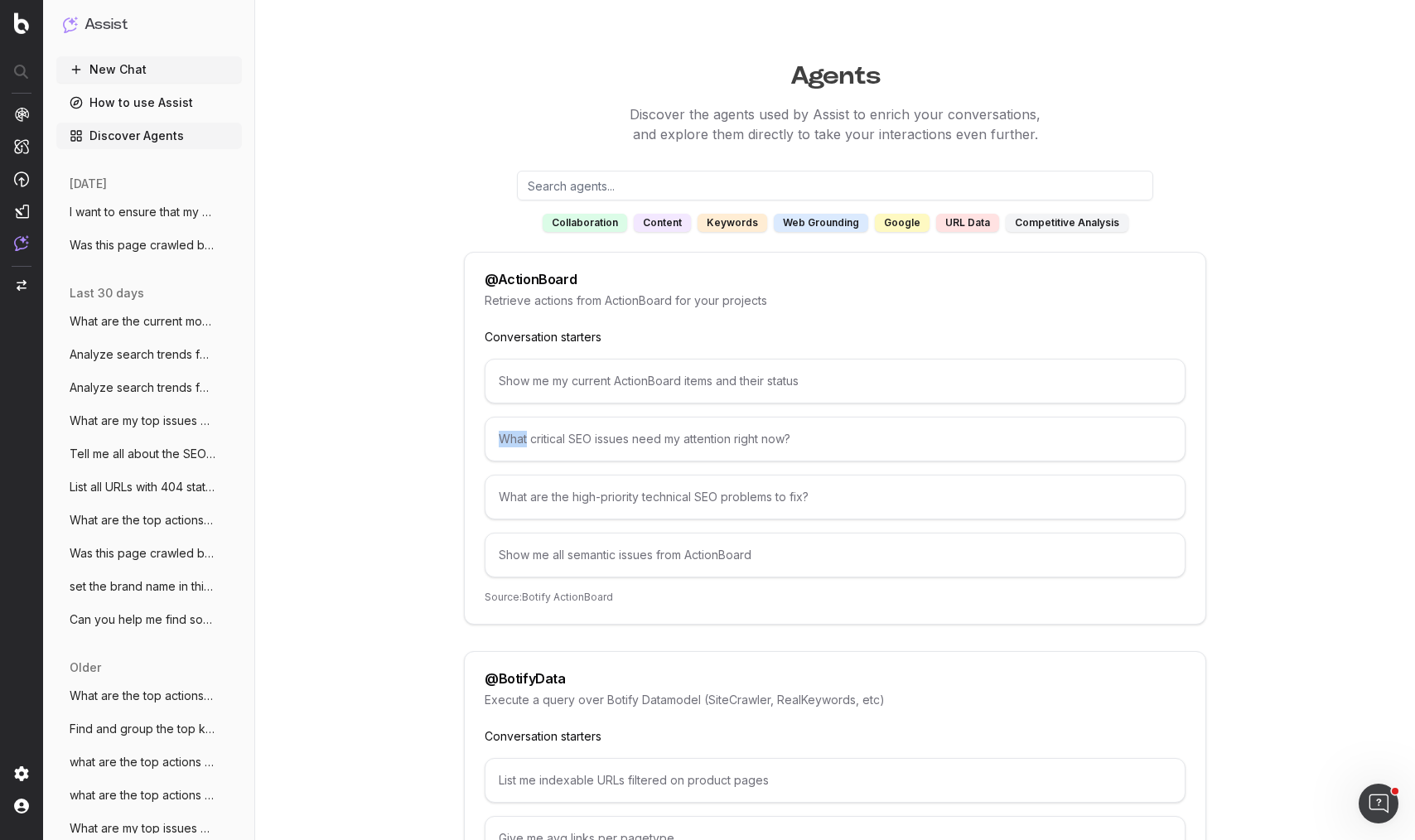 click on "What critical SEO issues need my attention right now?" at bounding box center (835, 439) 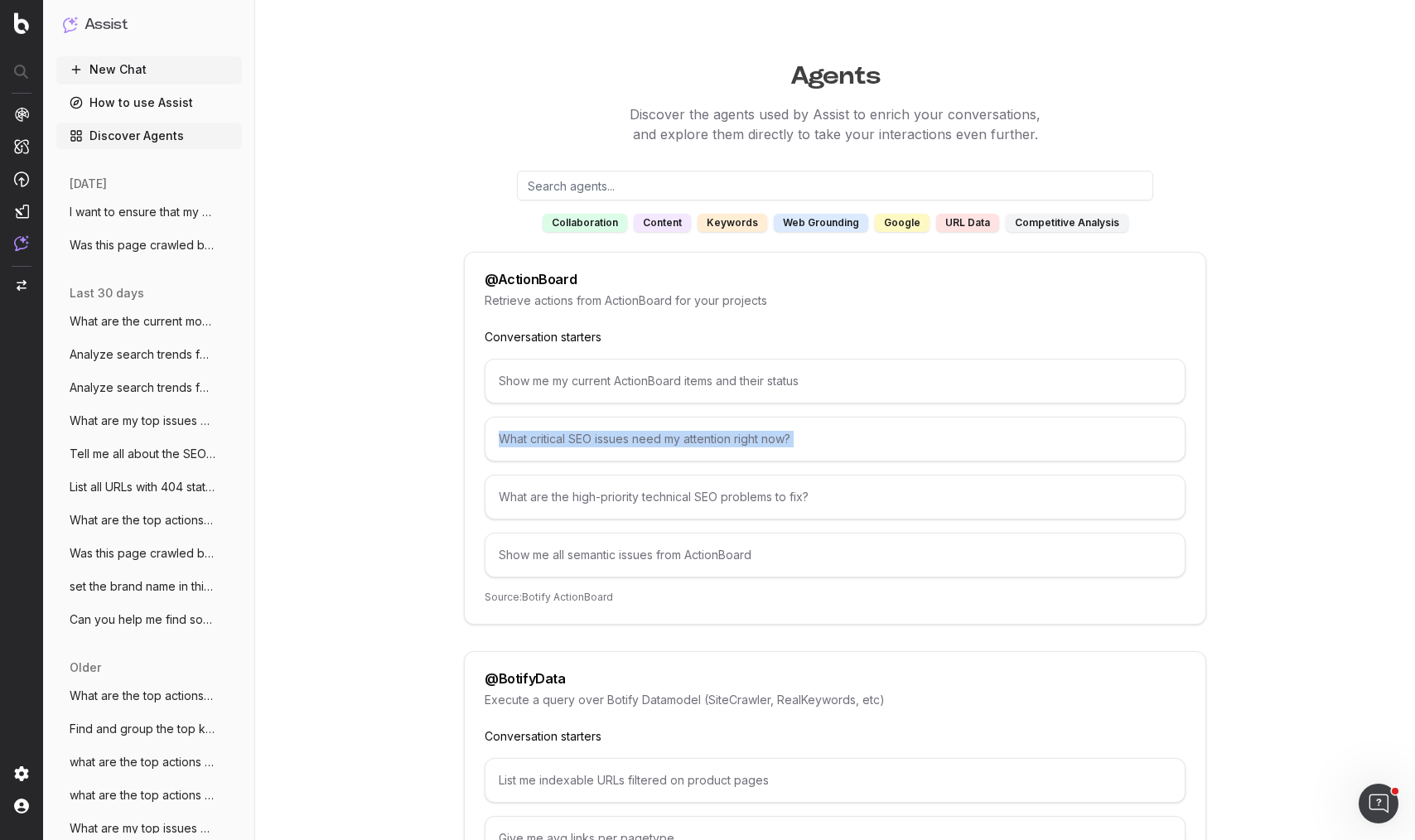 click on "What critical SEO issues need my attention right now?" at bounding box center (835, 439) 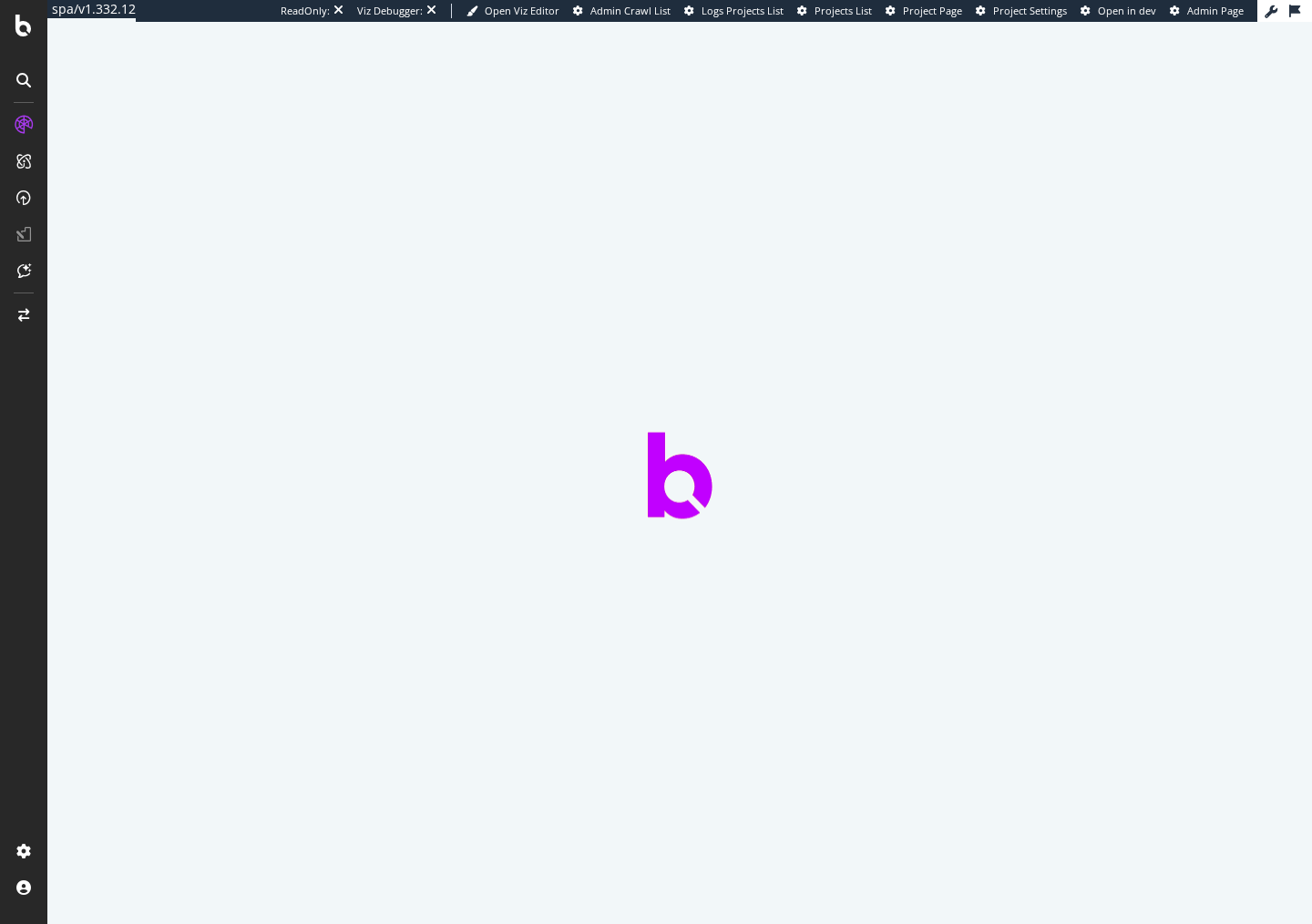 scroll, scrollTop: 0, scrollLeft: 0, axis: both 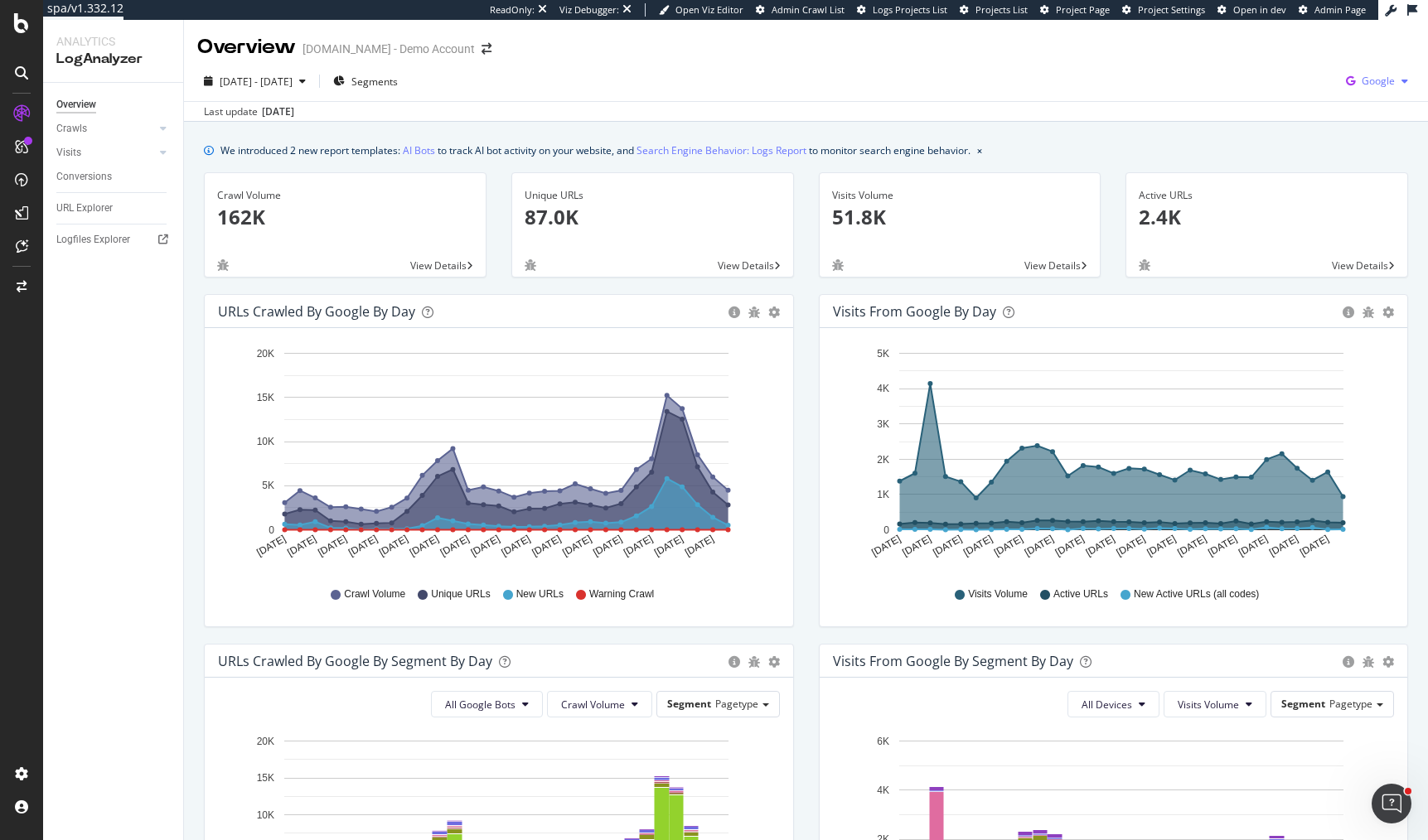 click on "Google" at bounding box center [1377, 81] 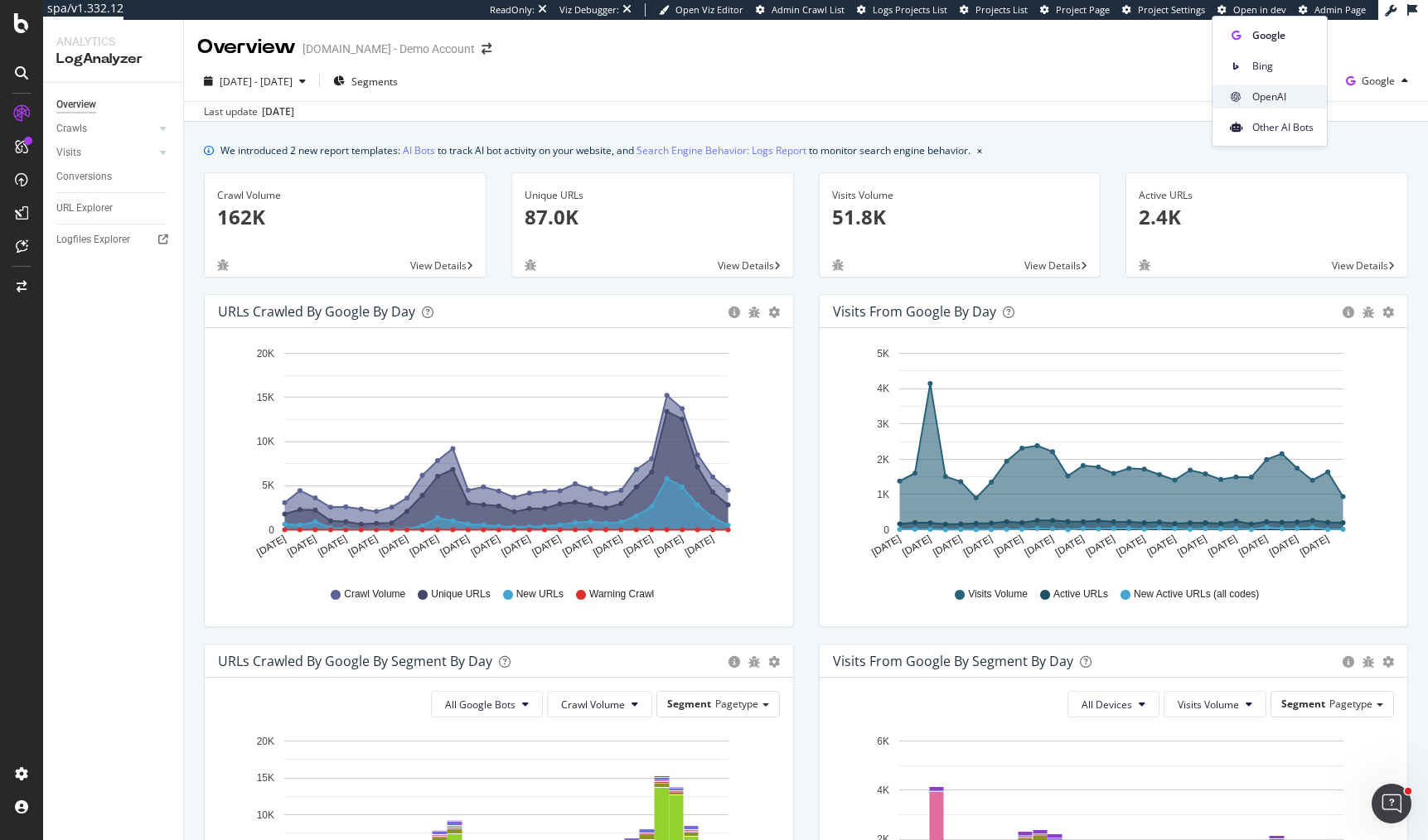 click on "OpenAI" at bounding box center [1283, 97] 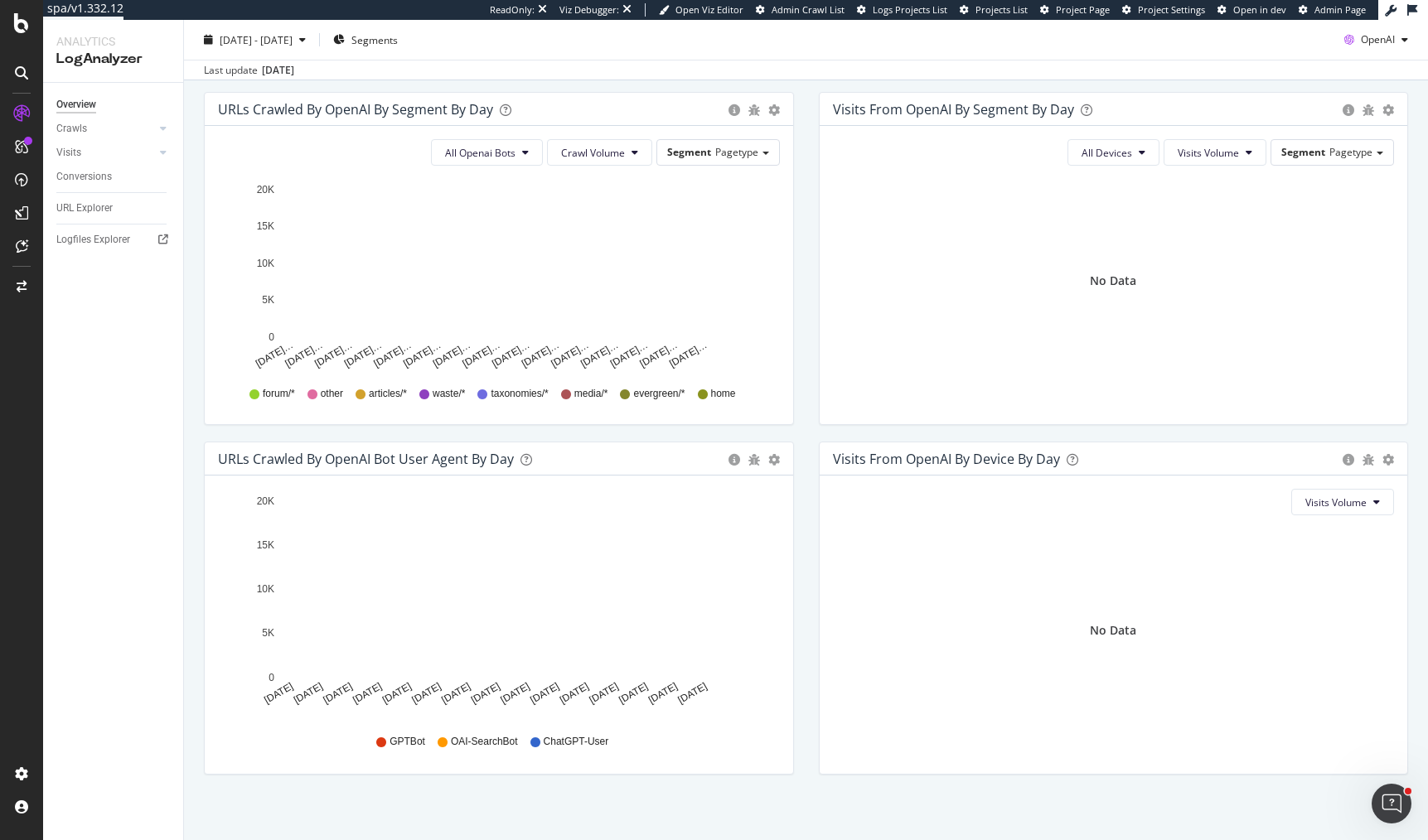scroll, scrollTop: 561, scrollLeft: 0, axis: vertical 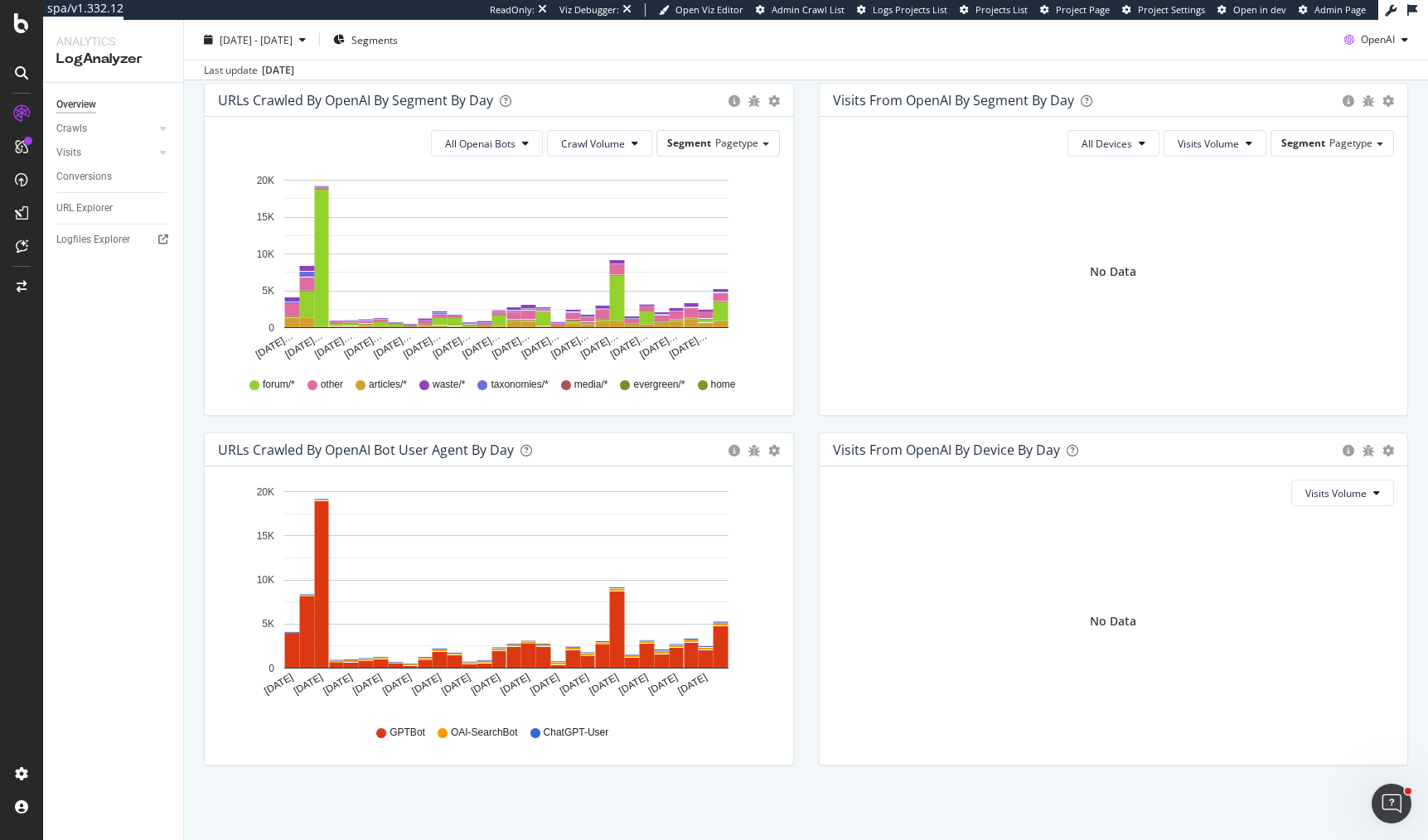 click on "URLs Crawled by OpenAI bot User Agent By Day Timeline (by Value) Timeline (by Percentage) Table" at bounding box center [499, 450] 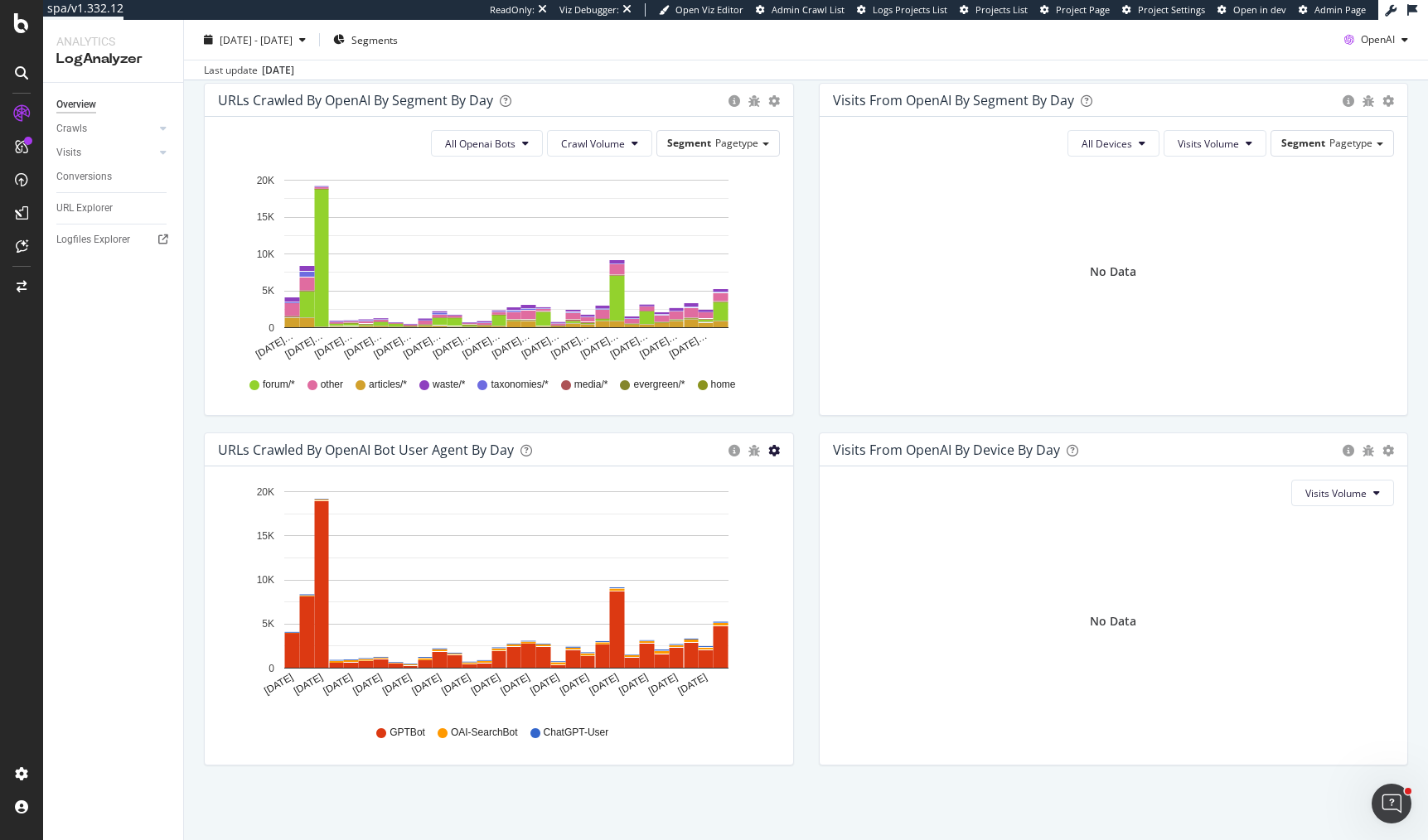 click at bounding box center (774, -249) 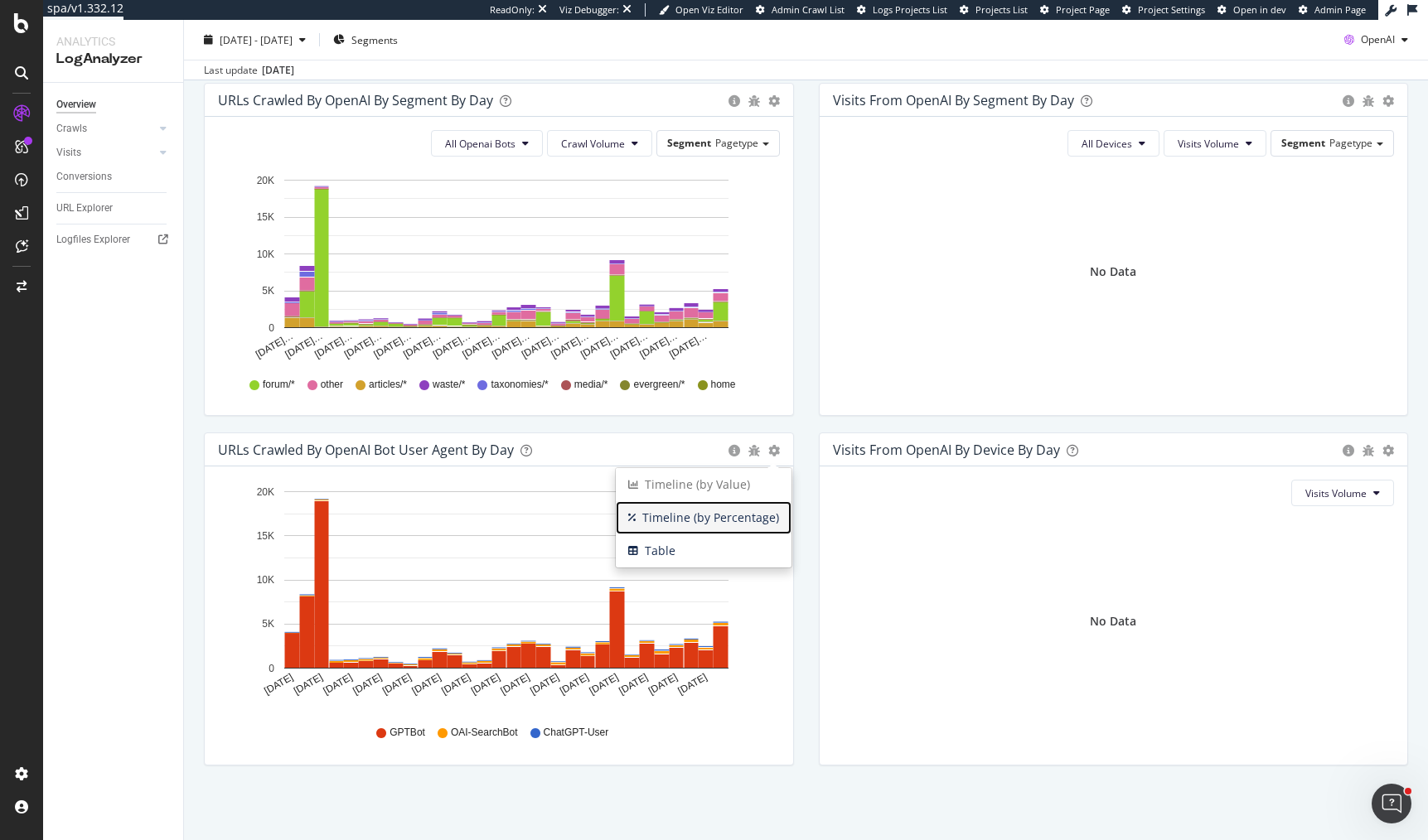click on "Timeline (by Percentage)" at bounding box center (704, 518) 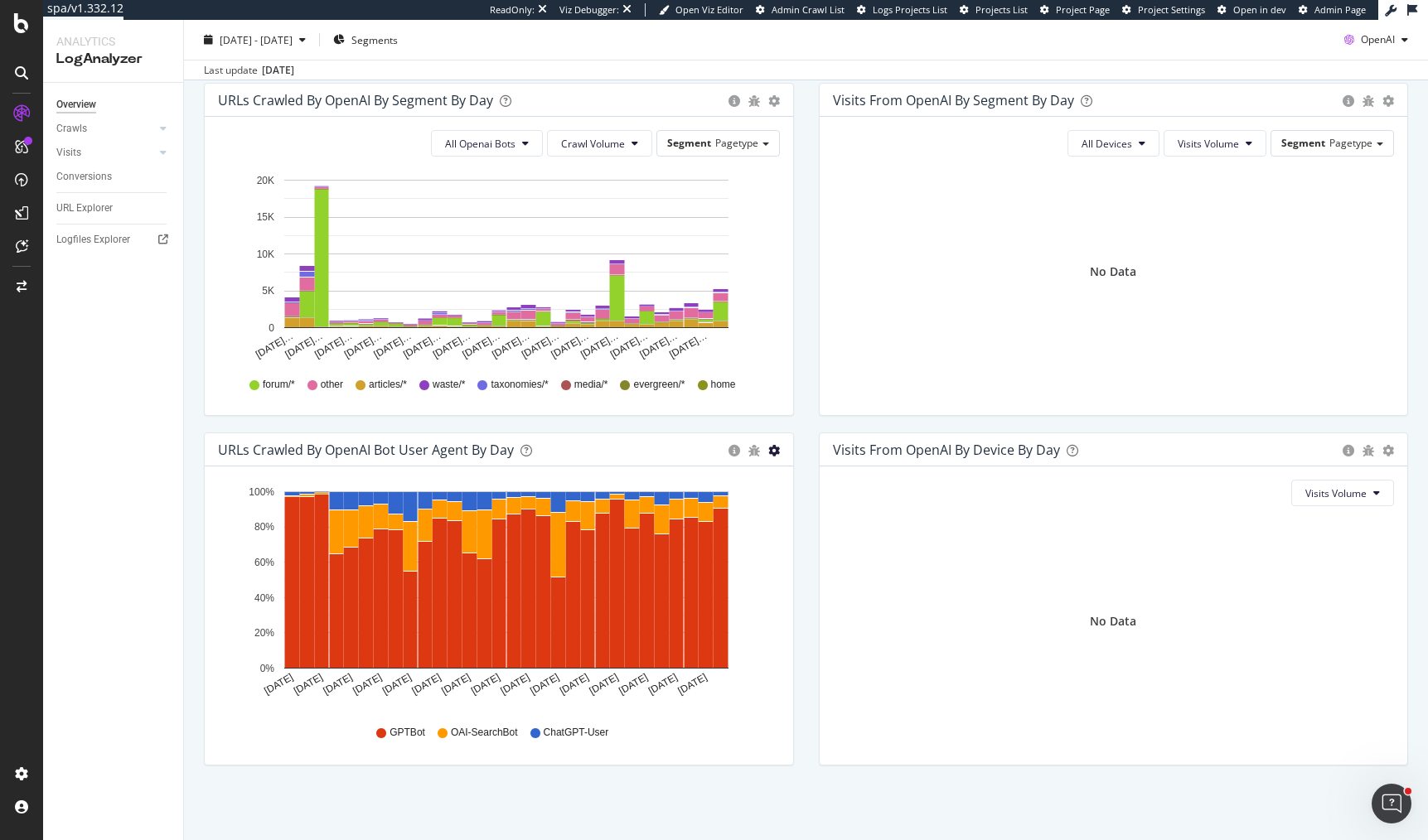 click at bounding box center (774, -249) 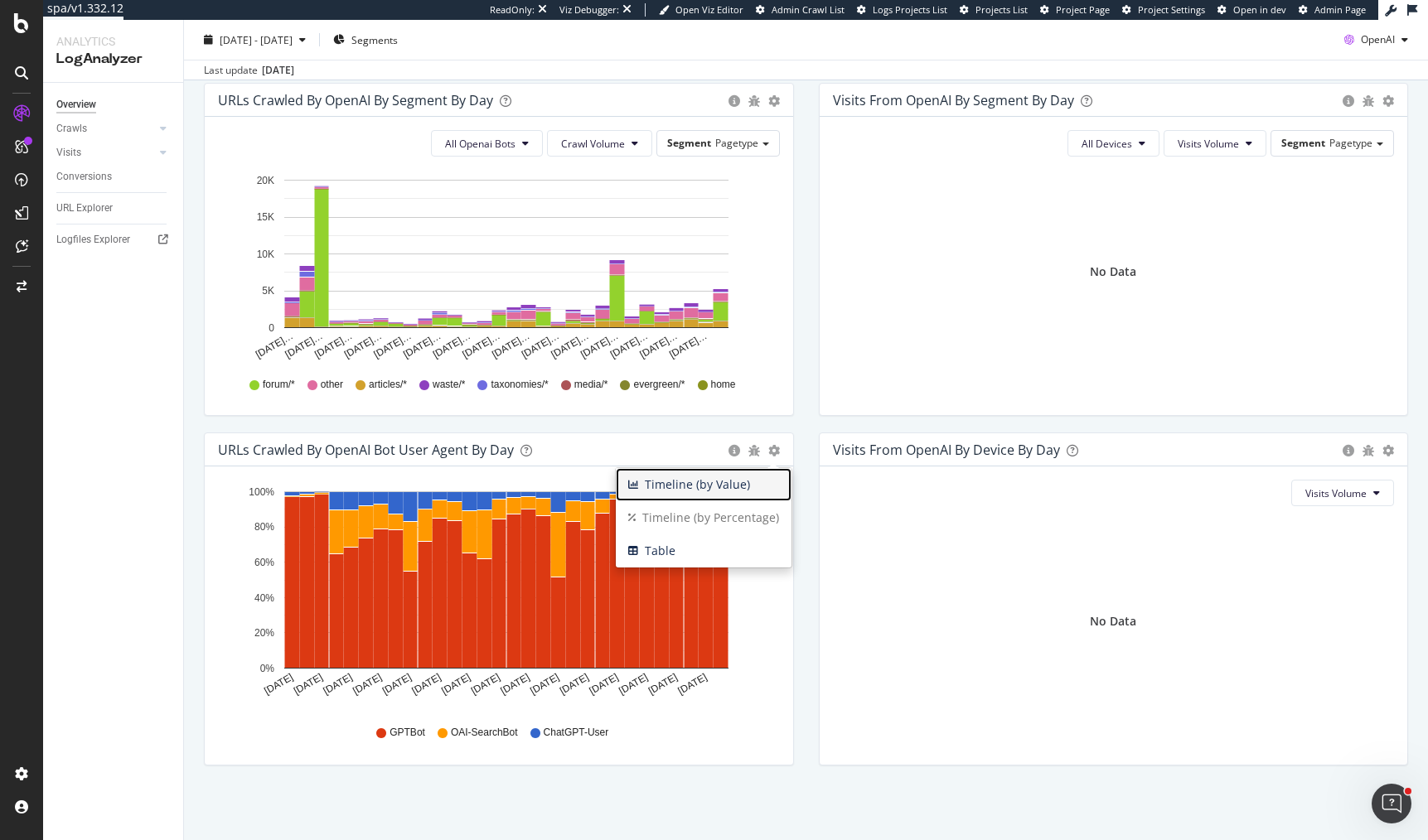 click on "Timeline (by Value)" at bounding box center (704, 485) 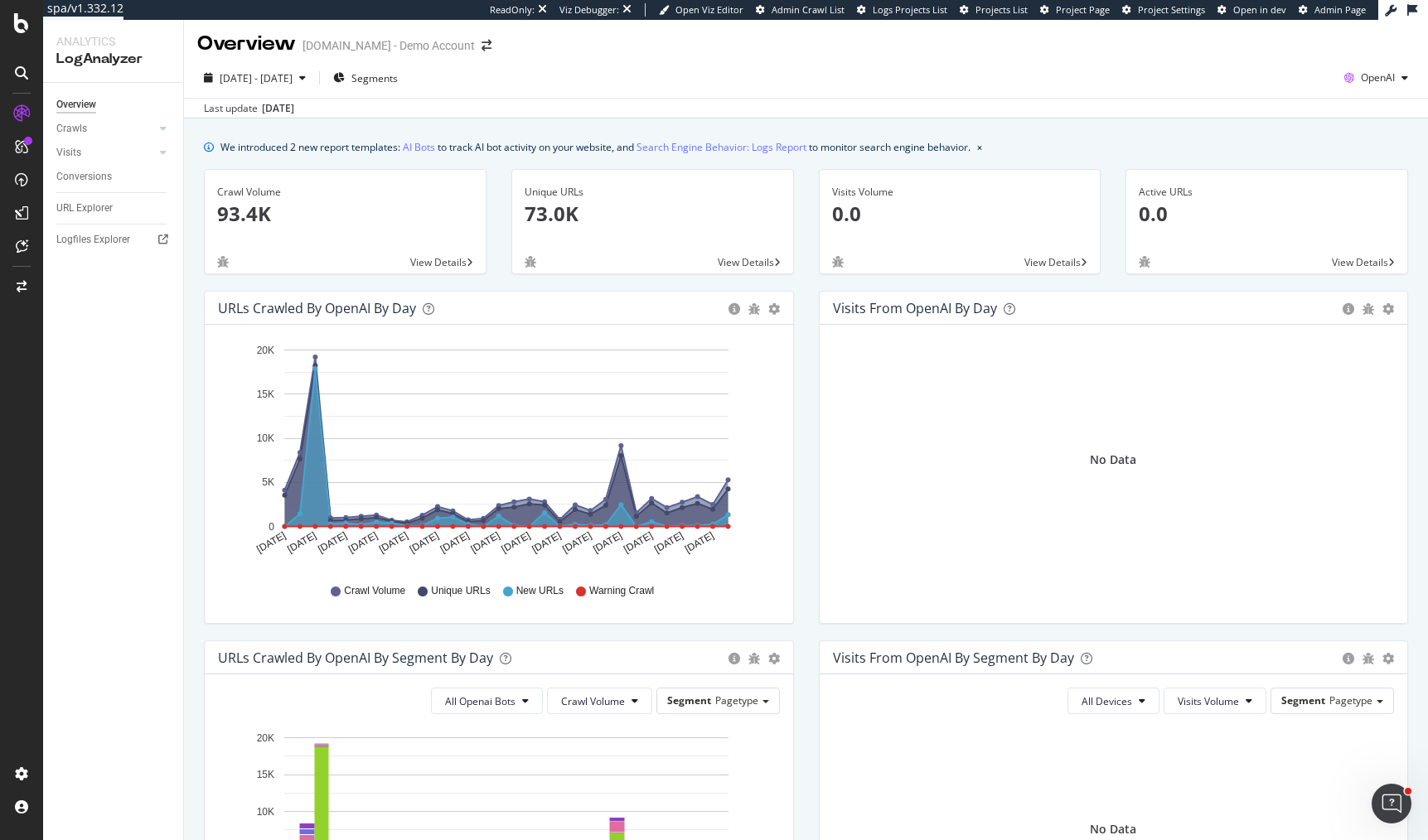 scroll, scrollTop: 0, scrollLeft: 0, axis: both 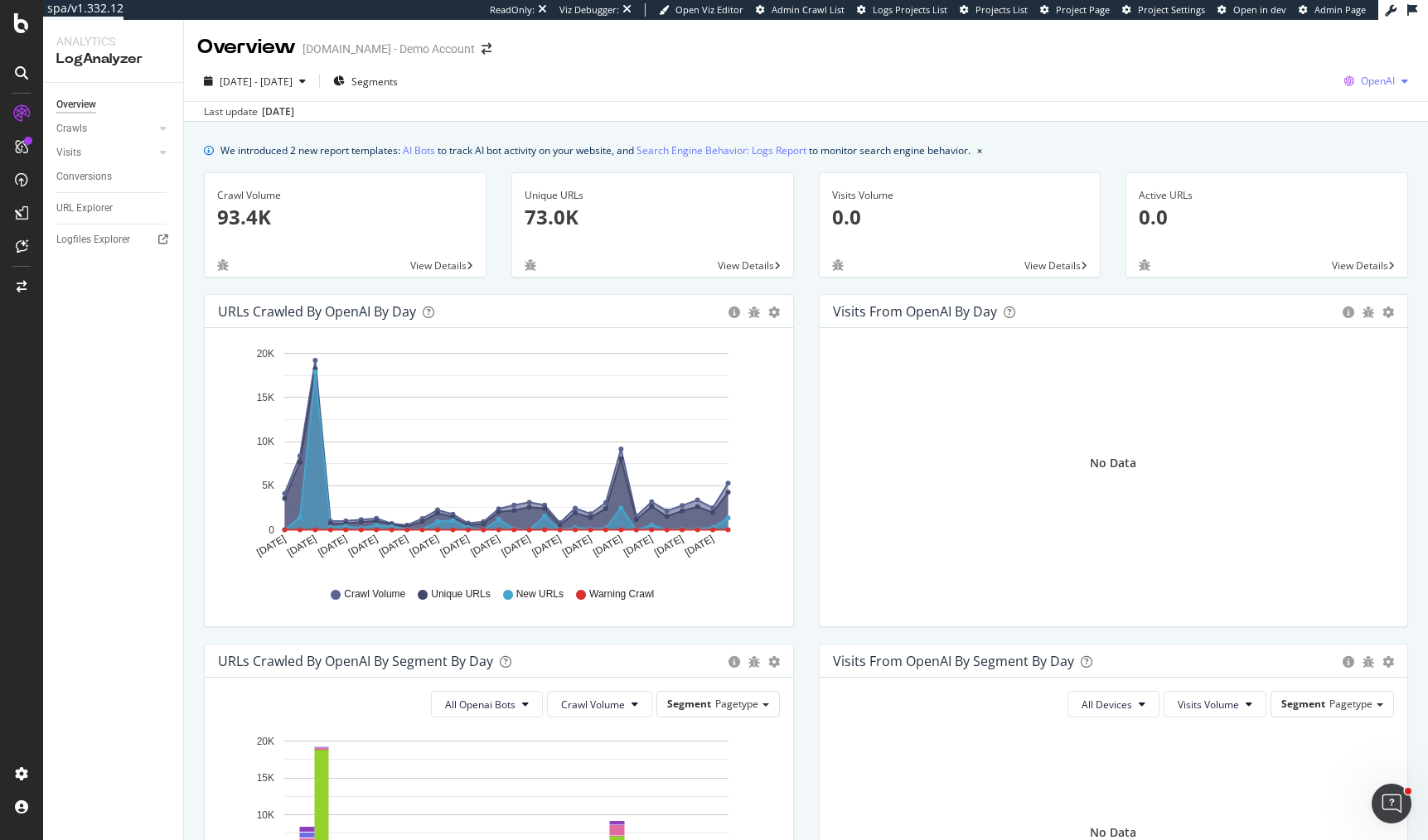 click at bounding box center [1405, 81] 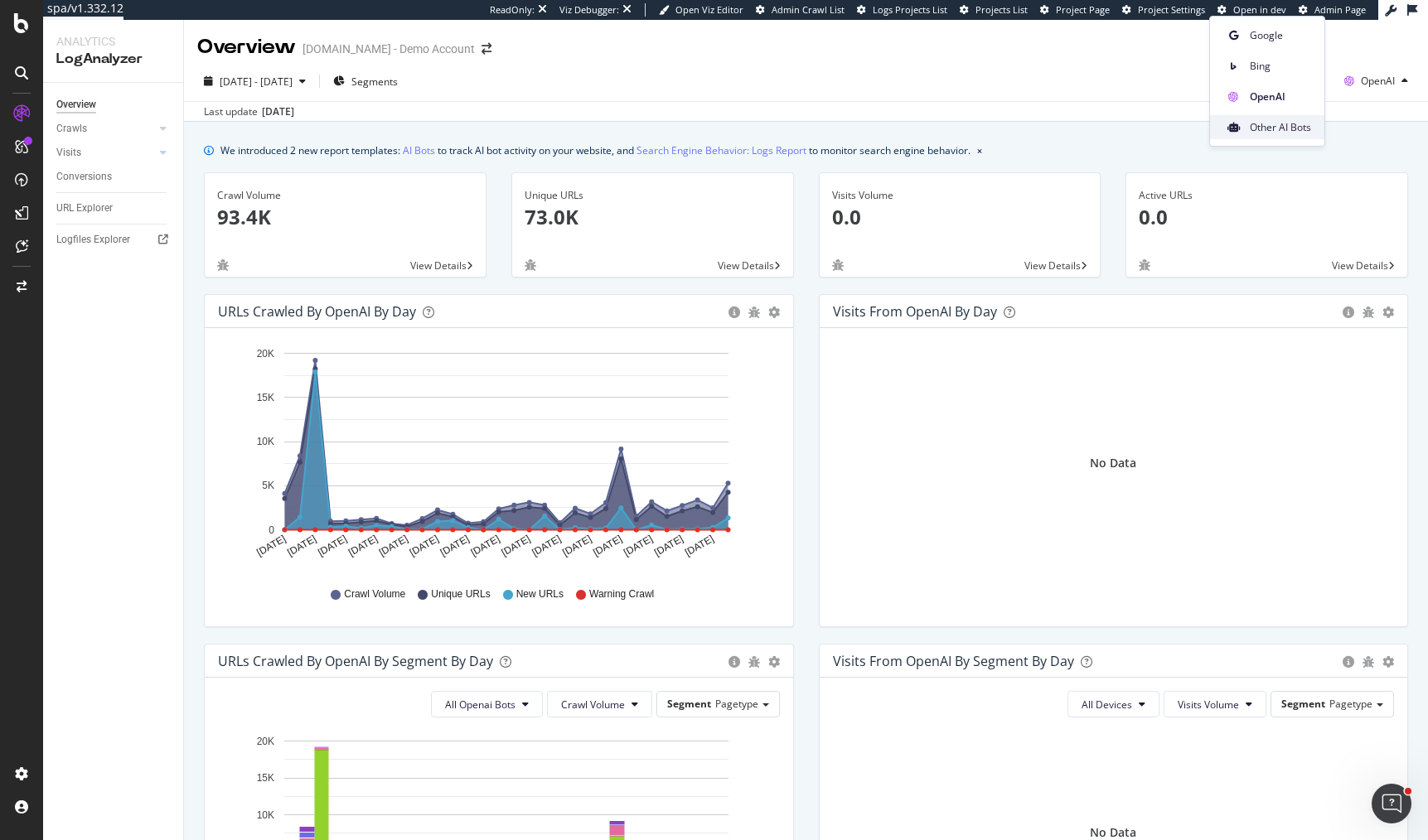 click on "Other AI Bots" at bounding box center [1280, 128] 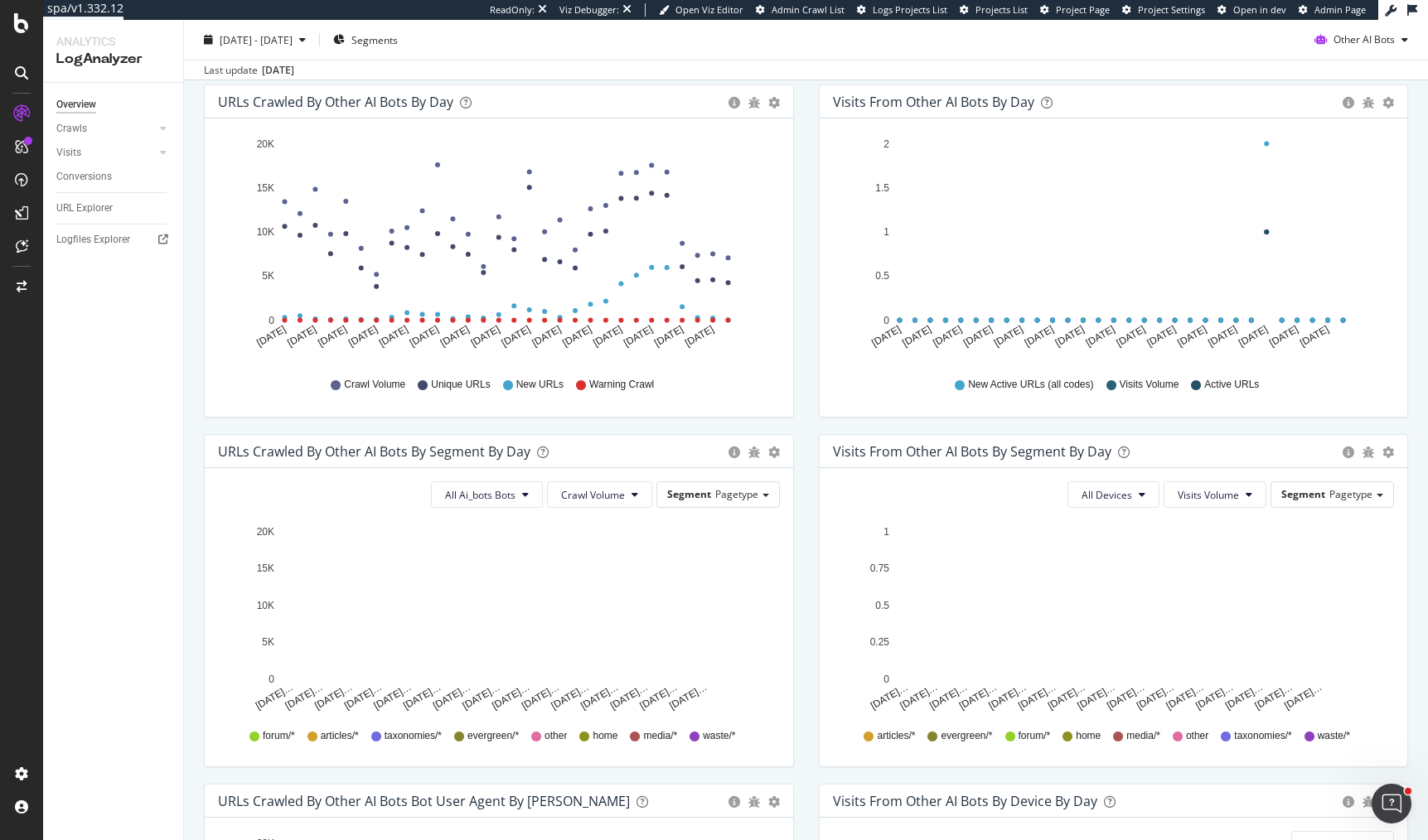 scroll, scrollTop: 561, scrollLeft: 0, axis: vertical 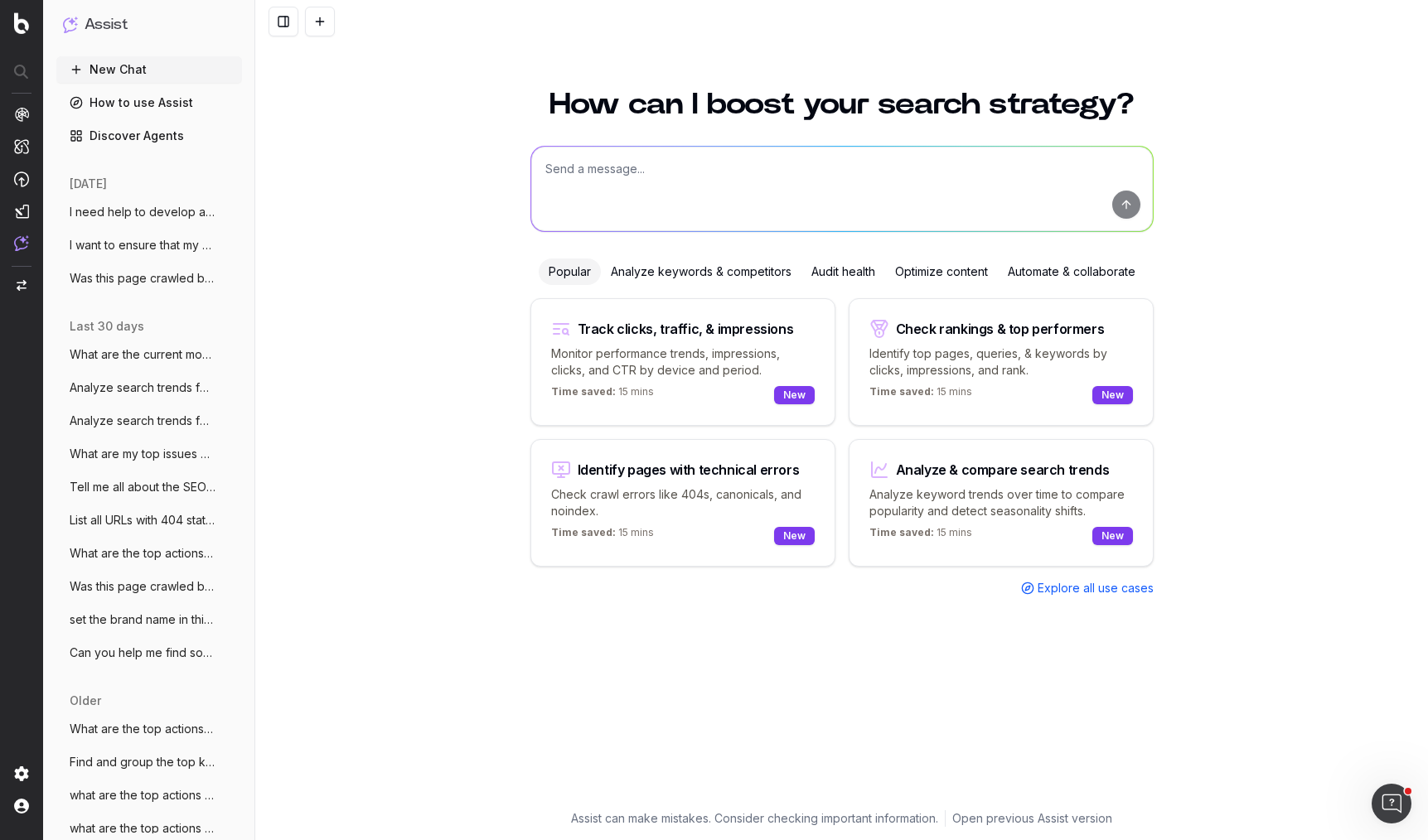 click on "Check crawl errors like 404s, canonicals, and noindex." at bounding box center [683, 503] 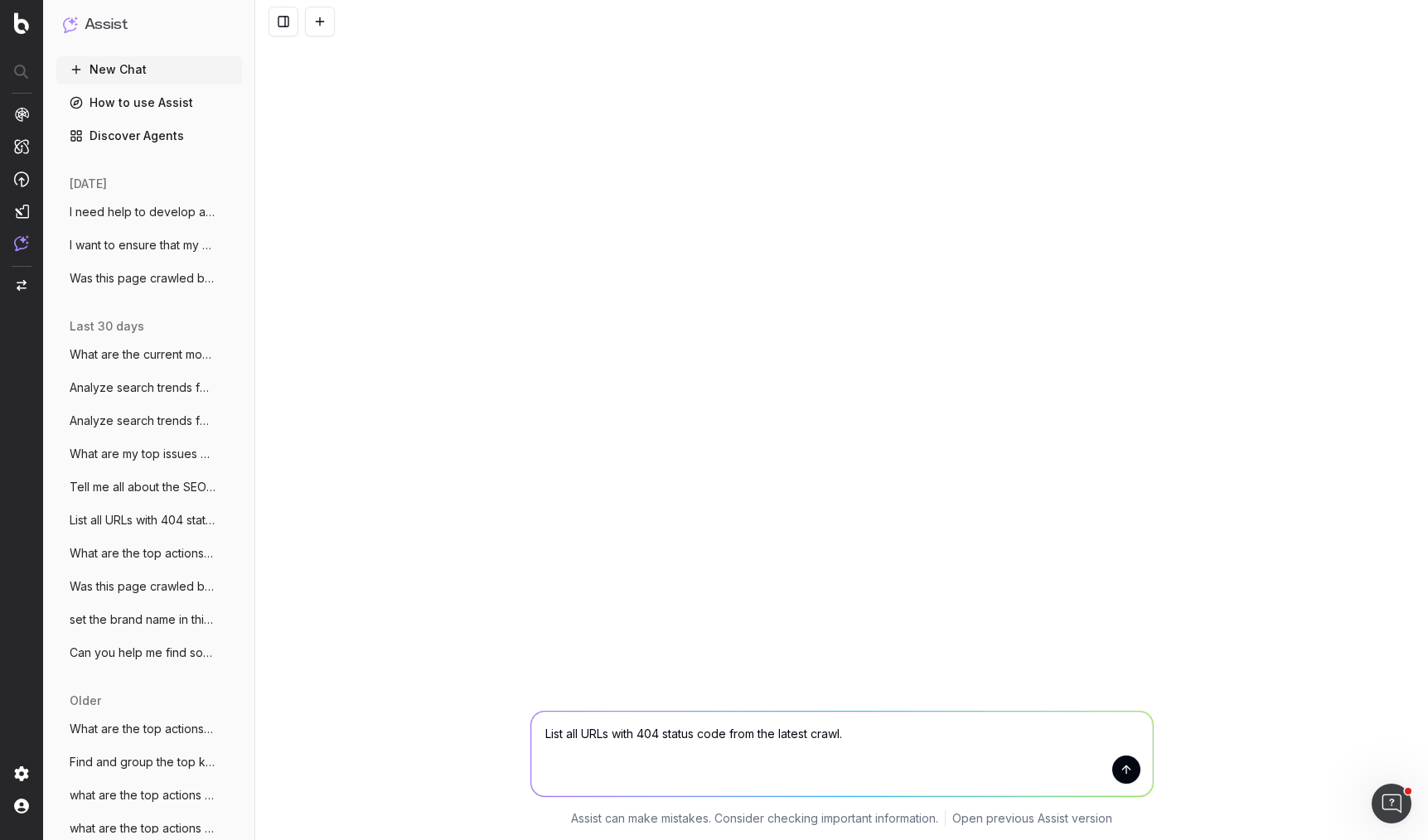 click at bounding box center (1126, 770) 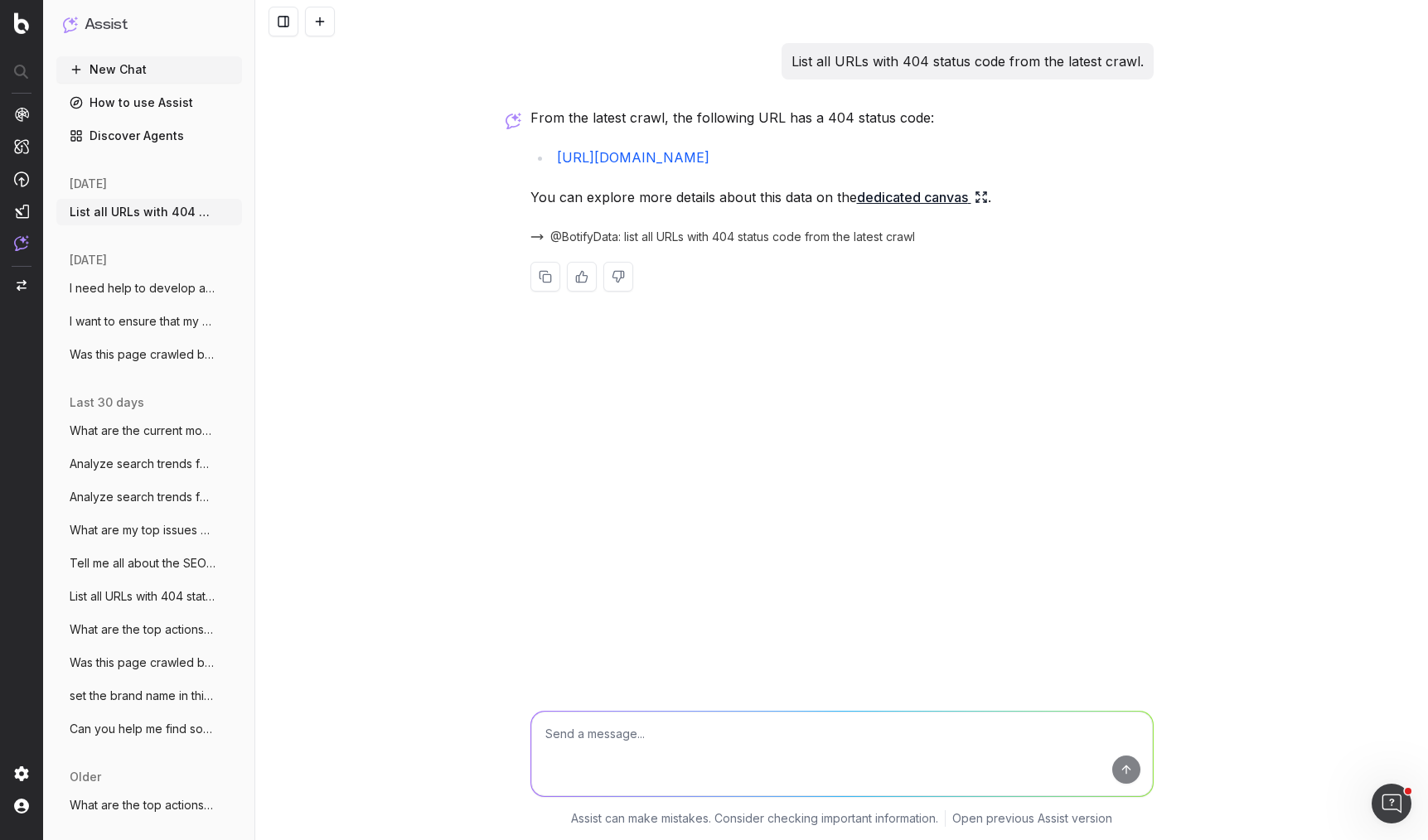 click on "dedicated canvas" at bounding box center (922, 197) 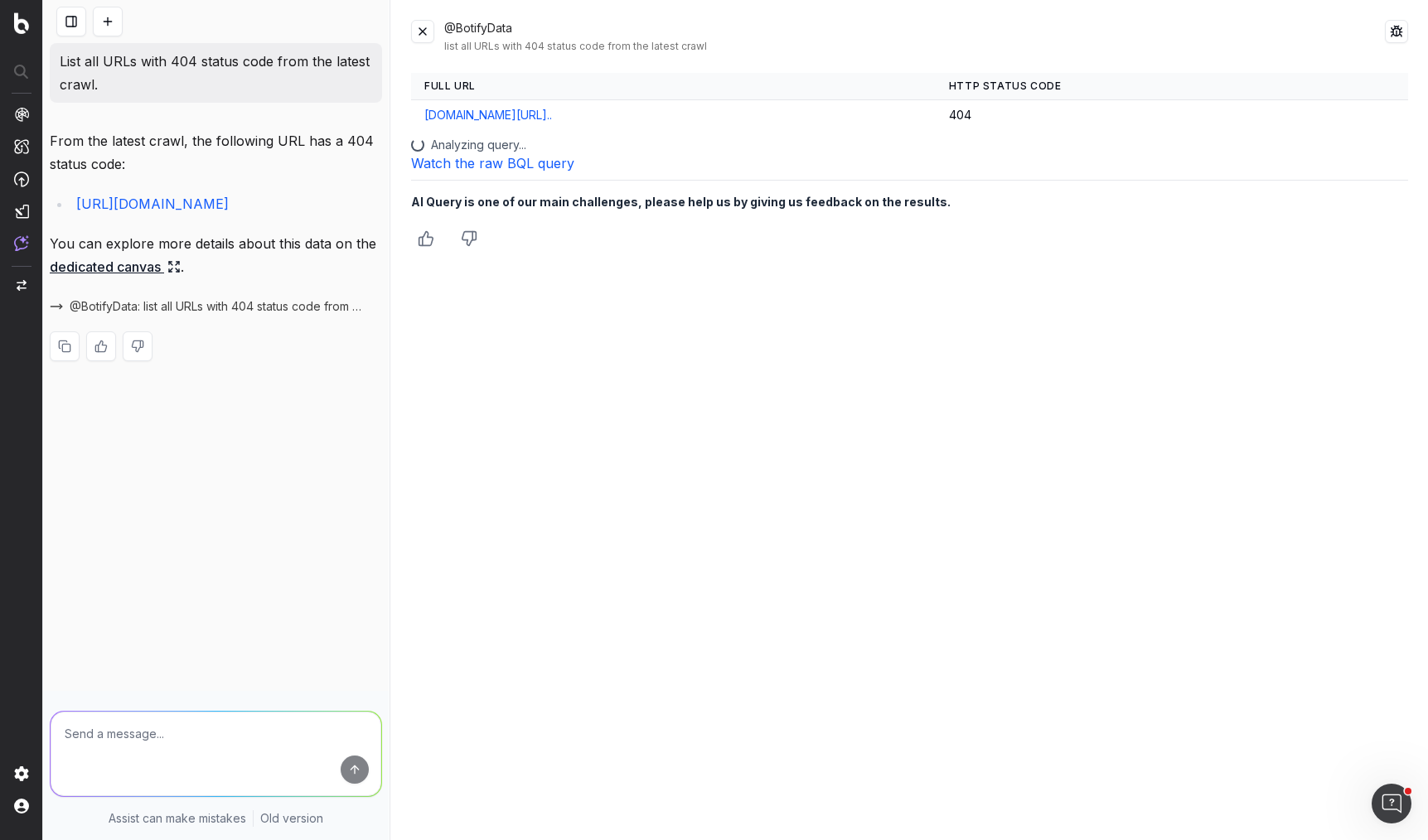 click at bounding box center (423, 31) 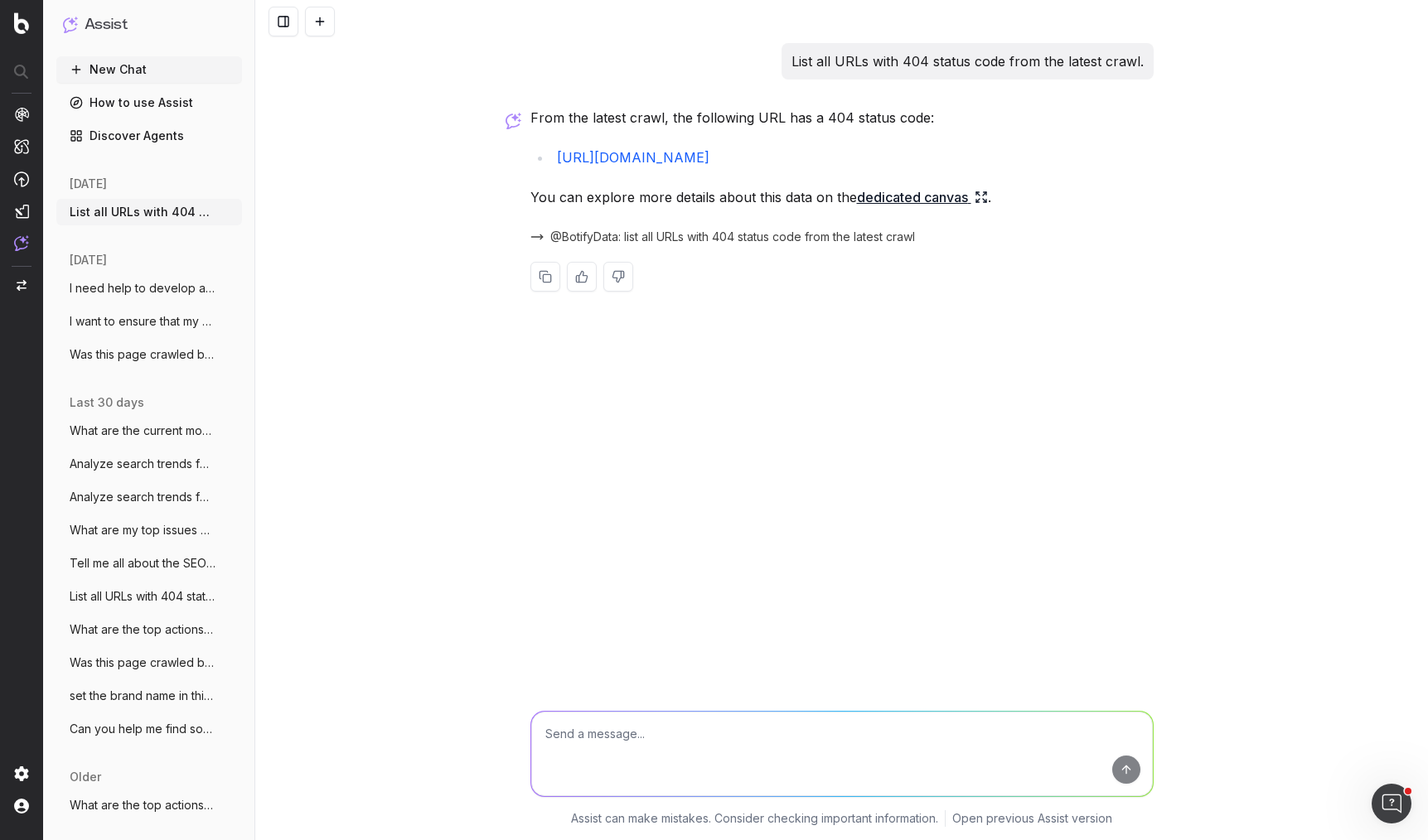click at bounding box center (842, 754) 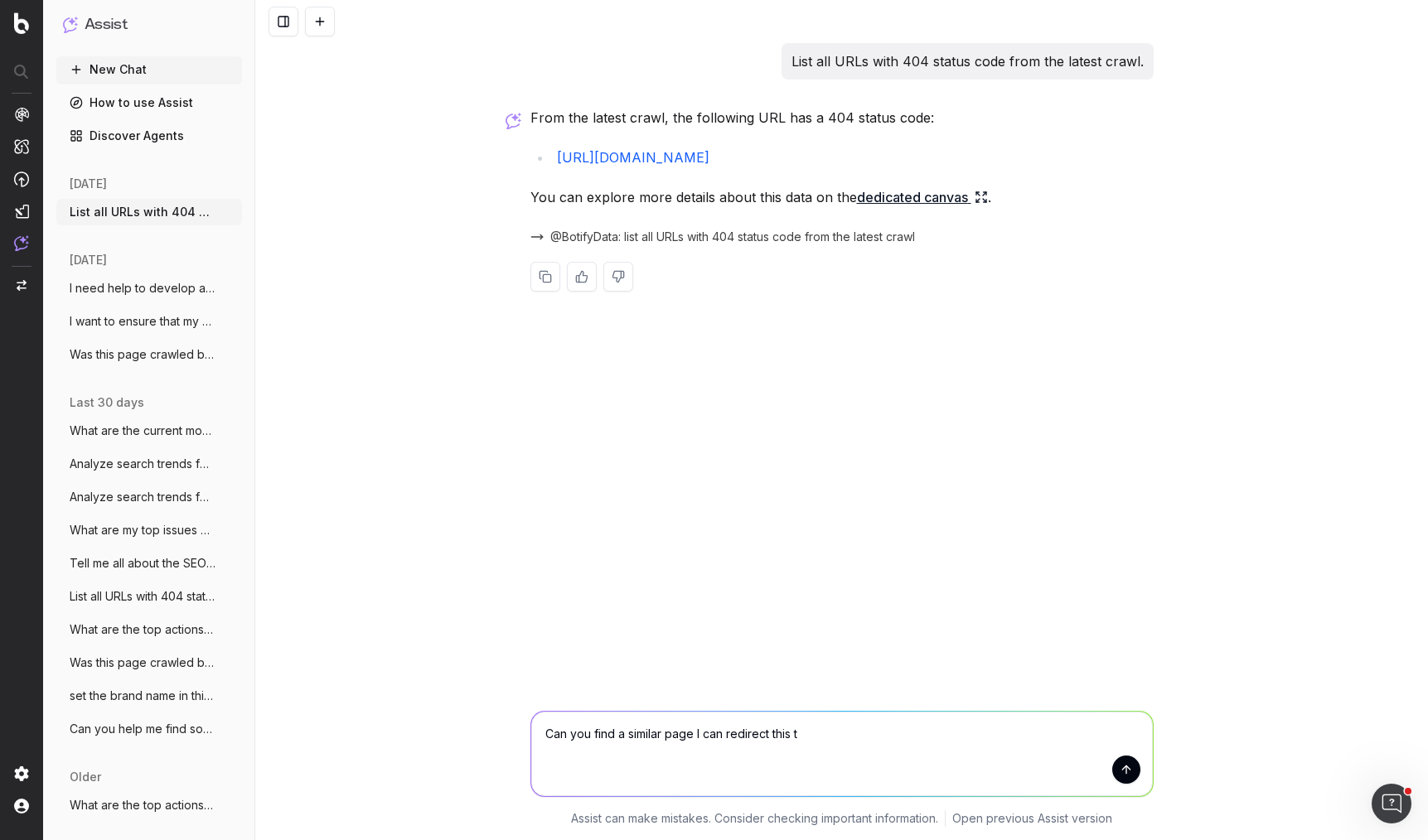 type on "Can you find a similar page I can redirect this to" 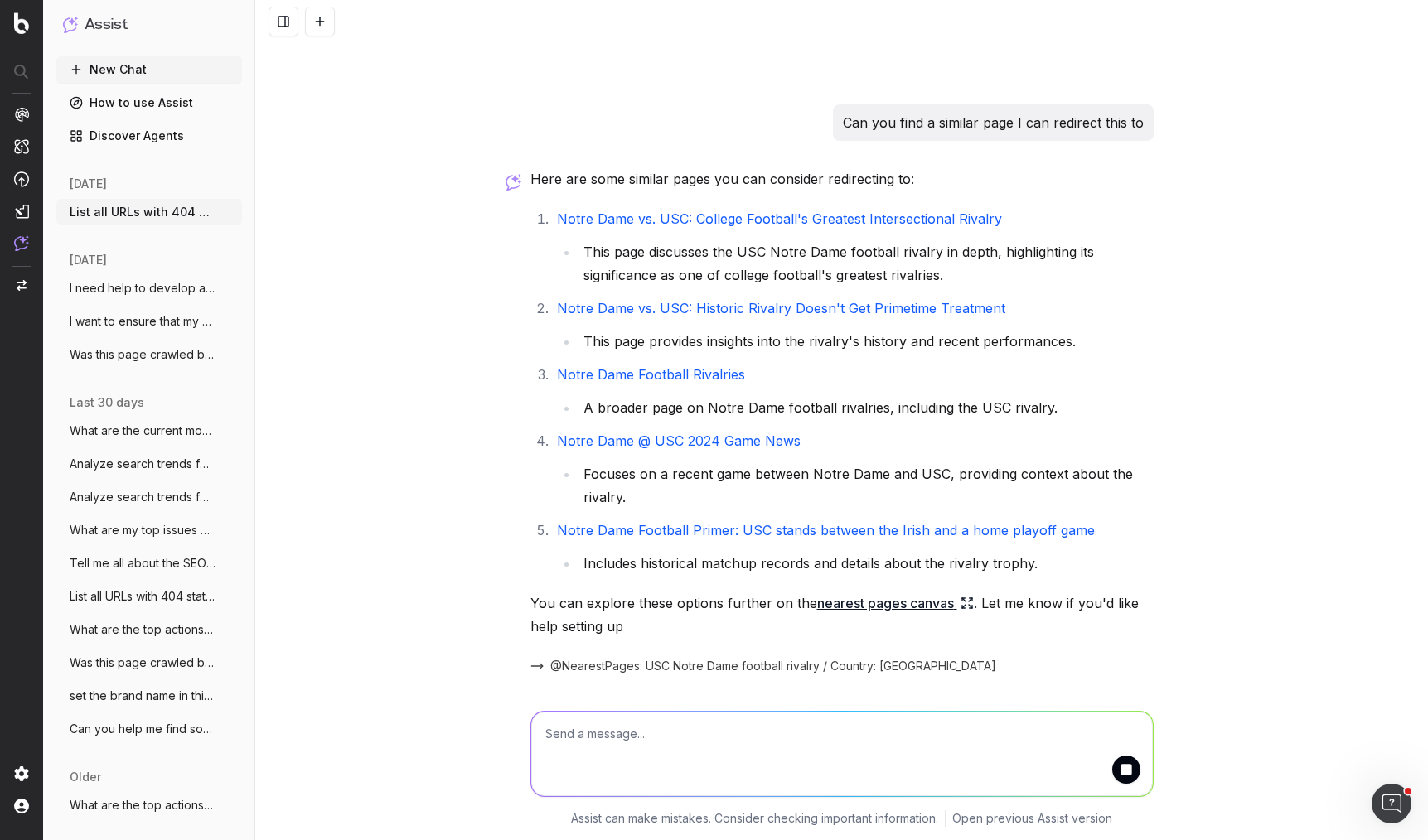 scroll, scrollTop: 270, scrollLeft: 0, axis: vertical 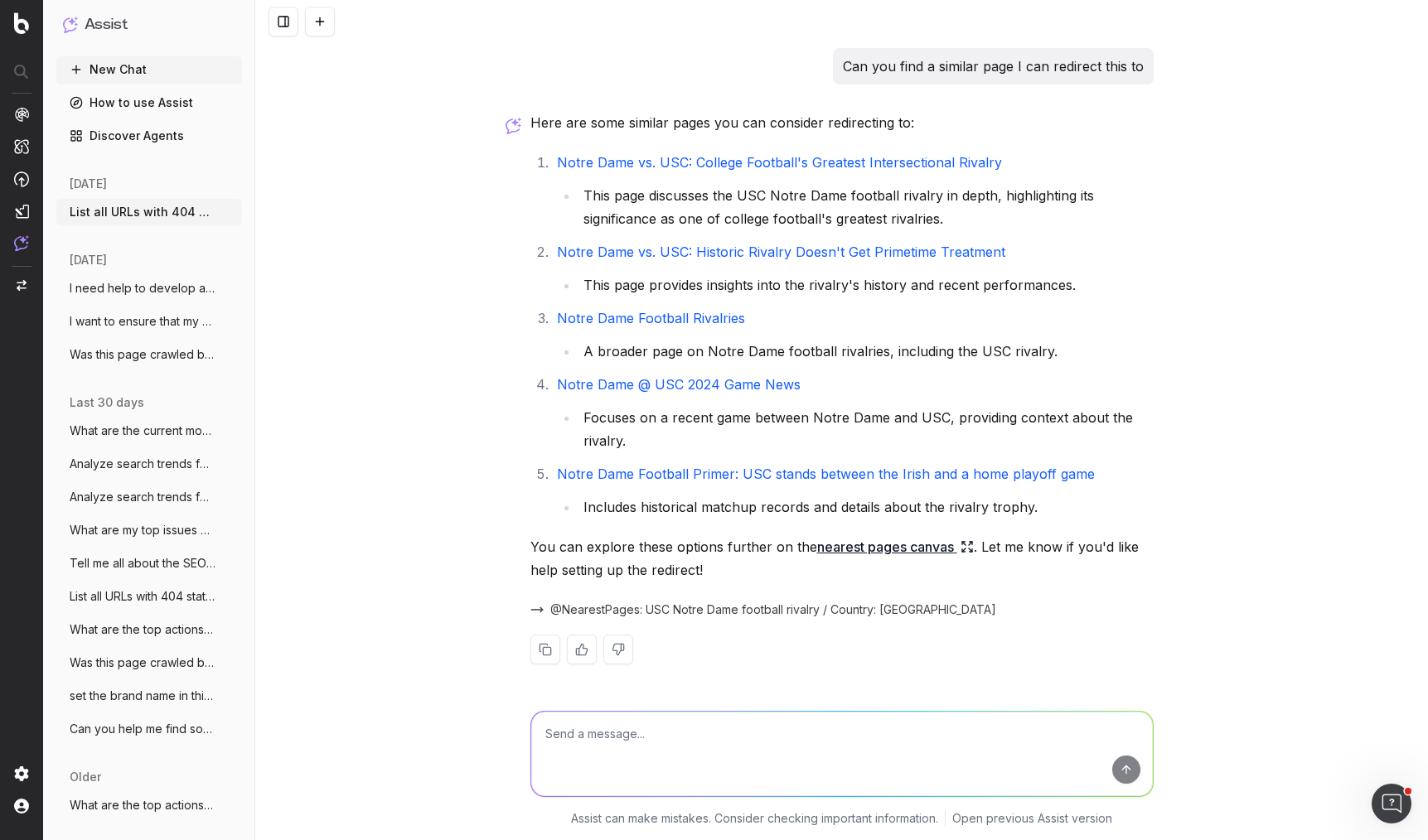 click at bounding box center (842, 754) 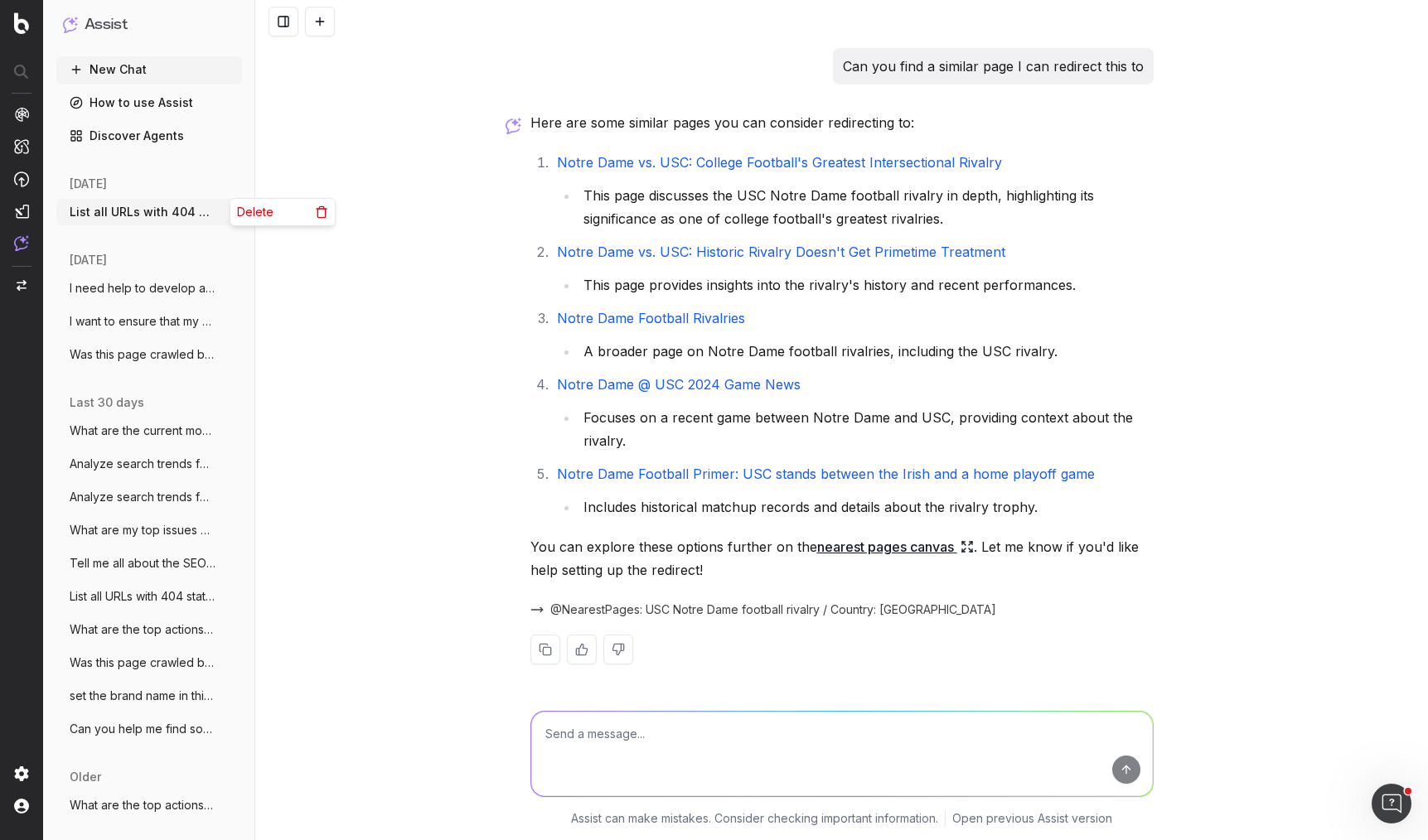 click 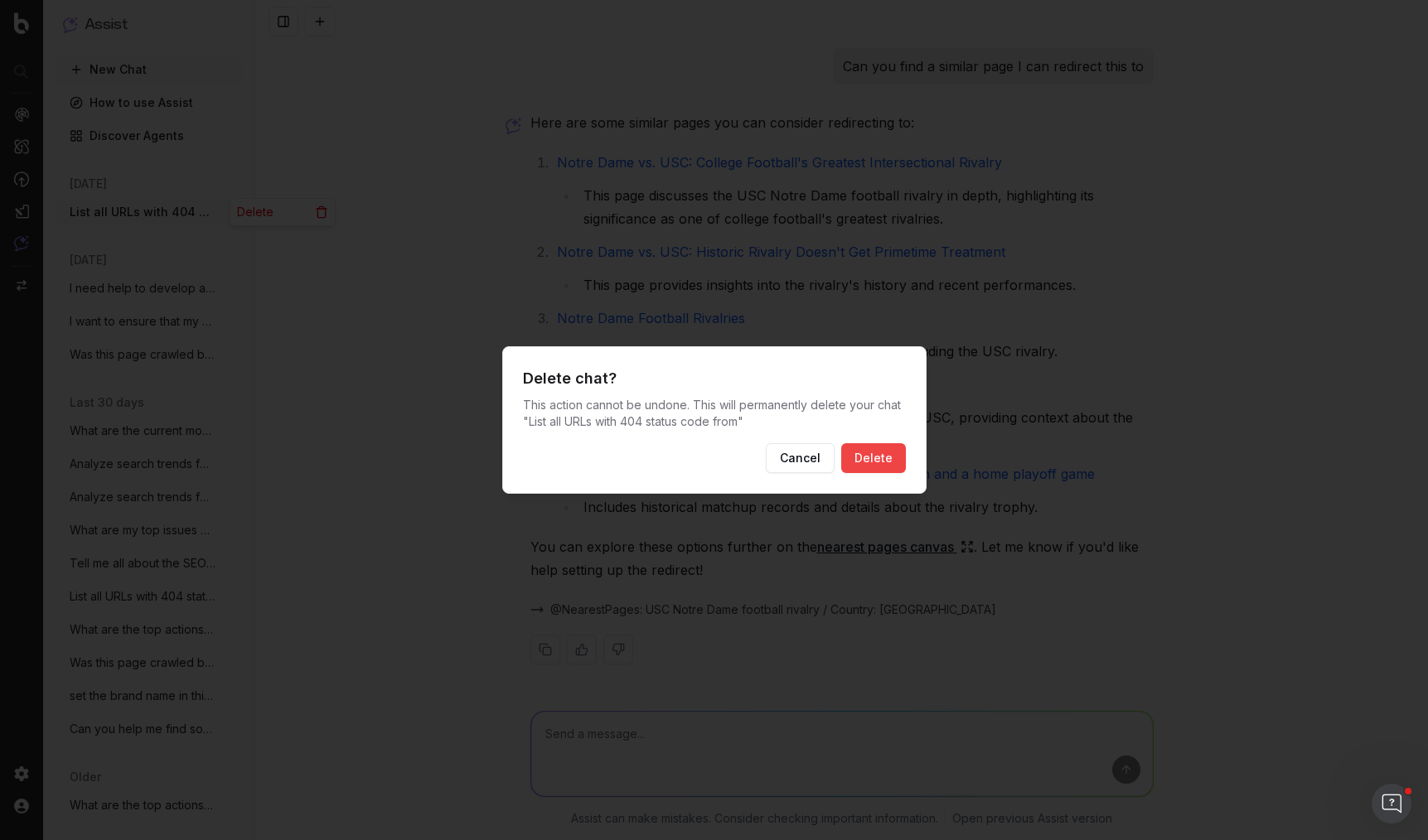click on "Delete" at bounding box center [874, 458] 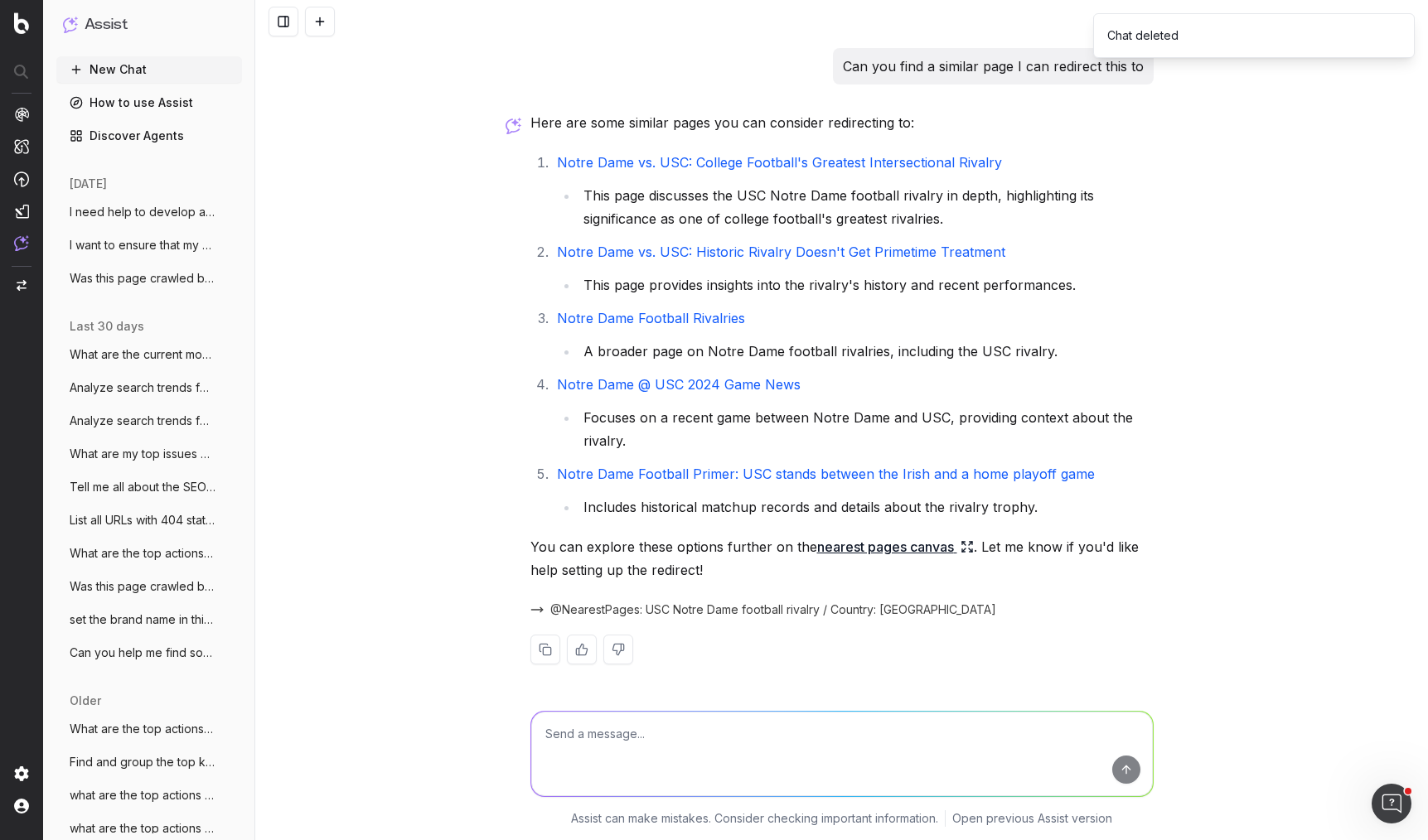 click on "Assist" at bounding box center (106, 25) 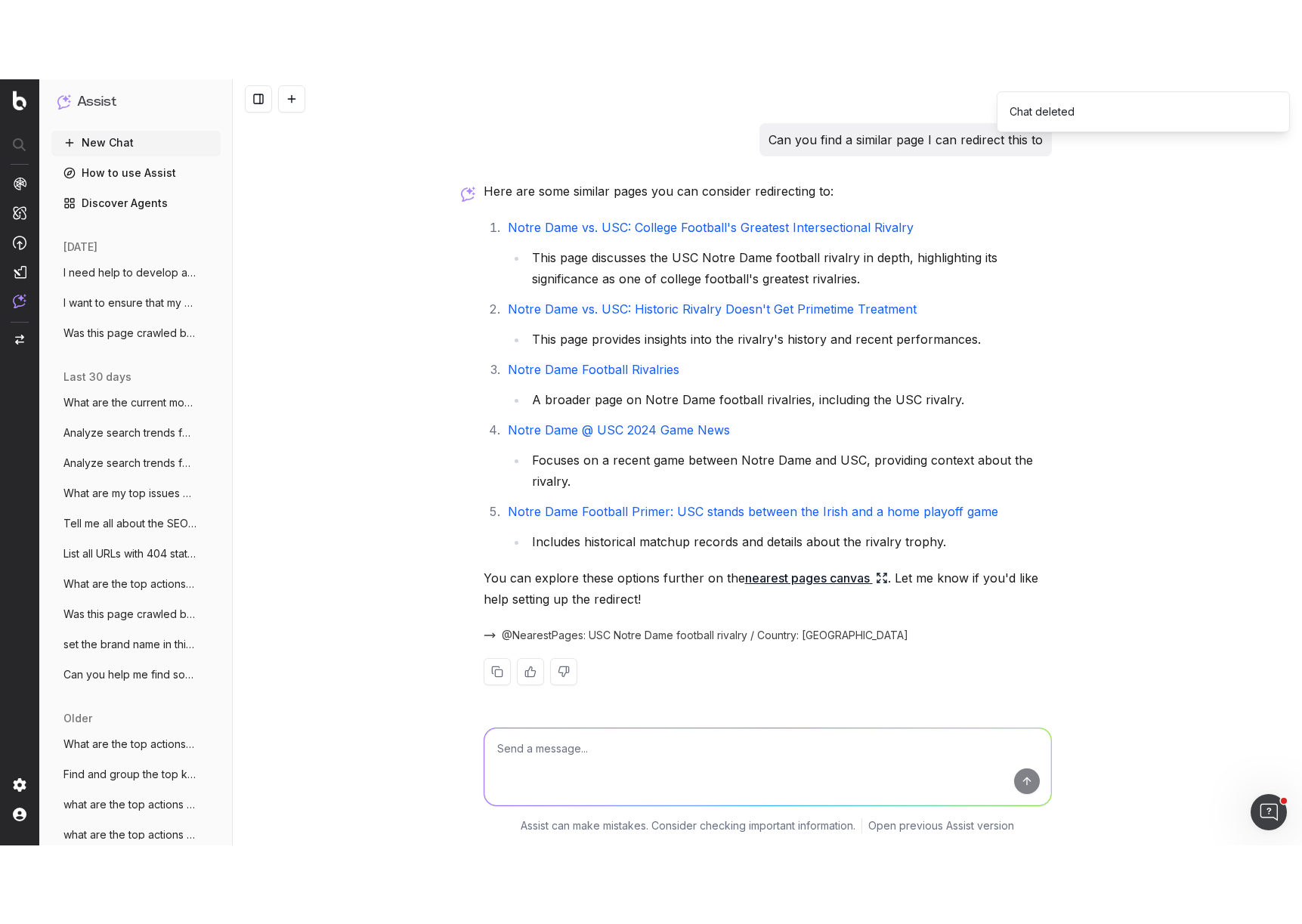 scroll, scrollTop: 0, scrollLeft: 0, axis: both 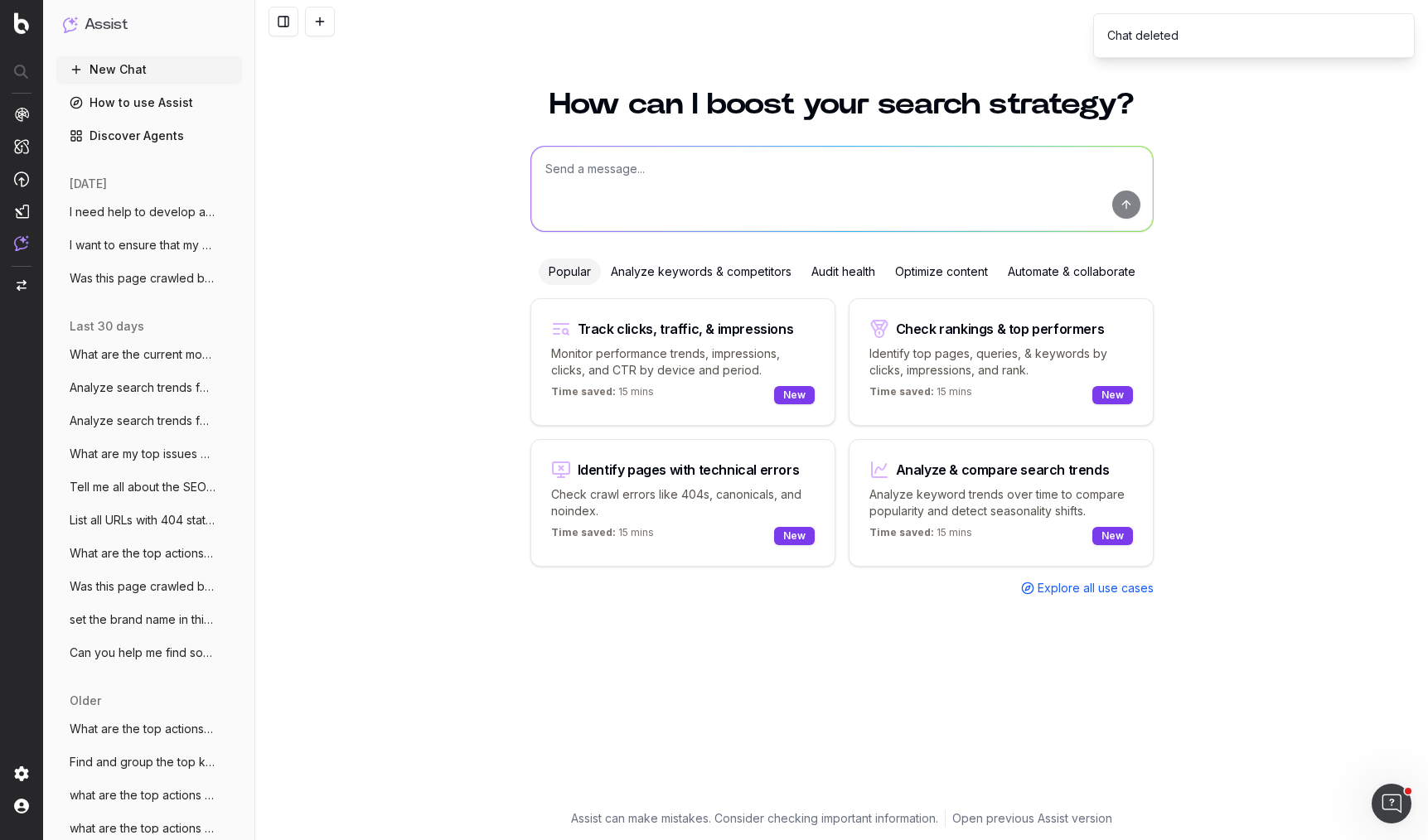 click on "Chat deleted" at bounding box center (1254, 36) 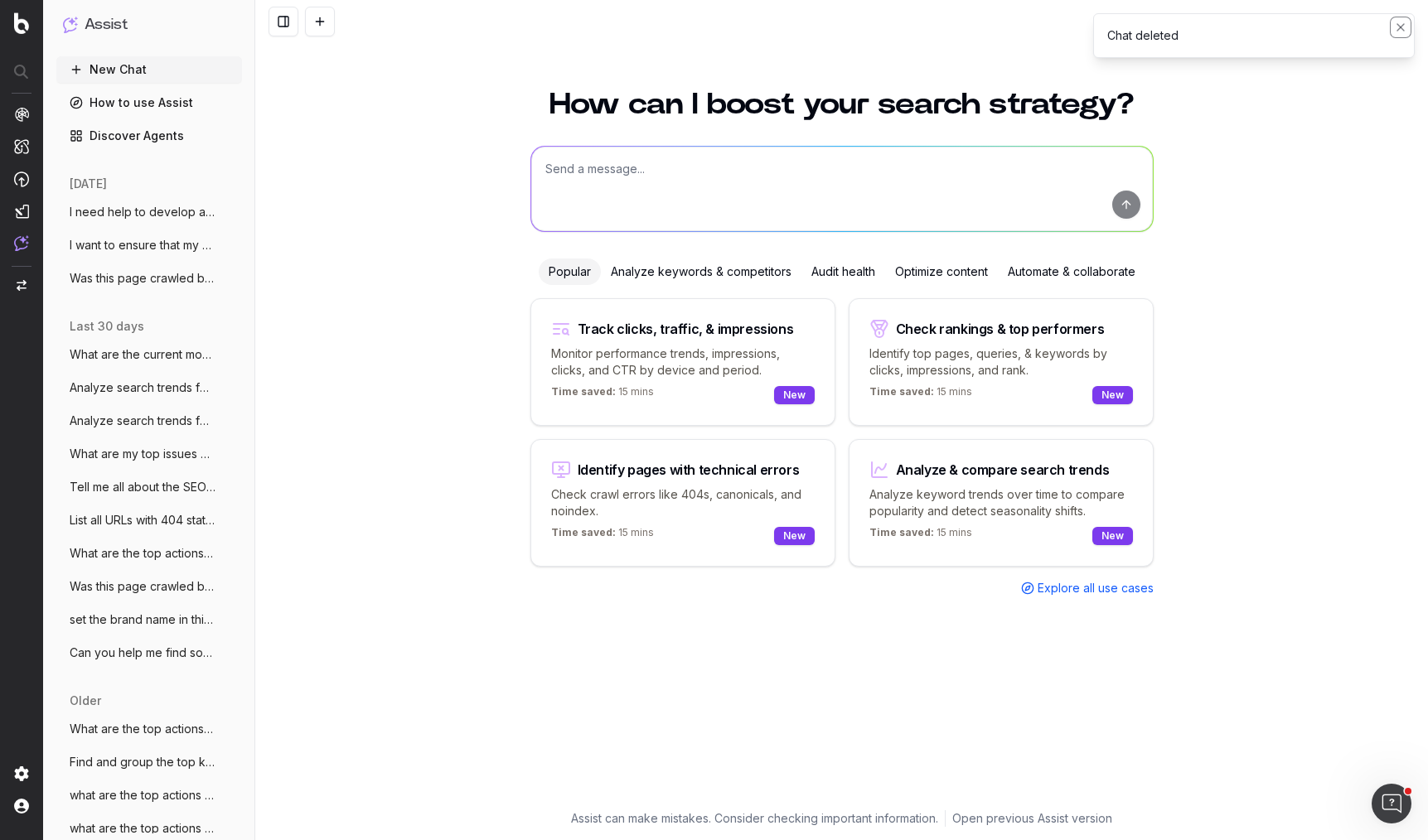 click 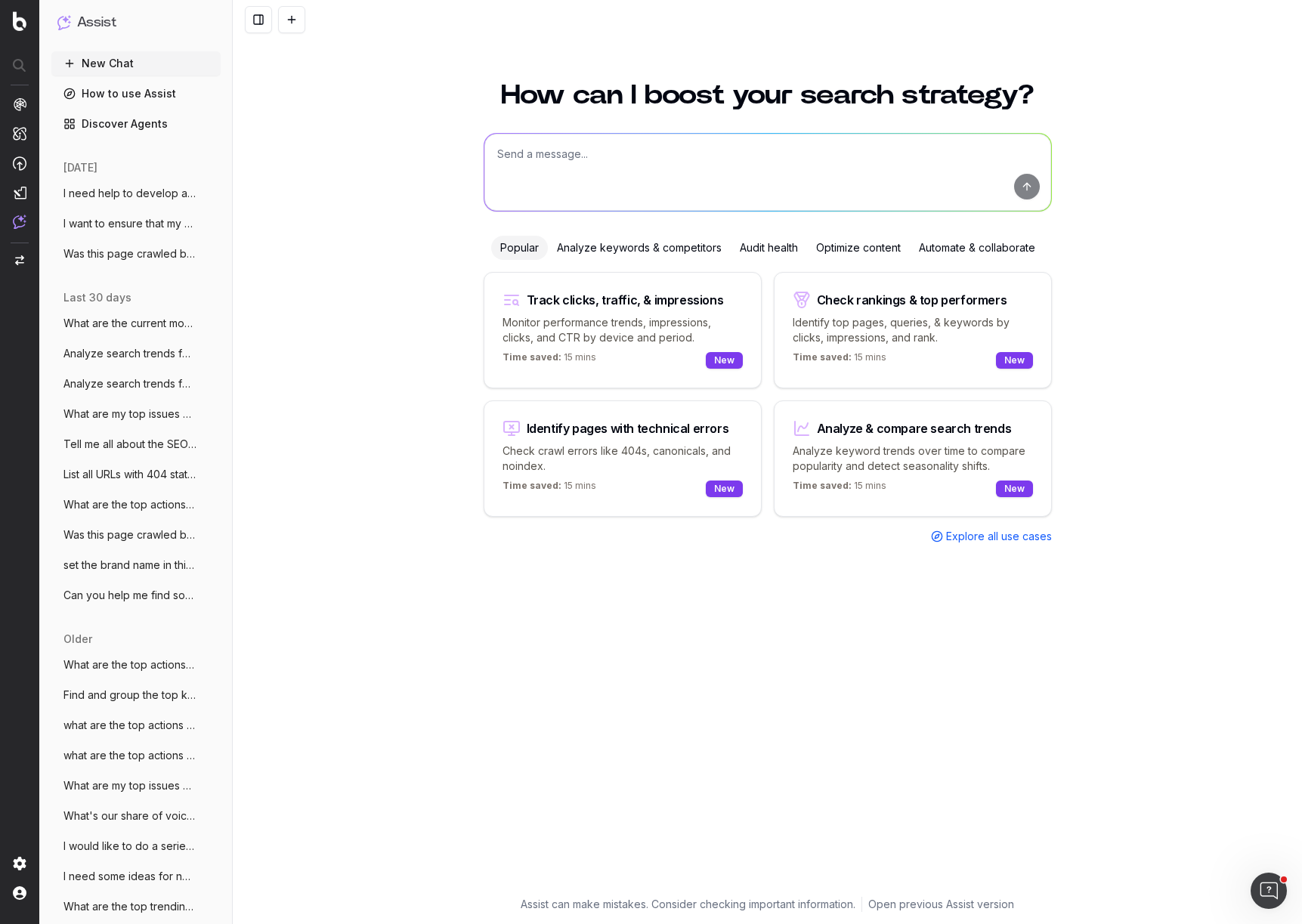 drag, startPoint x: 138, startPoint y: 194, endPoint x: 154, endPoint y: 211, distance: 23.345235 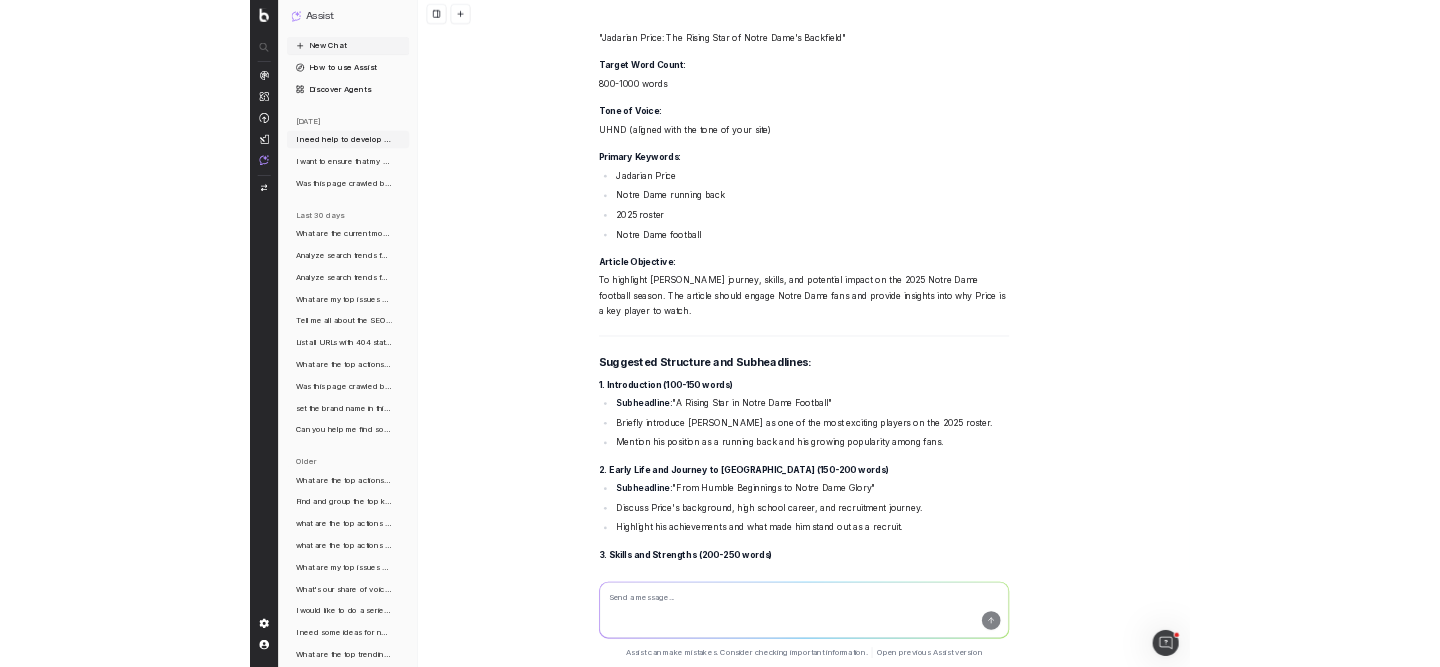scroll, scrollTop: 0, scrollLeft: 0, axis: both 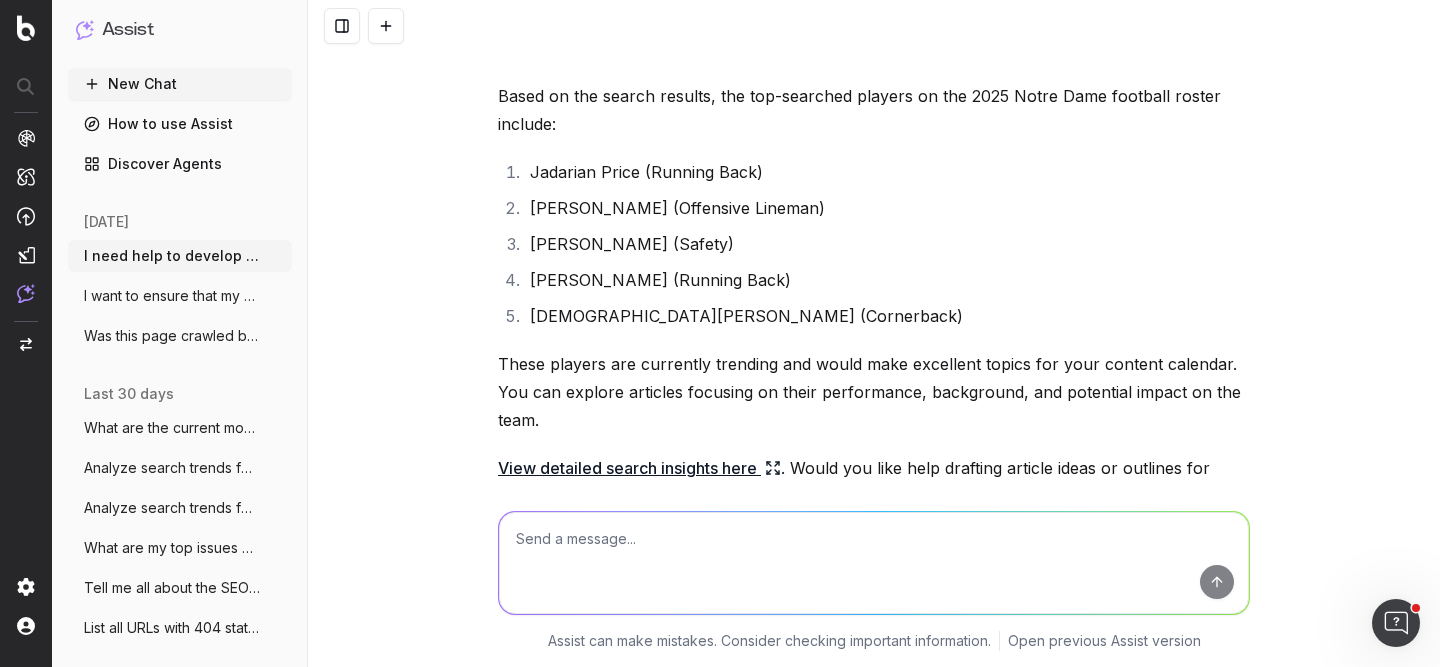 click 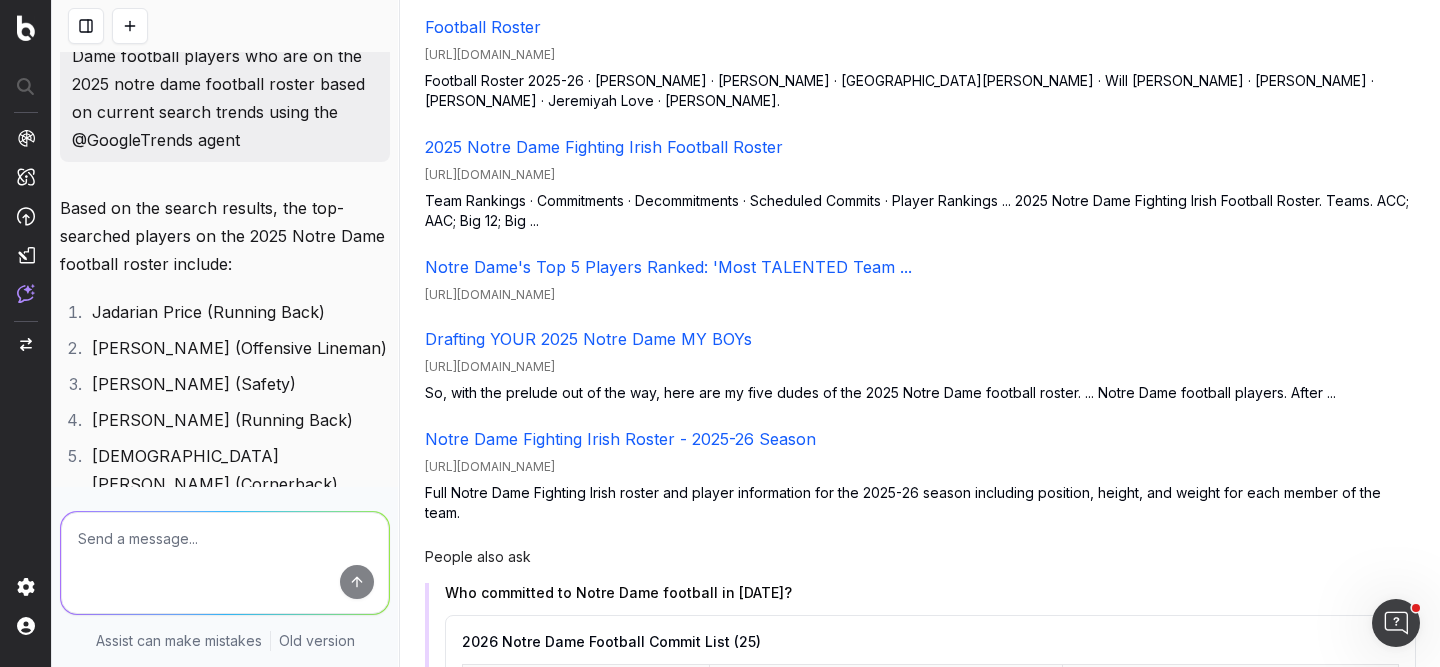 scroll, scrollTop: 24, scrollLeft: 0, axis: vertical 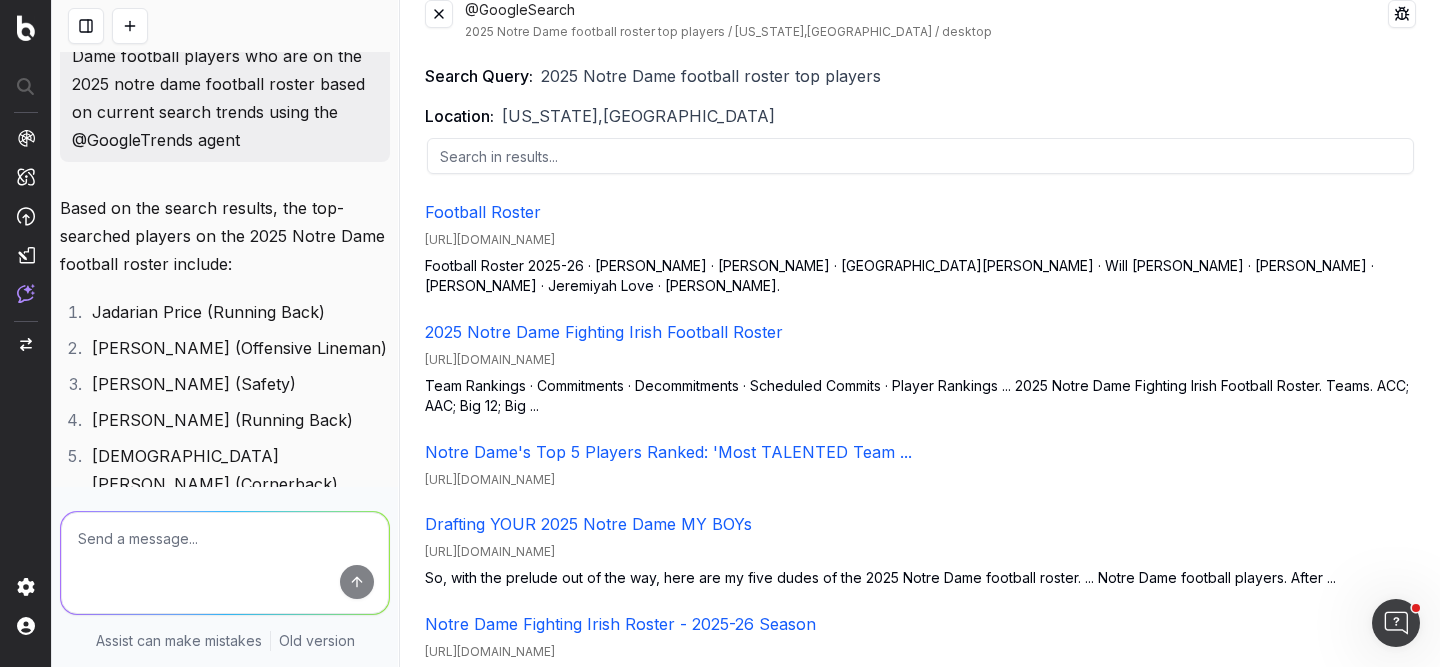 click at bounding box center [439, 14] 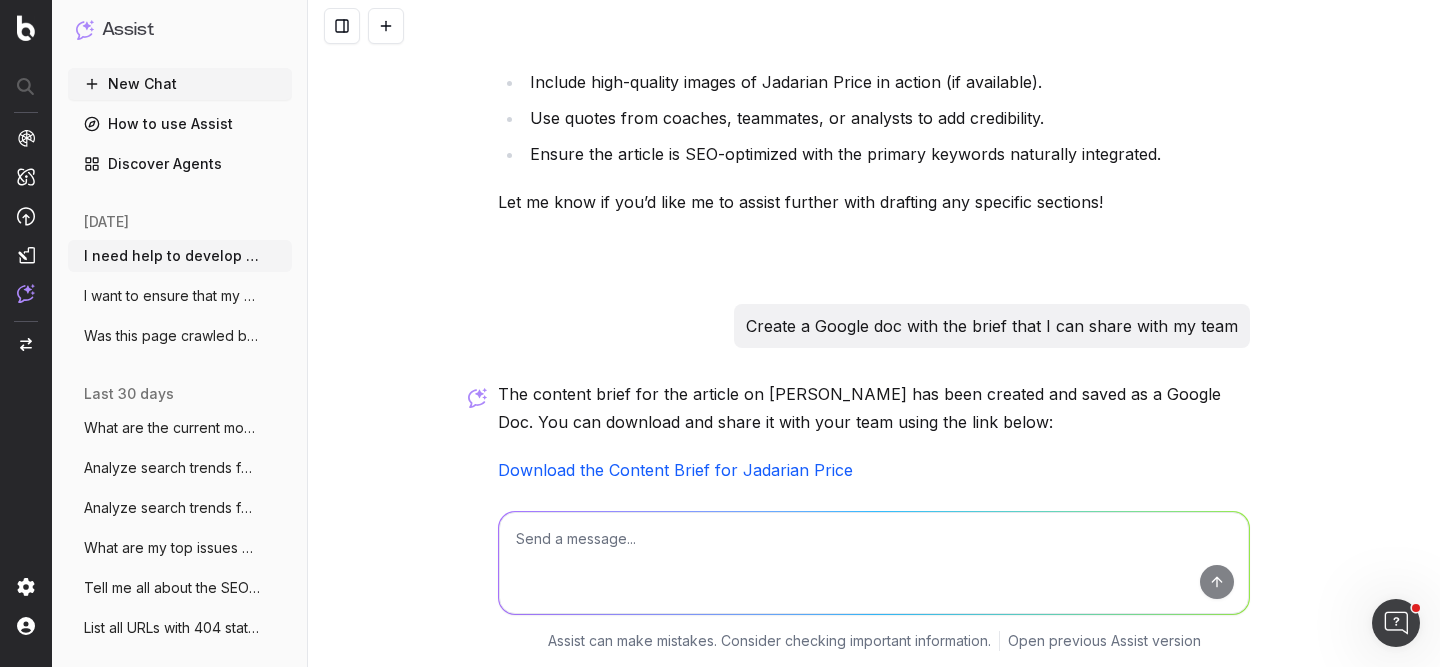 scroll, scrollTop: 3623, scrollLeft: 0, axis: vertical 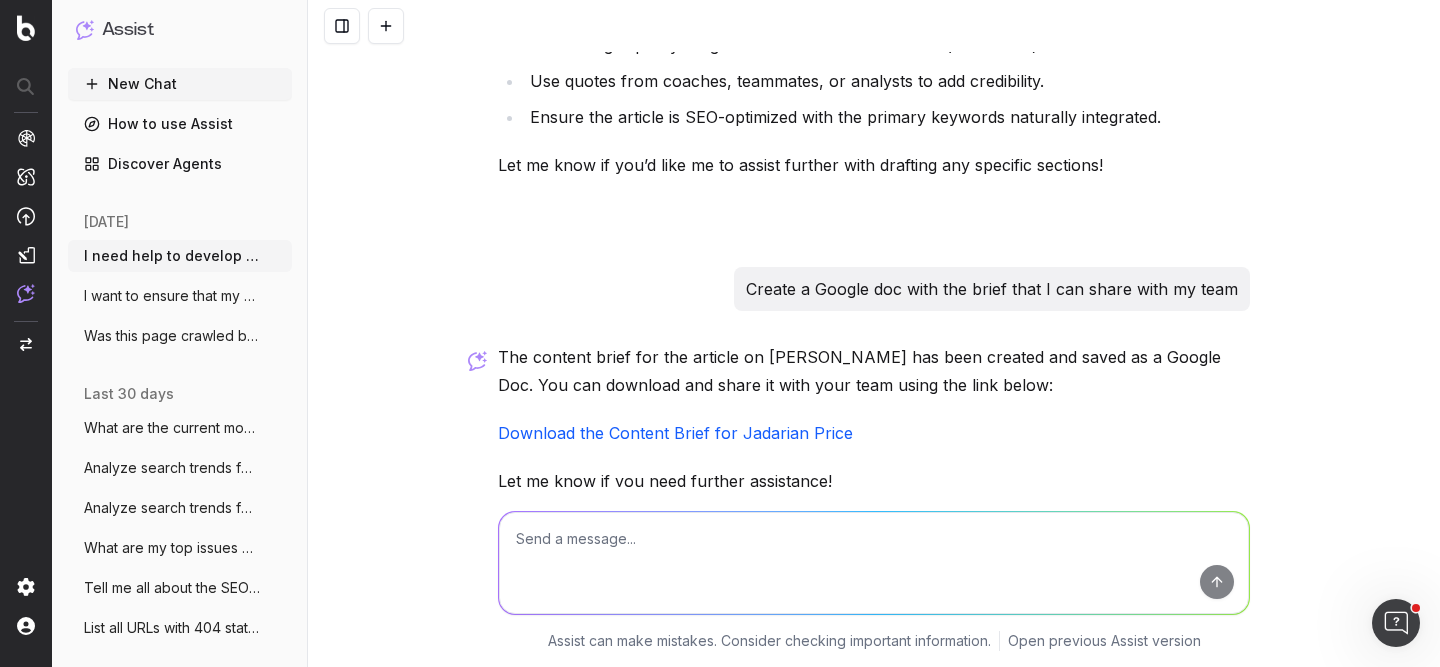 click at bounding box center [874, 563] 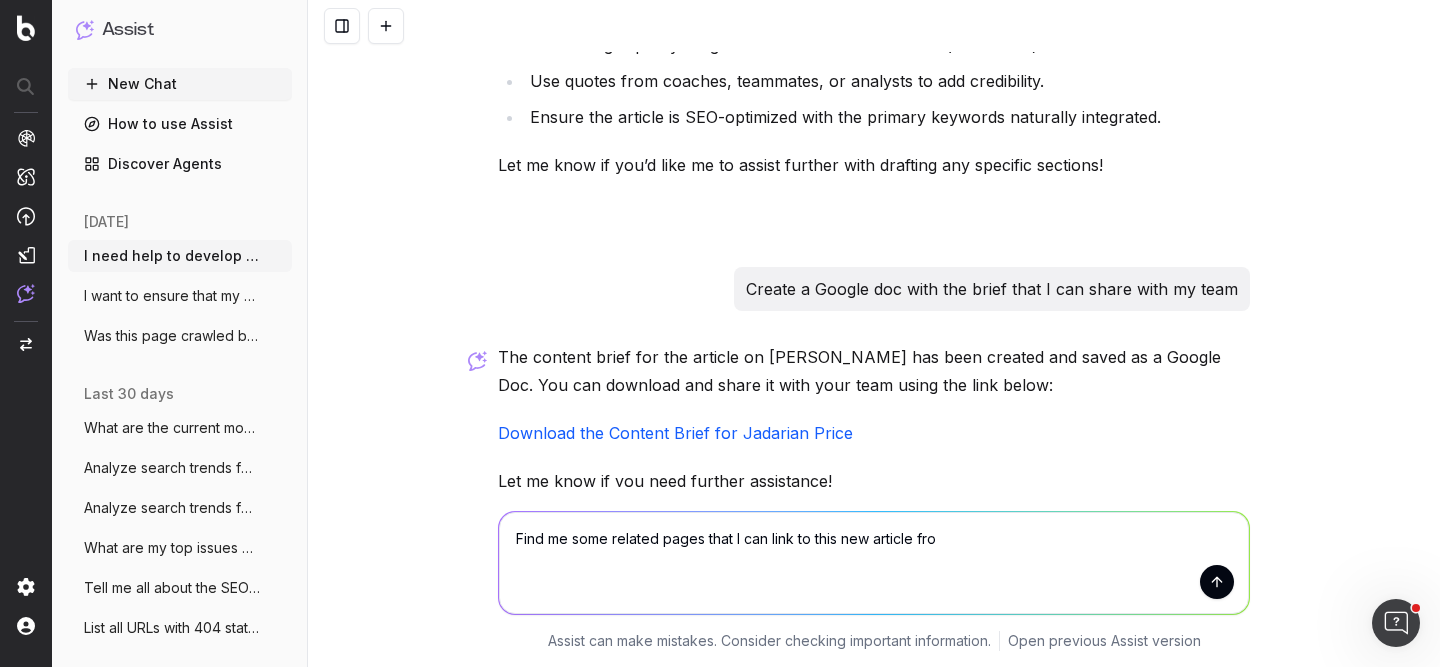 type on "Find me some related pages that I can link to this new article from" 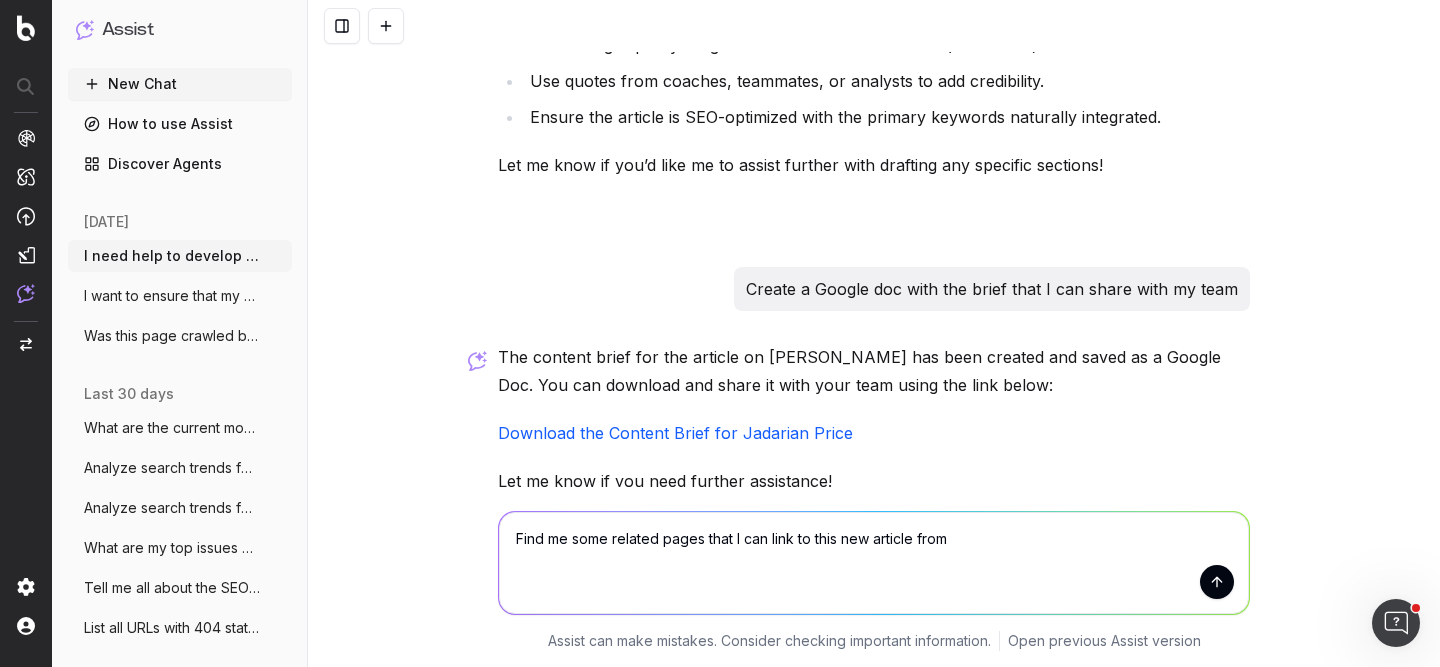 type 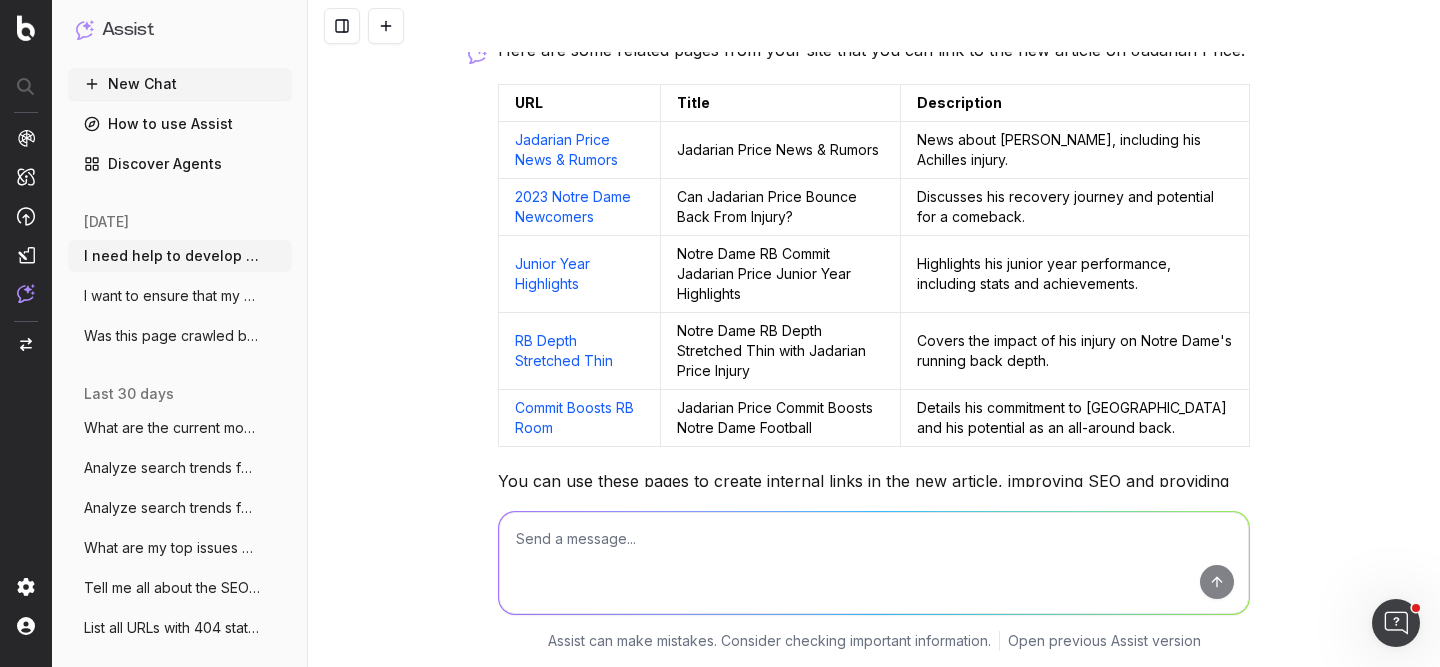 scroll, scrollTop: 4284, scrollLeft: 0, axis: vertical 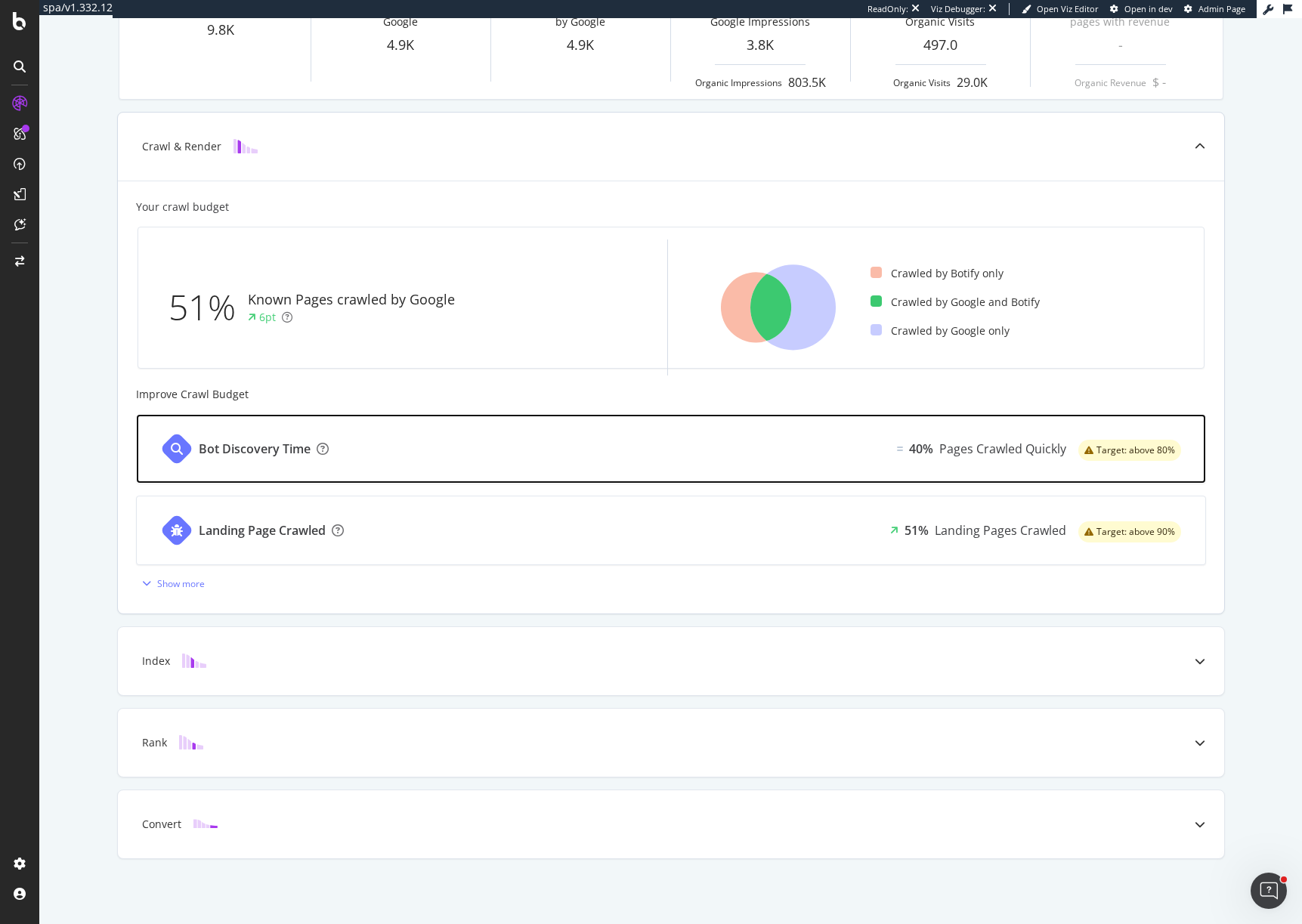 click on "Bot Discovery Time 40% Pages Crawled Quickly Target: above 80%" at bounding box center (671, 449) 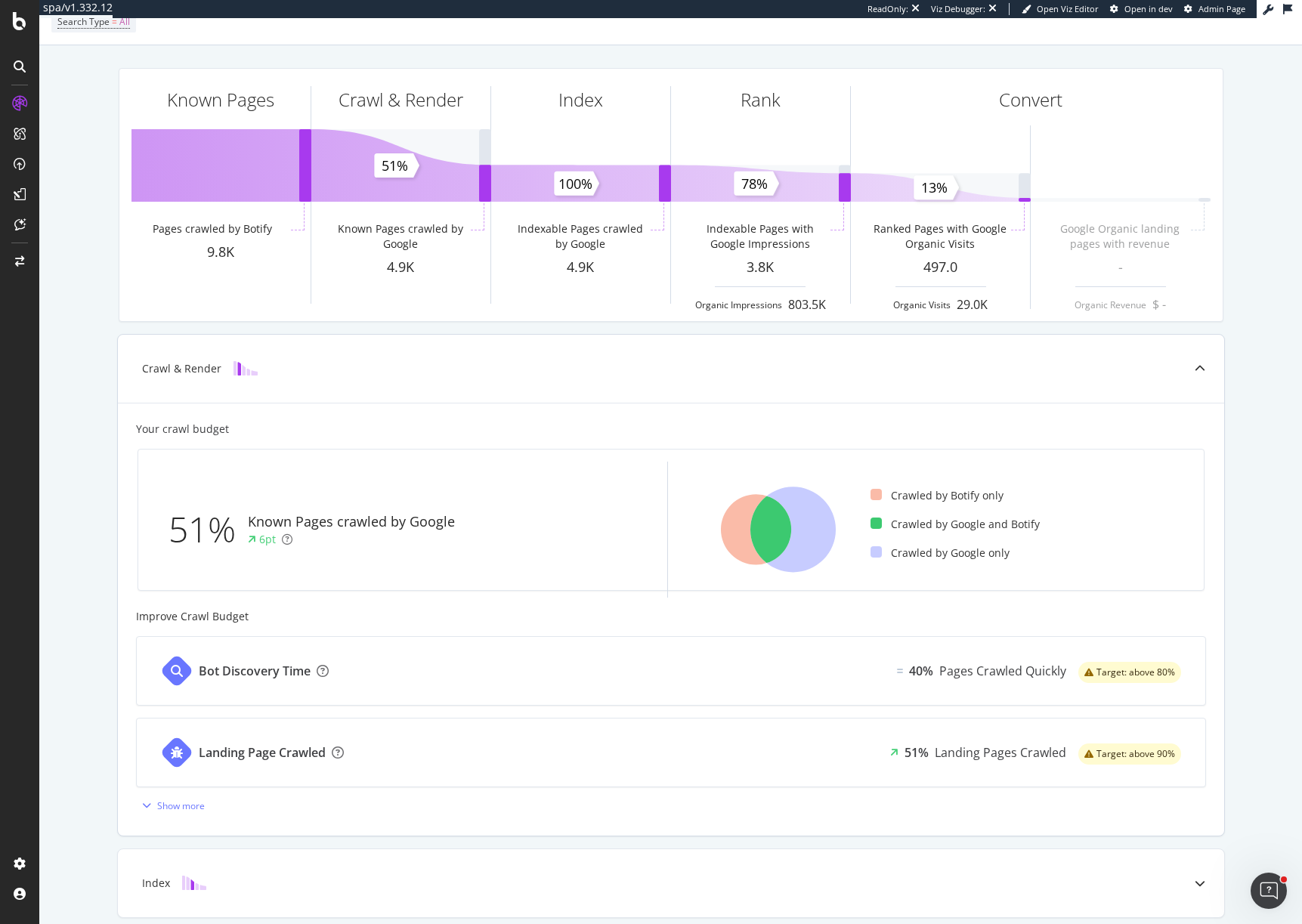 scroll, scrollTop: 291, scrollLeft: 0, axis: vertical 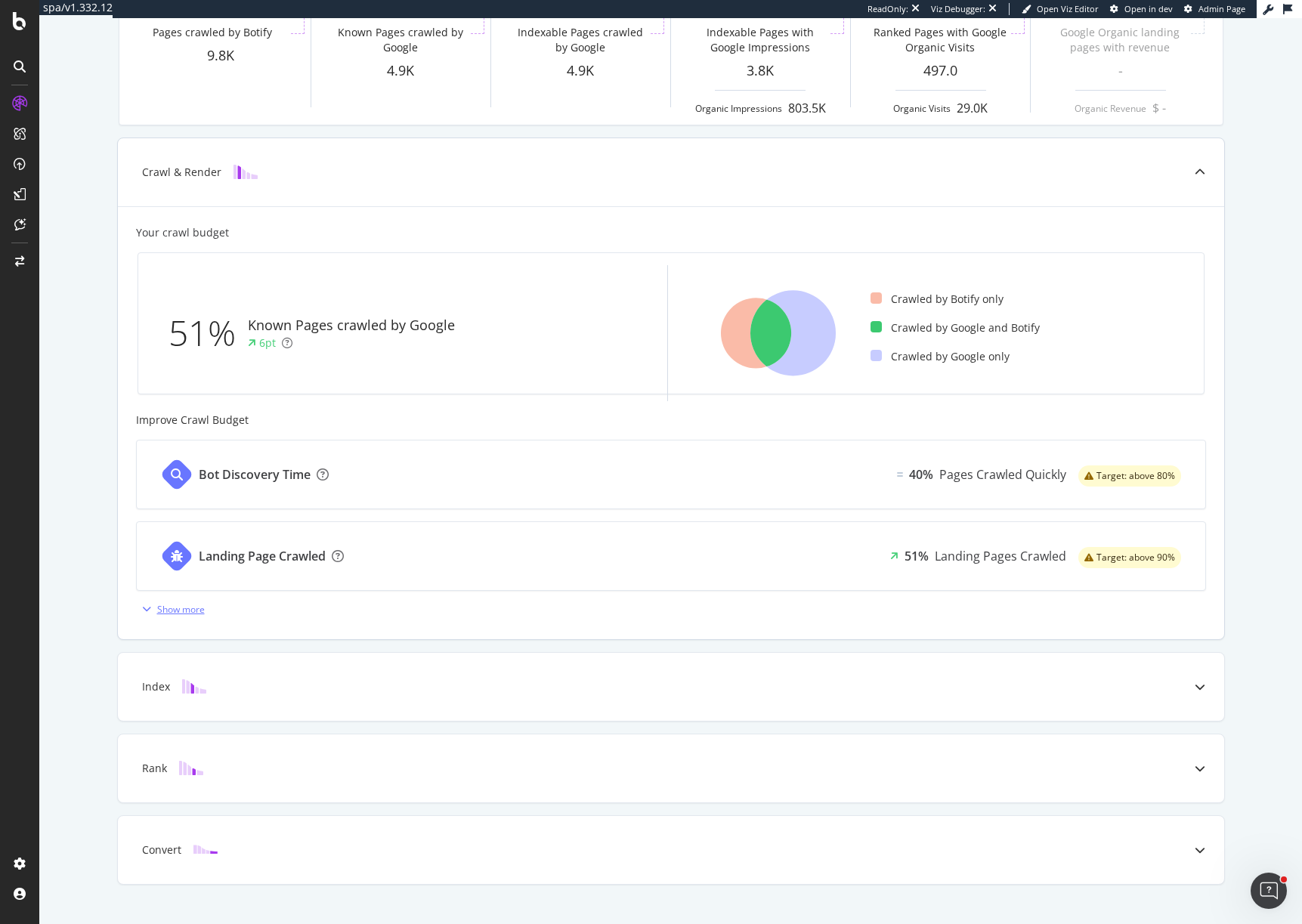 click on "Show more" at bounding box center [181, 609] 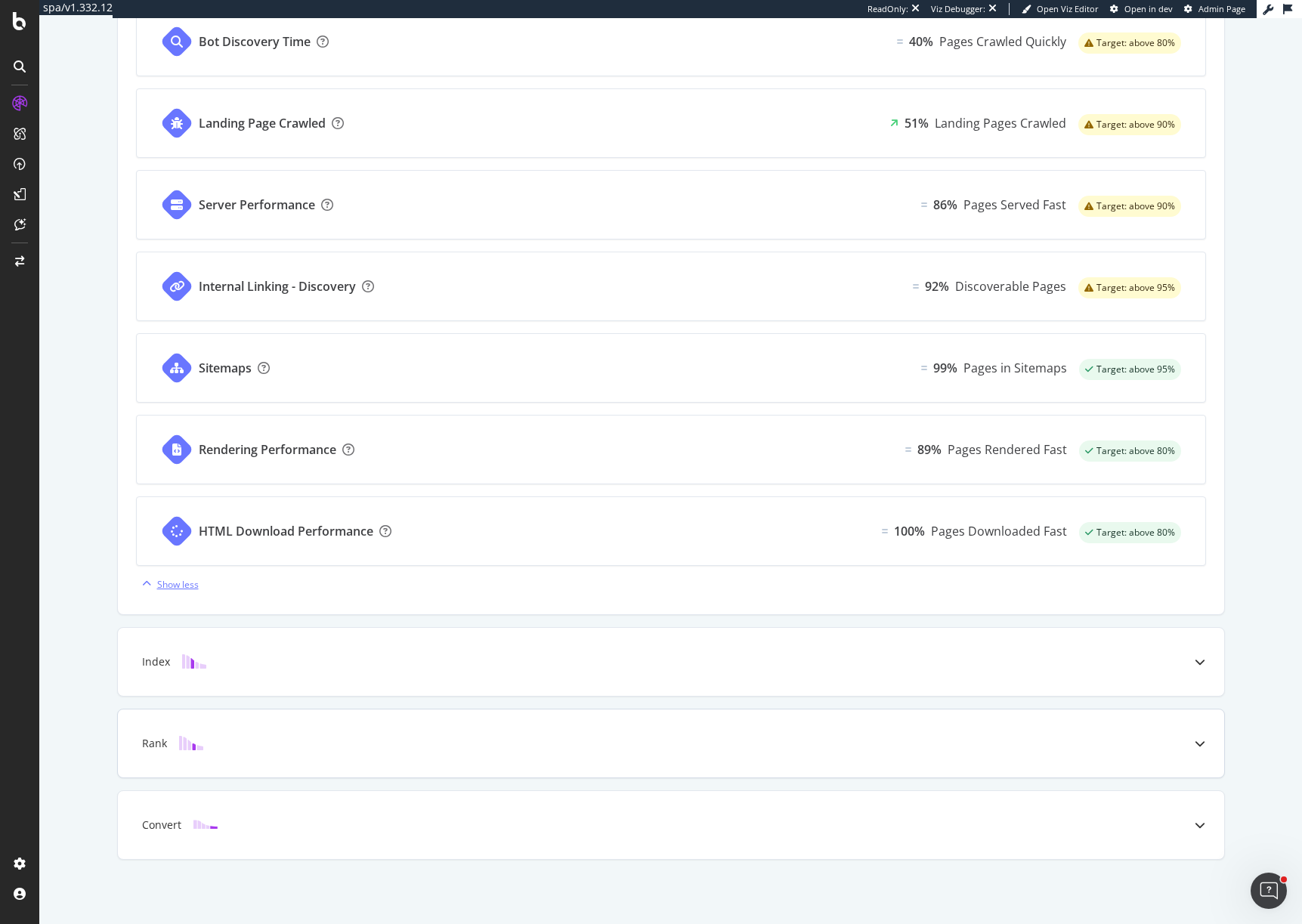 scroll, scrollTop: 725, scrollLeft: 0, axis: vertical 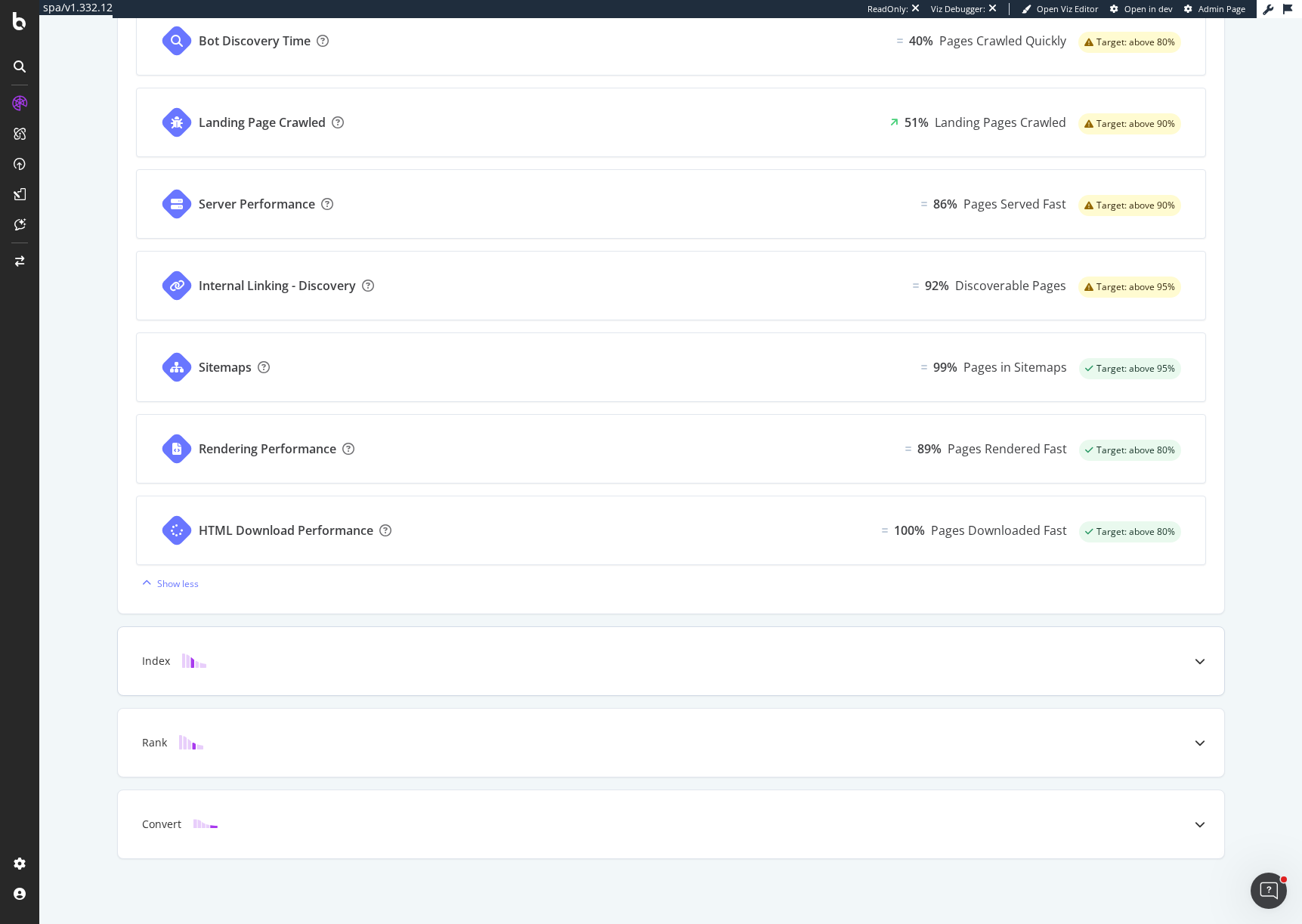 click at bounding box center [1200, 661] 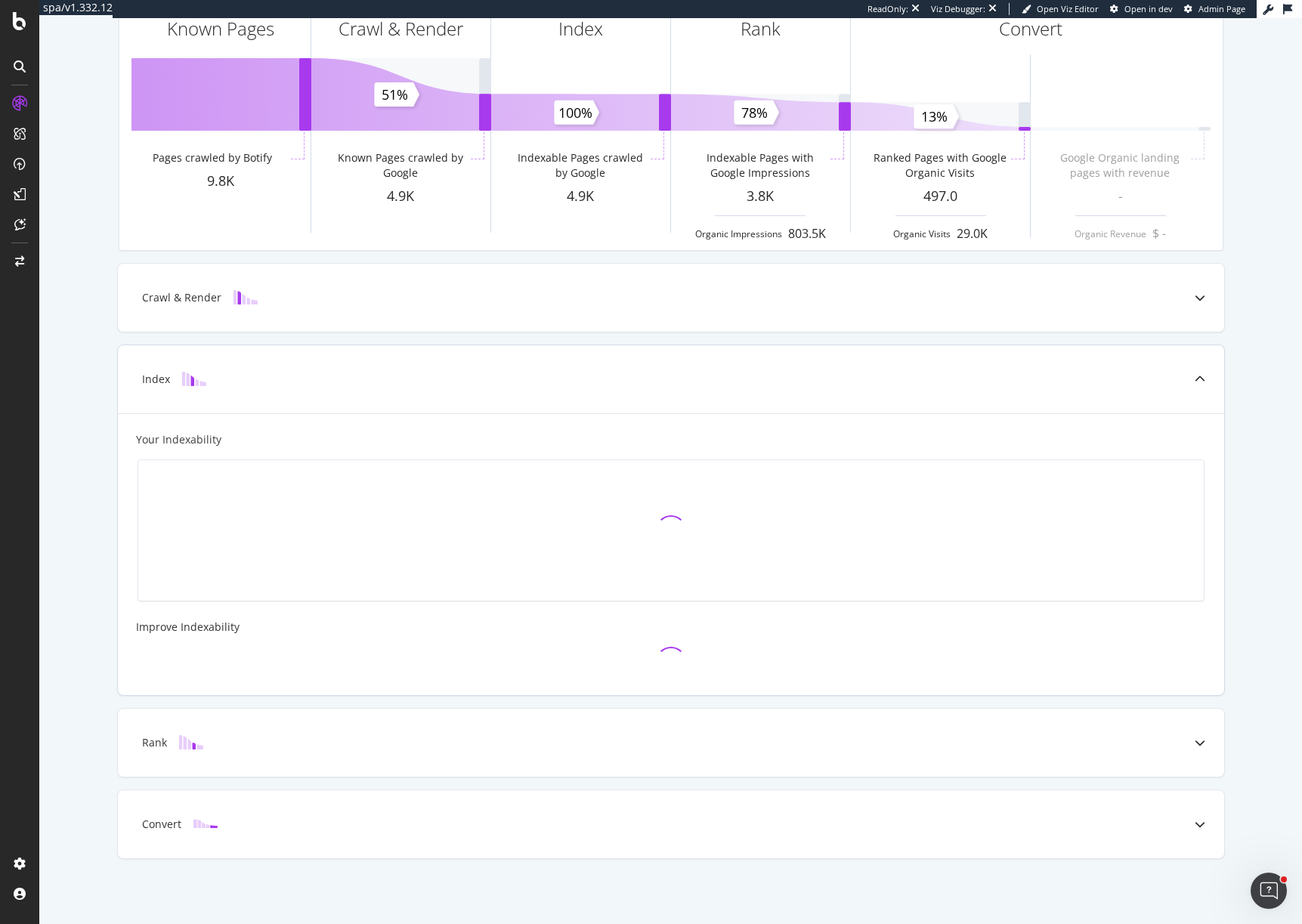 scroll, scrollTop: 317, scrollLeft: 0, axis: vertical 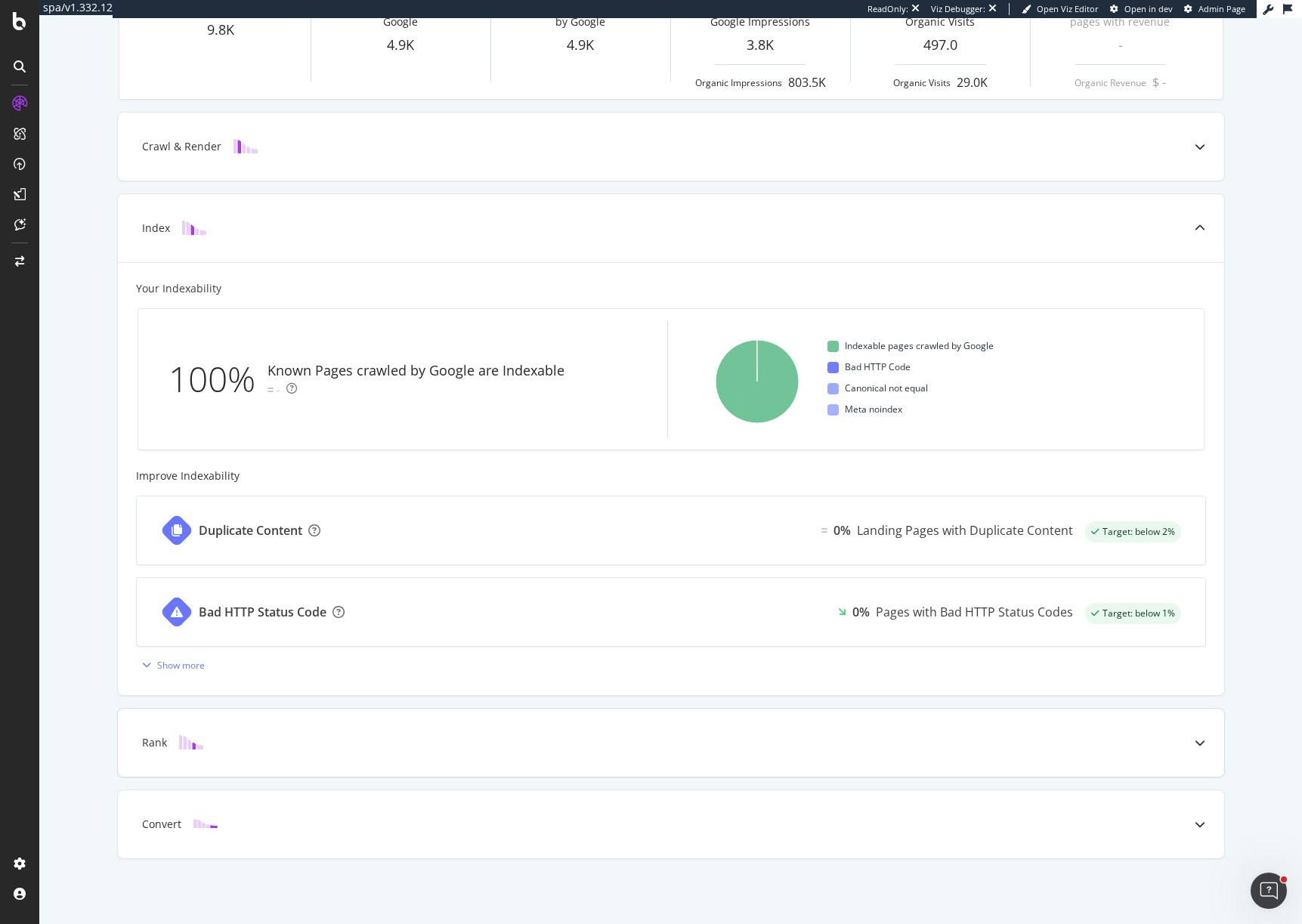 click at bounding box center (1200, 743) 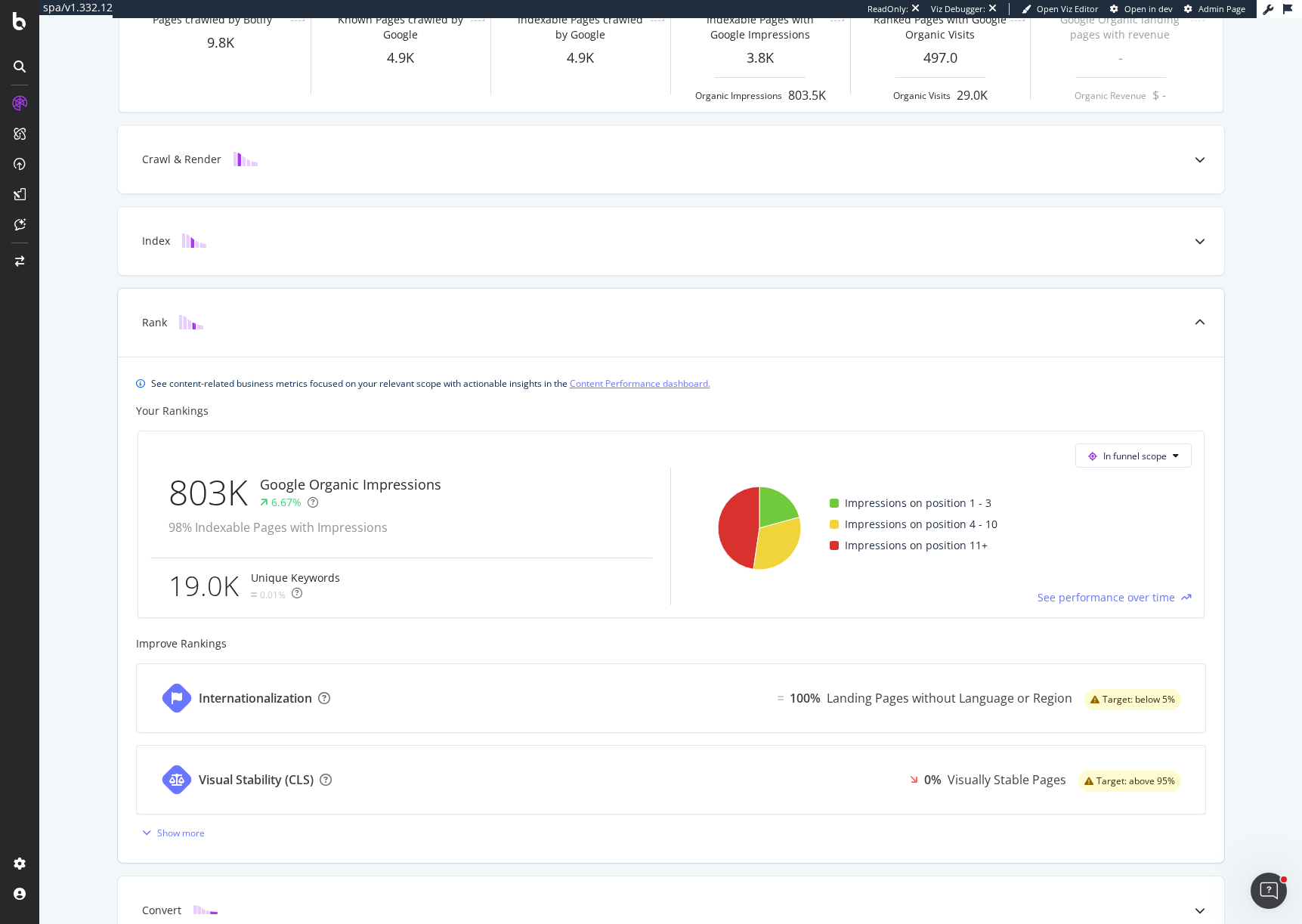 scroll, scrollTop: 310, scrollLeft: 0, axis: vertical 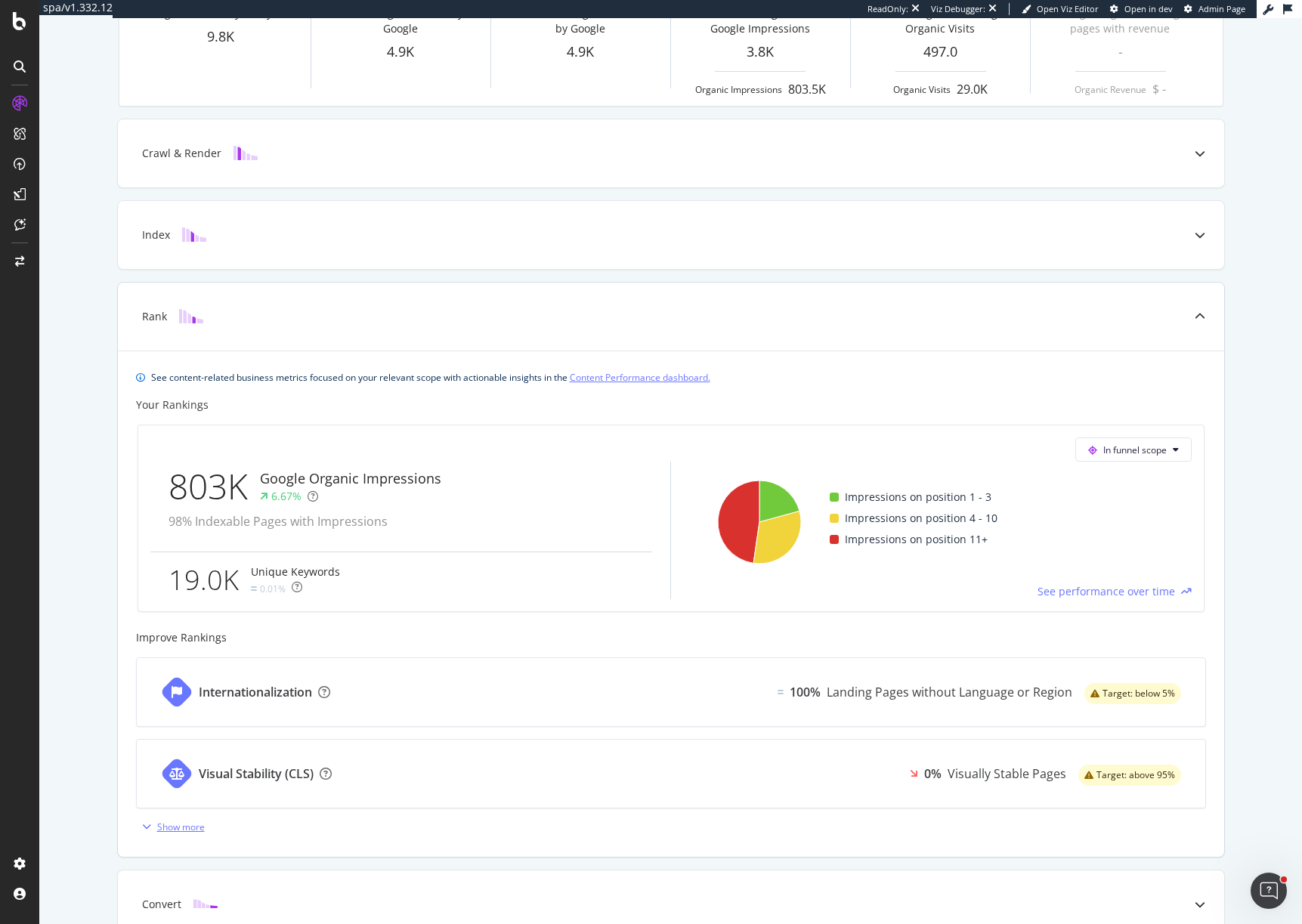 click on "Show more" at bounding box center [181, 827] 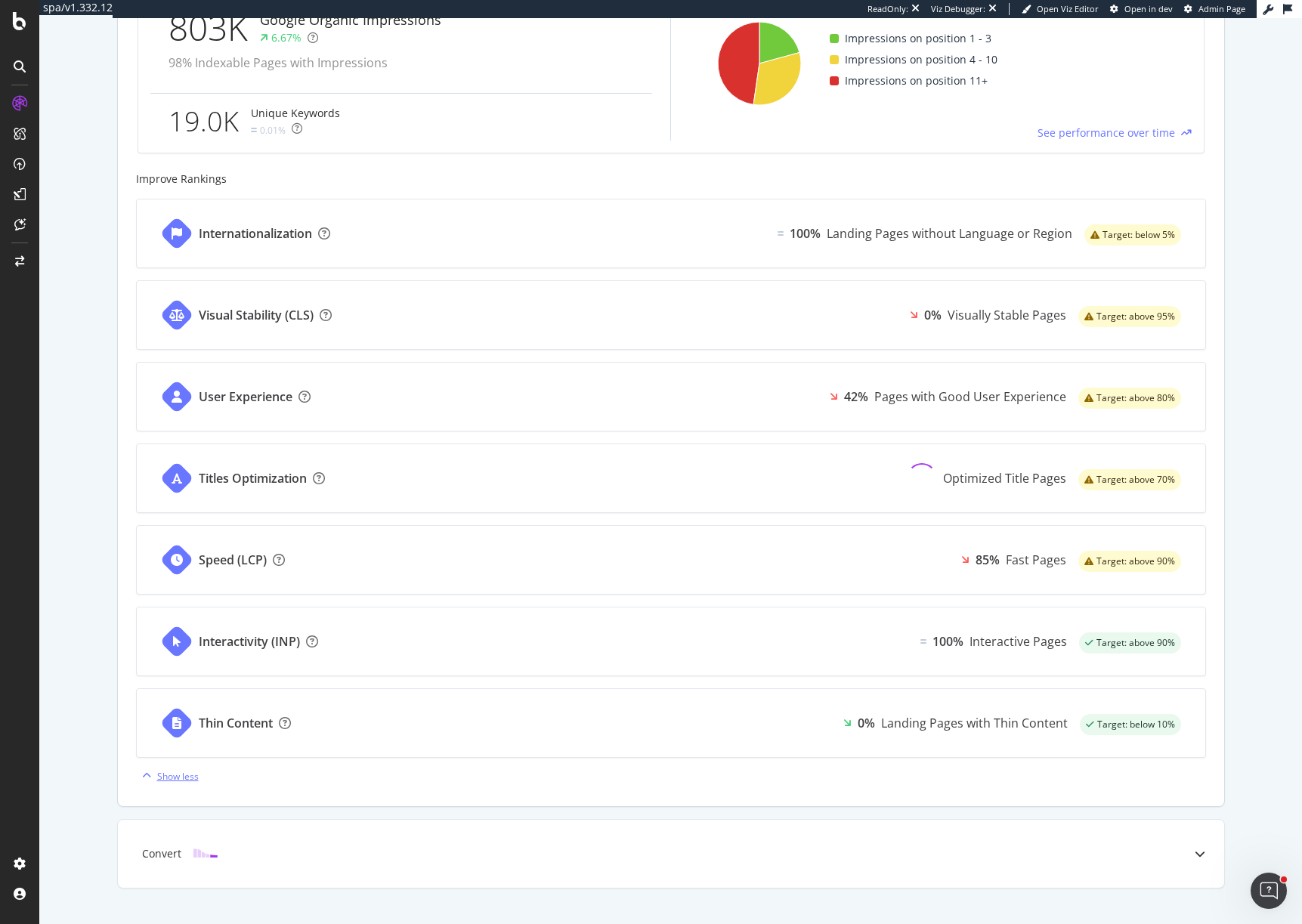 scroll, scrollTop: 798, scrollLeft: 0, axis: vertical 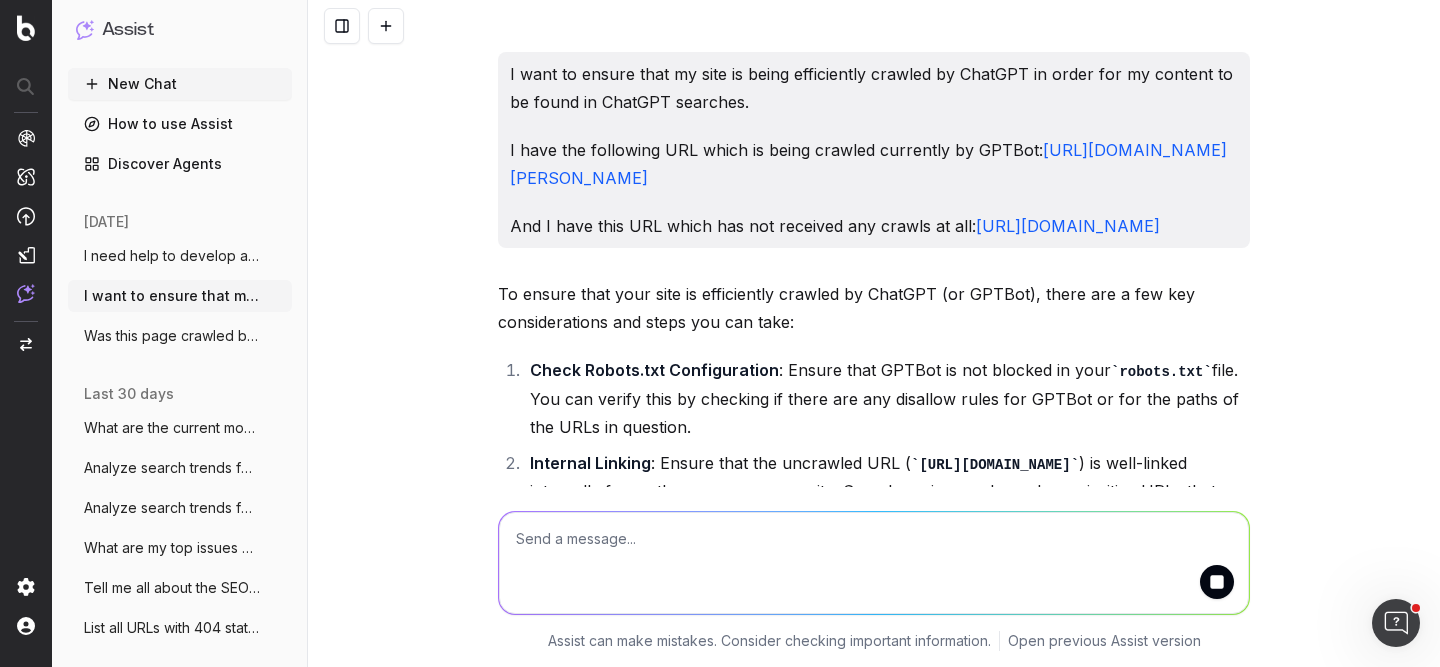 click on "I want to ensure that my site is being efficiently crawled by ChatGPT in order for my content to be found in ChatGPT searches. I have the following URL which is being crawled currently by GPTBot:   https://www.uhnd.com/football/2021/12/06/marcus-freeman-new-notre-dame-hc-nailed-opening-presser-by-being-himself/ And I have this URL which has not received any crawls at all:   https://www.uhnd.com/football/games/notre-dame-vs-stanford-2022/ To ensure that your site is efficiently crawled by ChatGPT (or GPTBot), there are a few key considerations and steps you can take: Check Robots.txt Configuration : Ensure that GPTBot is not blocked in your  robots.txt  file. You can verify this by checking if there are any disallow rules for GPTBot or for the paths of the URLs in question. Internal Linking : Ensure that the uncrawled URL ( https://www.uhnd.com/football/games/notre-dame-vs-stanford-2022/ Sitemap Submission Content Quality and Metadata Fetch as GPTBot Analyze Crawl Data Would you like me to: green text Element" at bounding box center [874, 333] 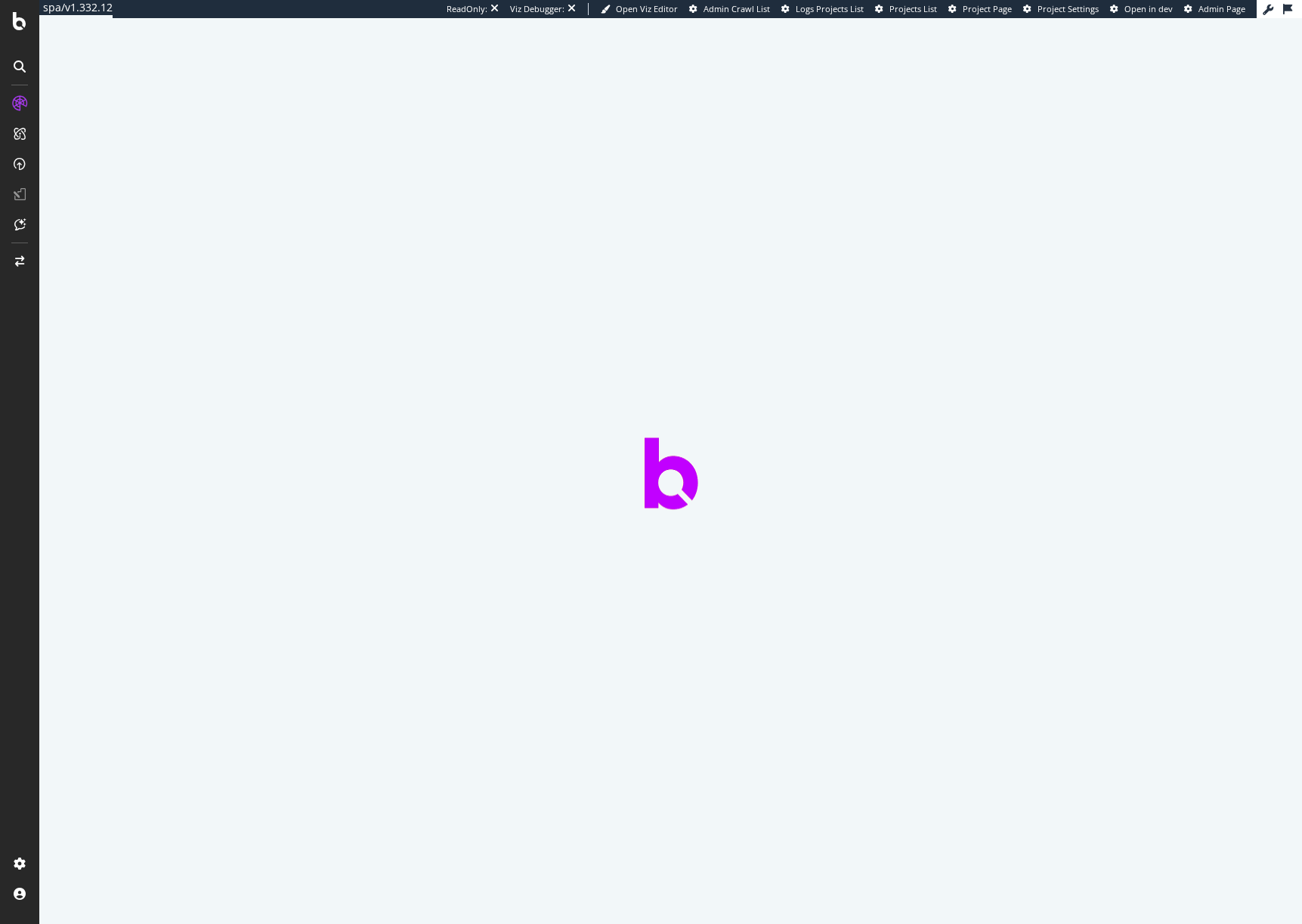 scroll, scrollTop: 0, scrollLeft: 0, axis: both 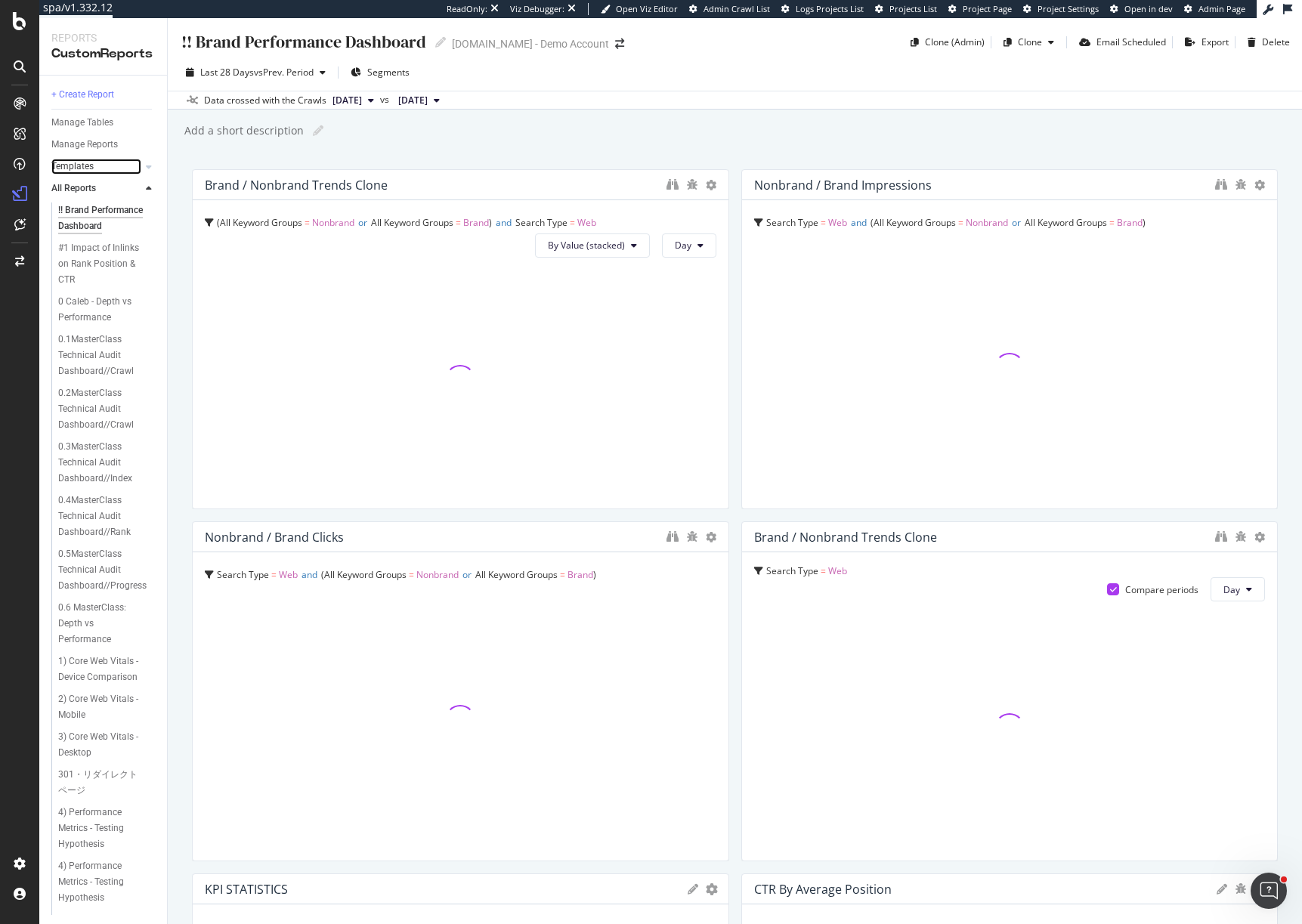 click on "Templates" at bounding box center [96, 166] 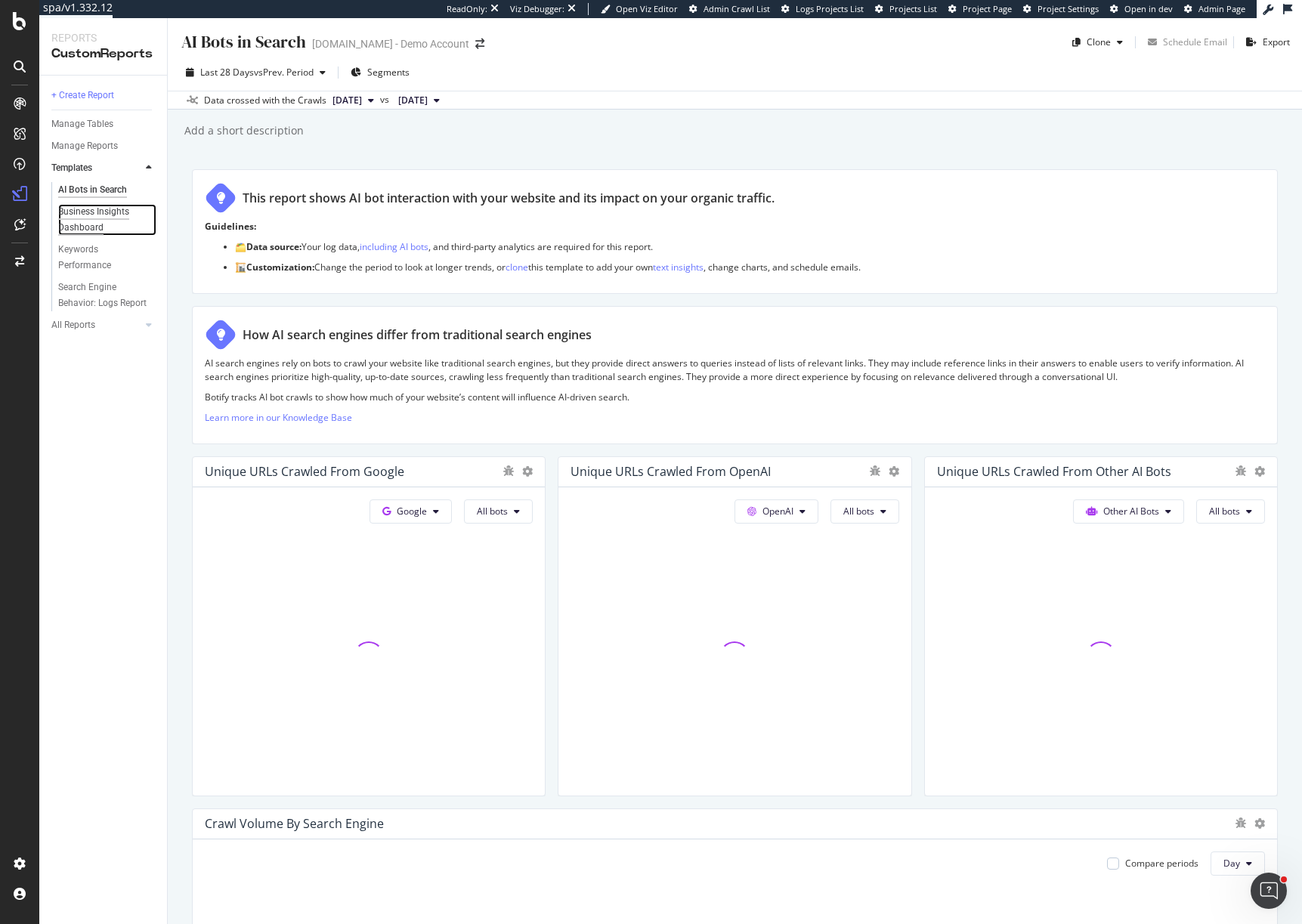 click on "Business Insights Dashboard" at bounding box center [101, 220] 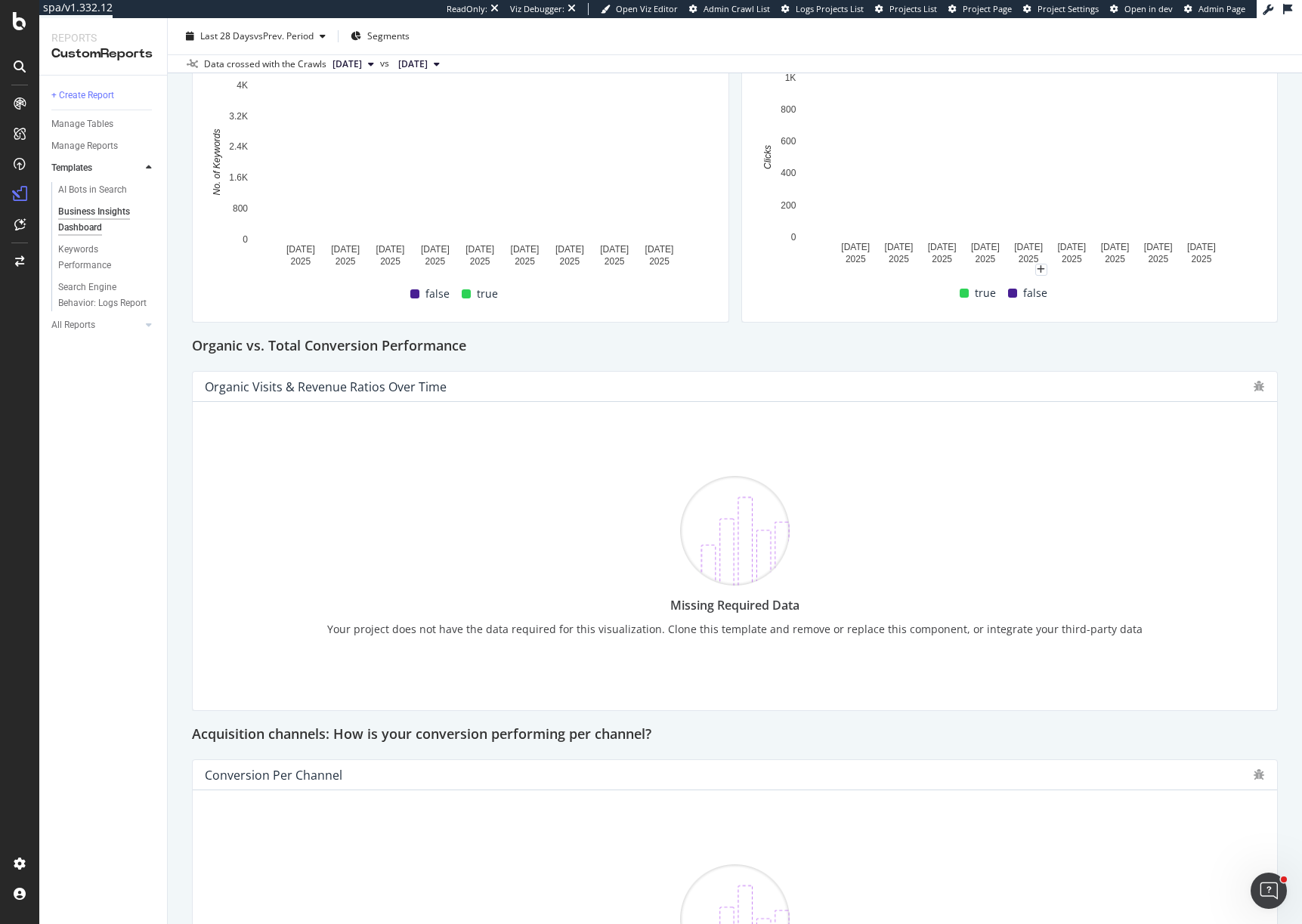 scroll, scrollTop: 0, scrollLeft: 0, axis: both 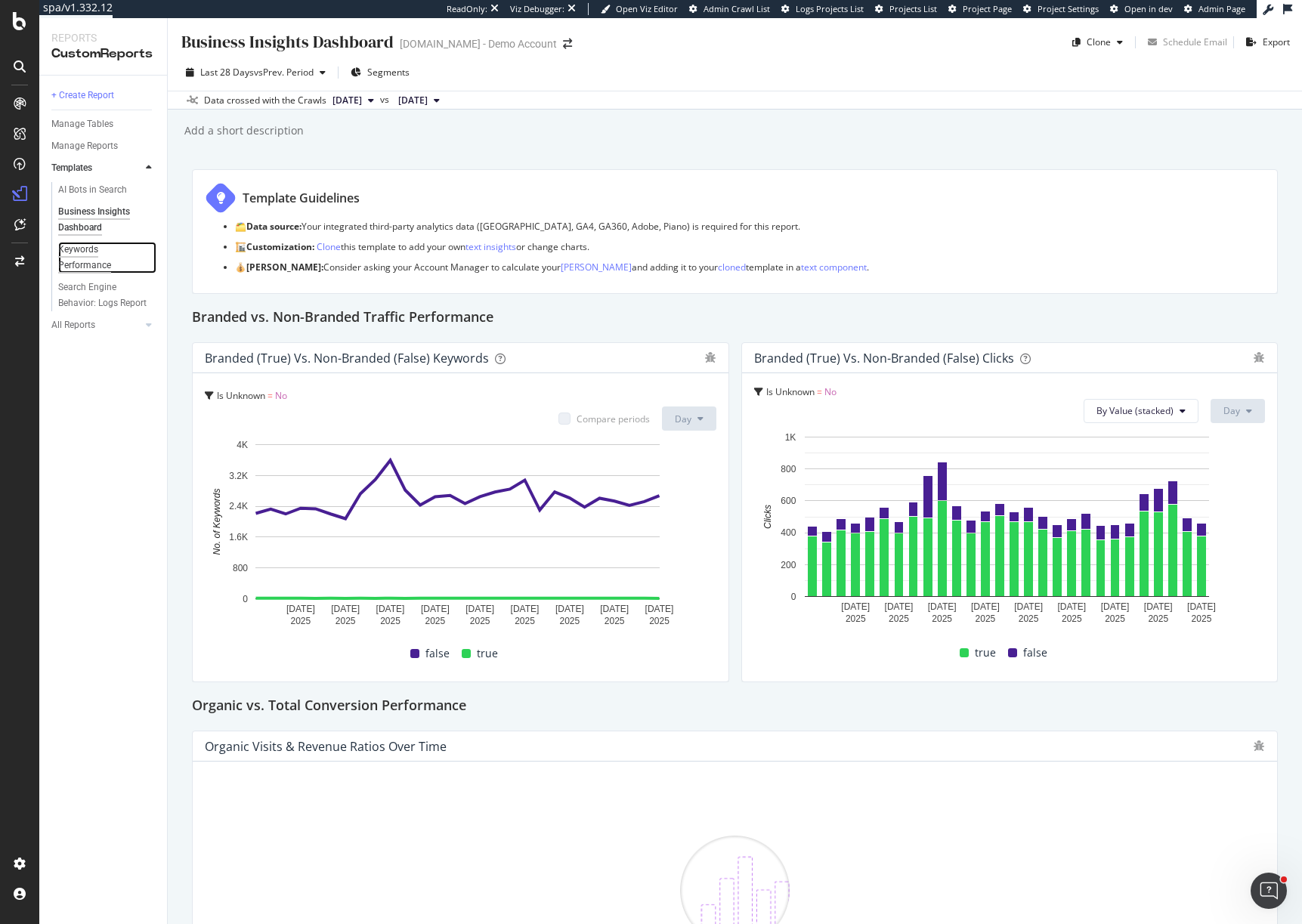 click on "Keywords Performance" at bounding box center (101, 258) 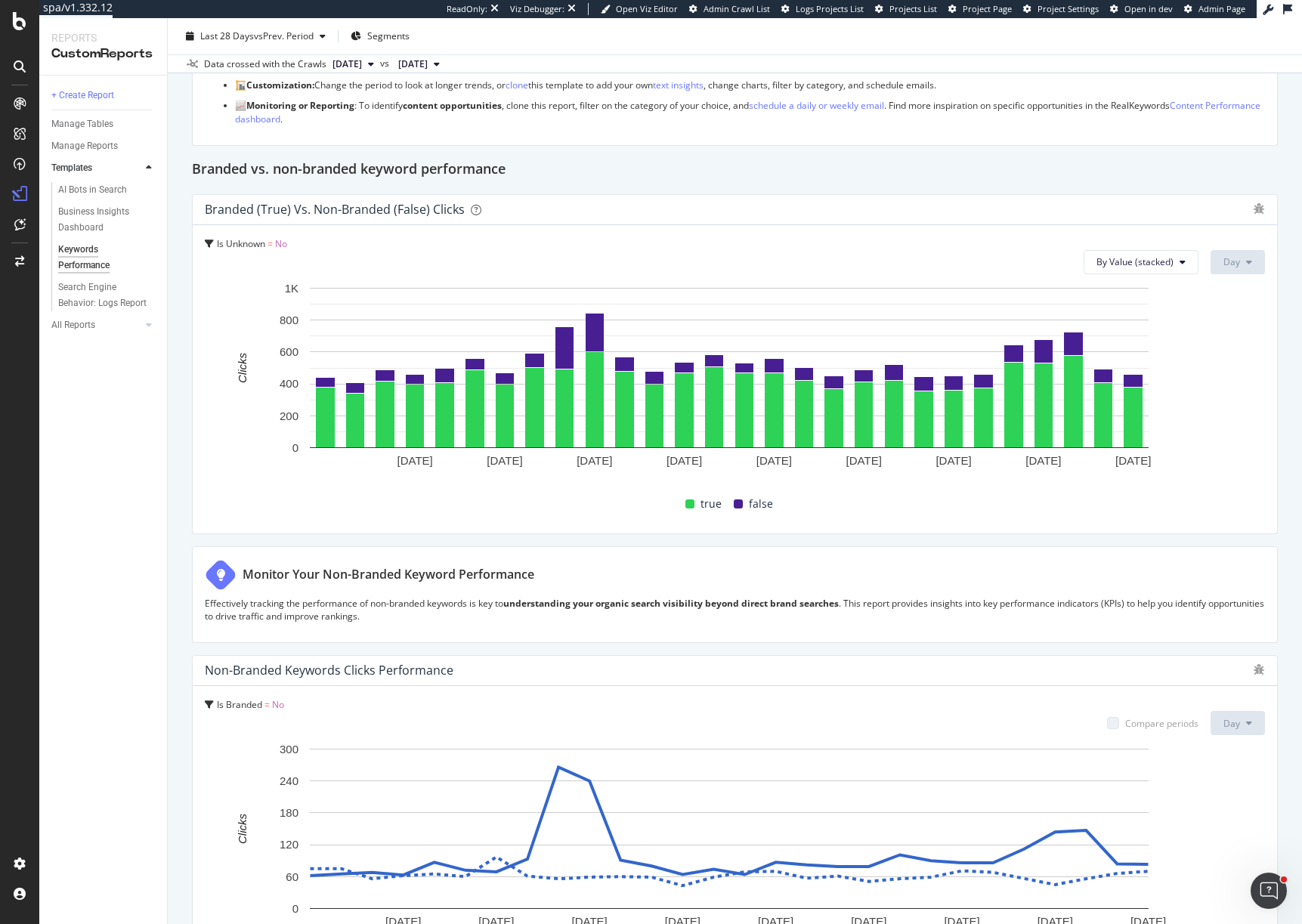 scroll, scrollTop: 0, scrollLeft: 0, axis: both 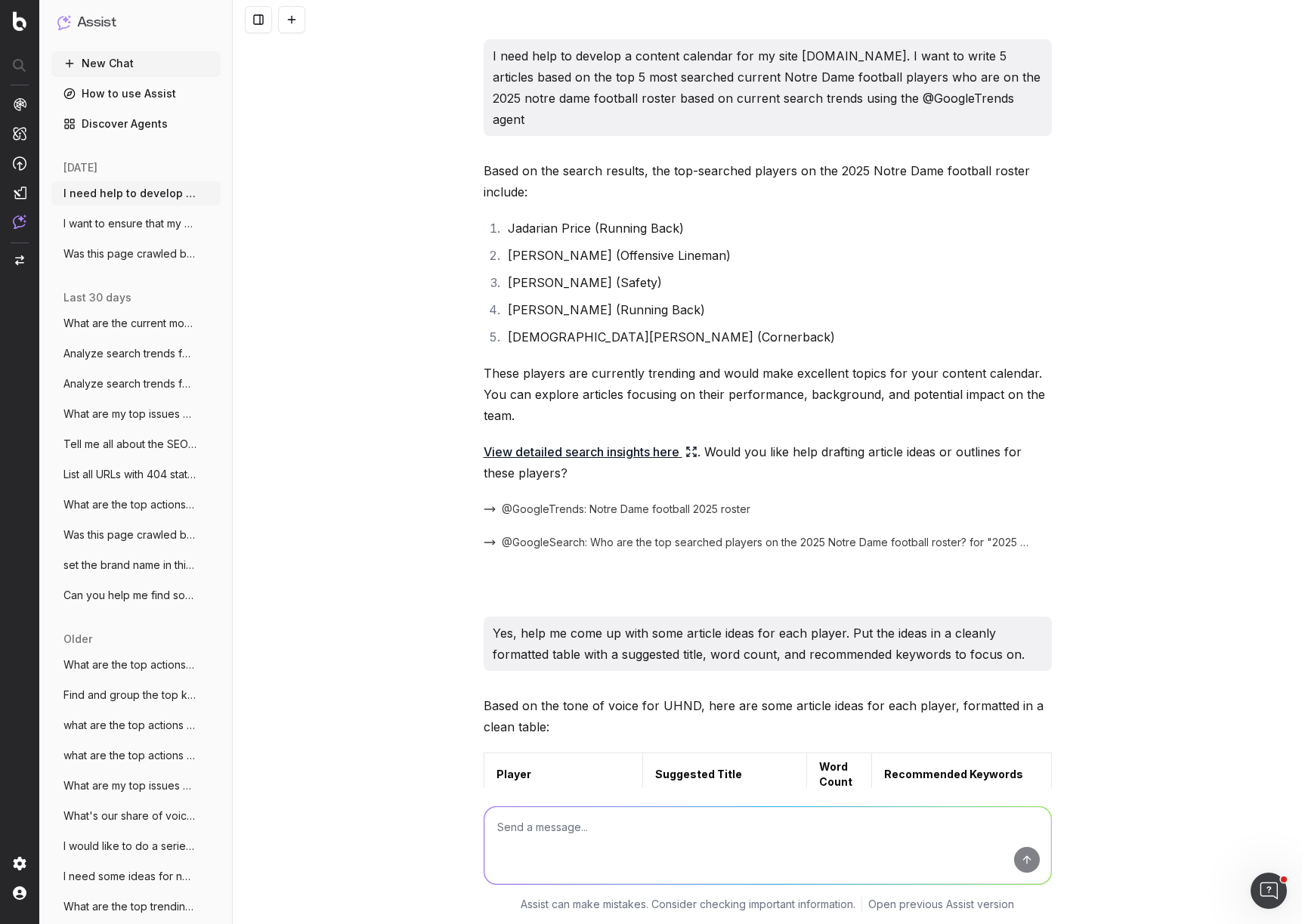 click on "New Chat" at bounding box center [136, 63] 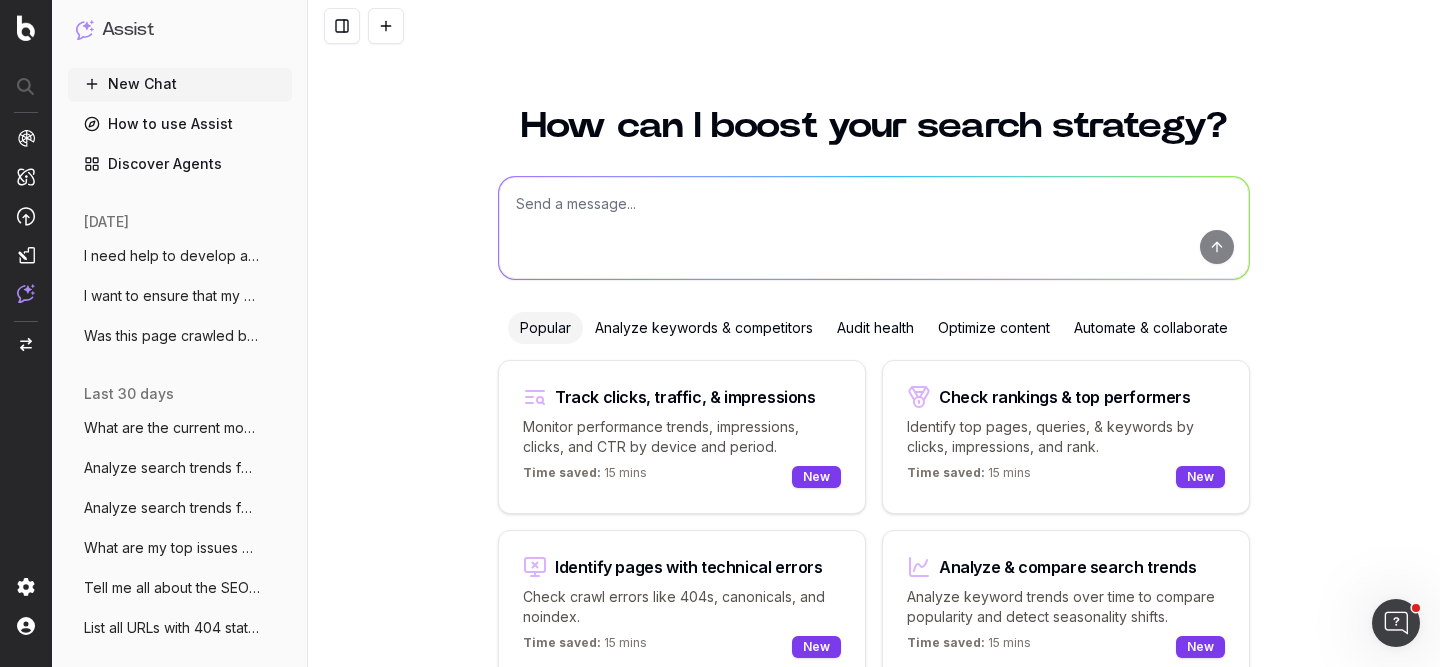 click on "Discover Agents" at bounding box center [180, 164] 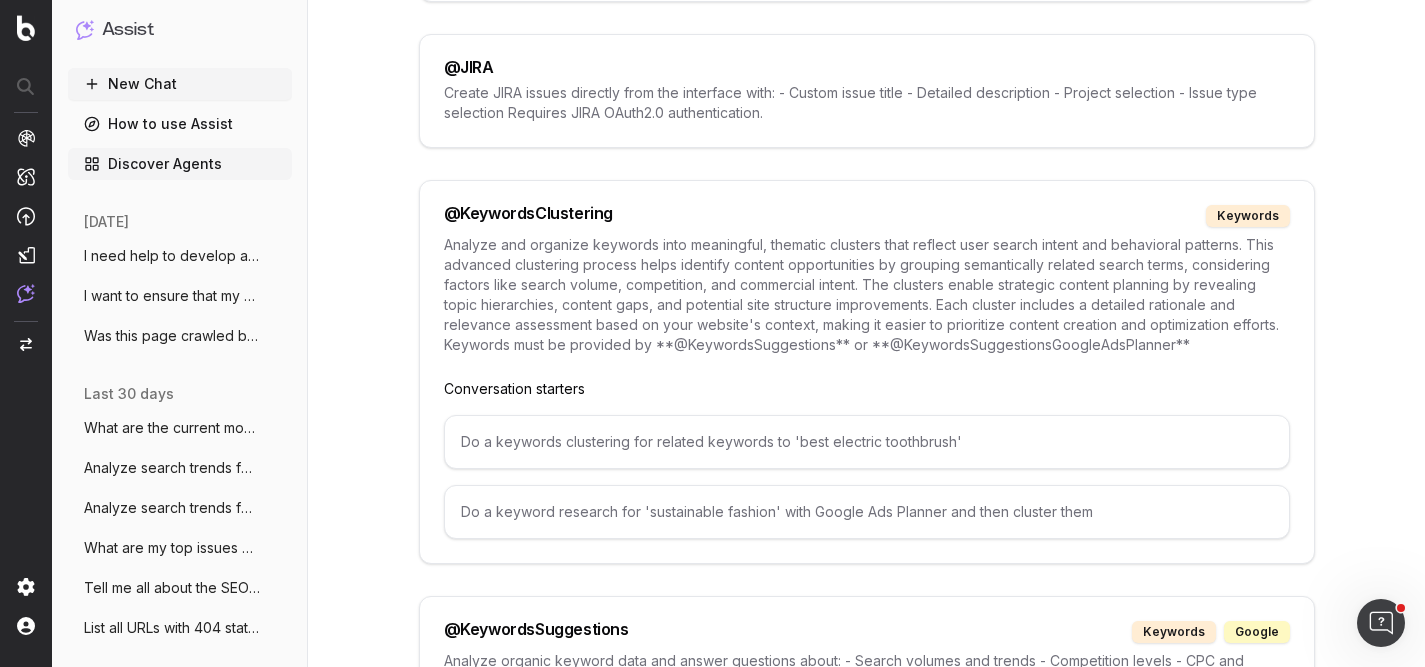 scroll, scrollTop: 5376, scrollLeft: 0, axis: vertical 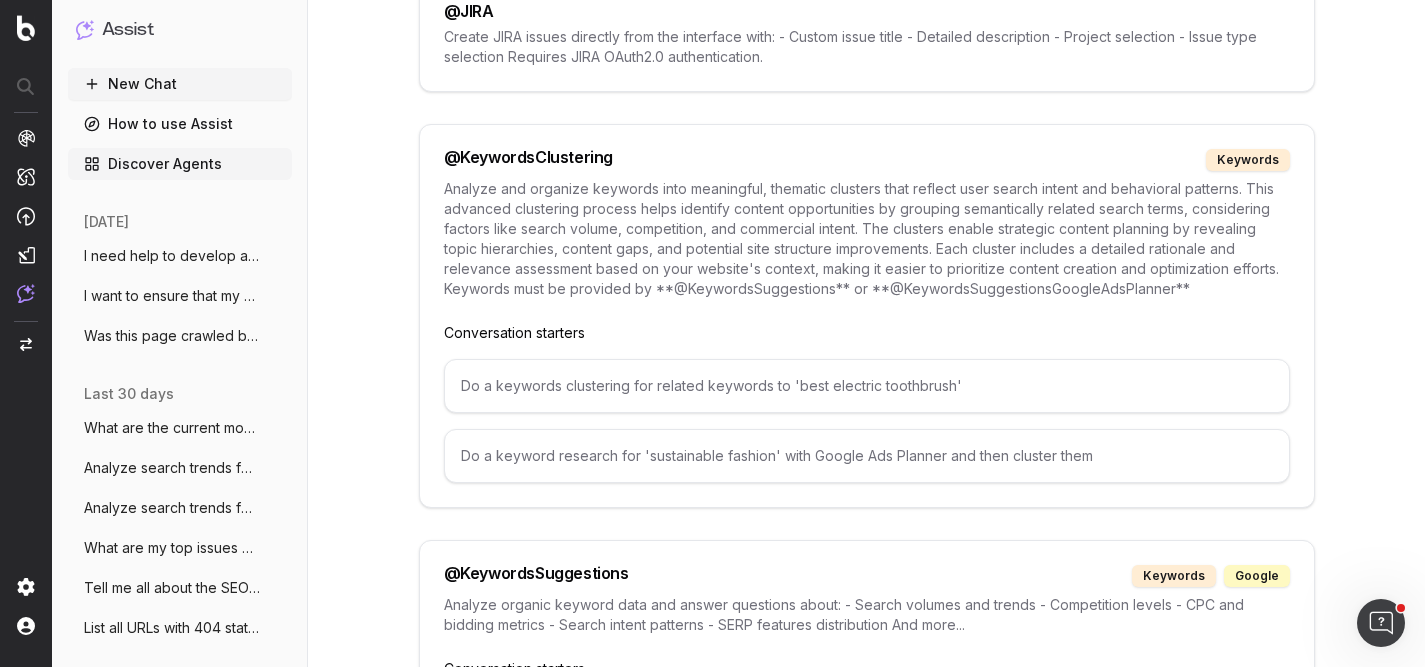 click on "New Chat" at bounding box center (180, 84) 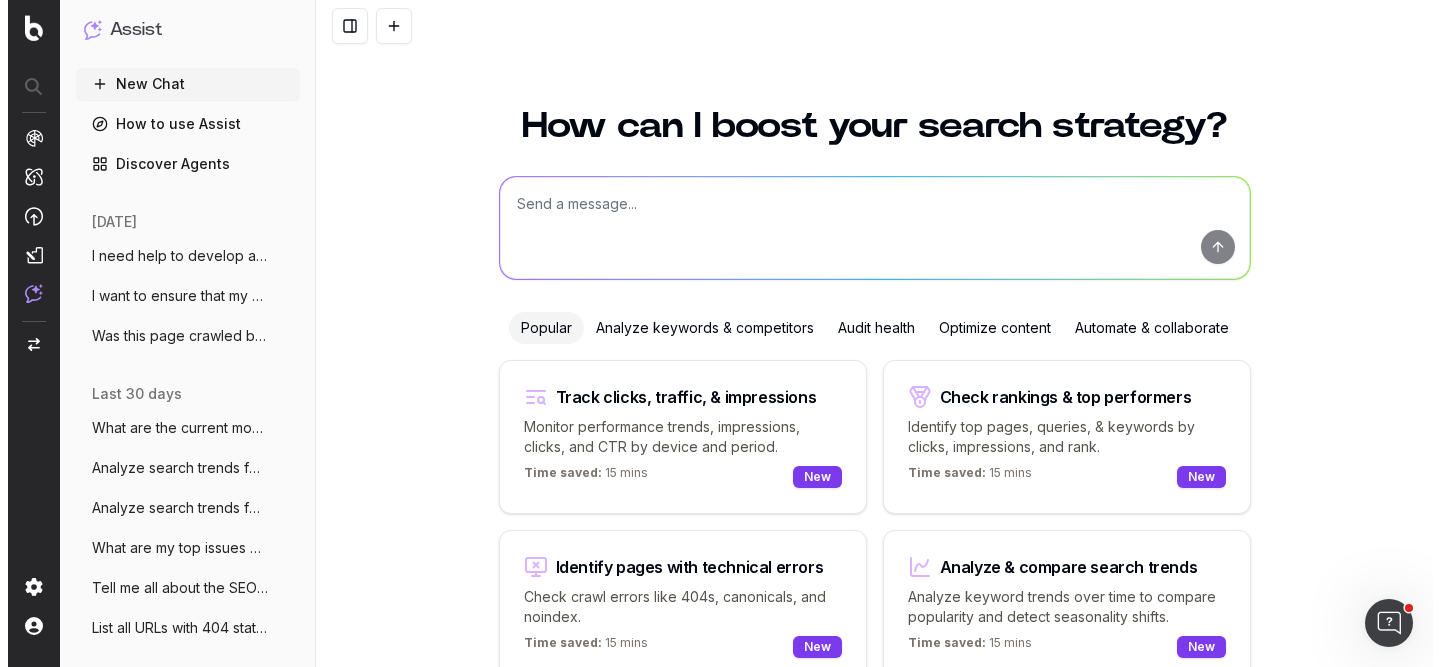 scroll, scrollTop: 0, scrollLeft: 0, axis: both 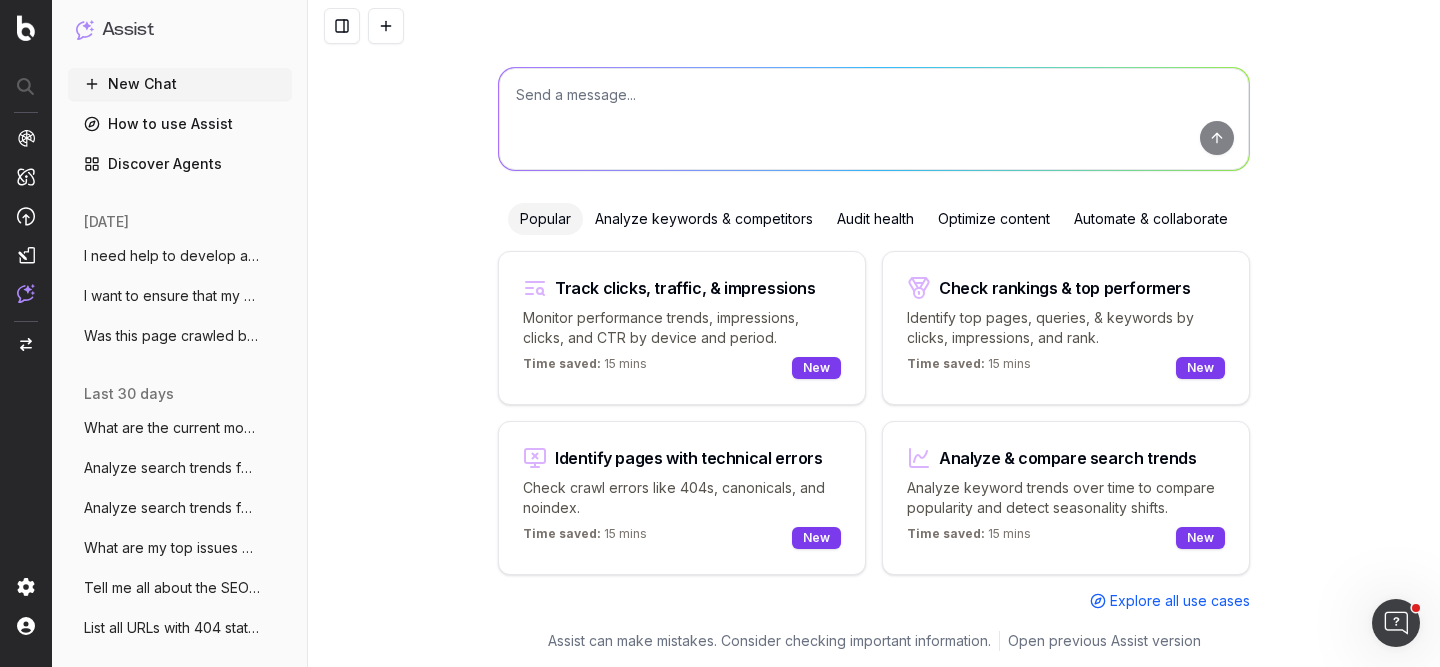 click on "Check crawl errors like 404s, canonicals, and noindex." at bounding box center [682, 498] 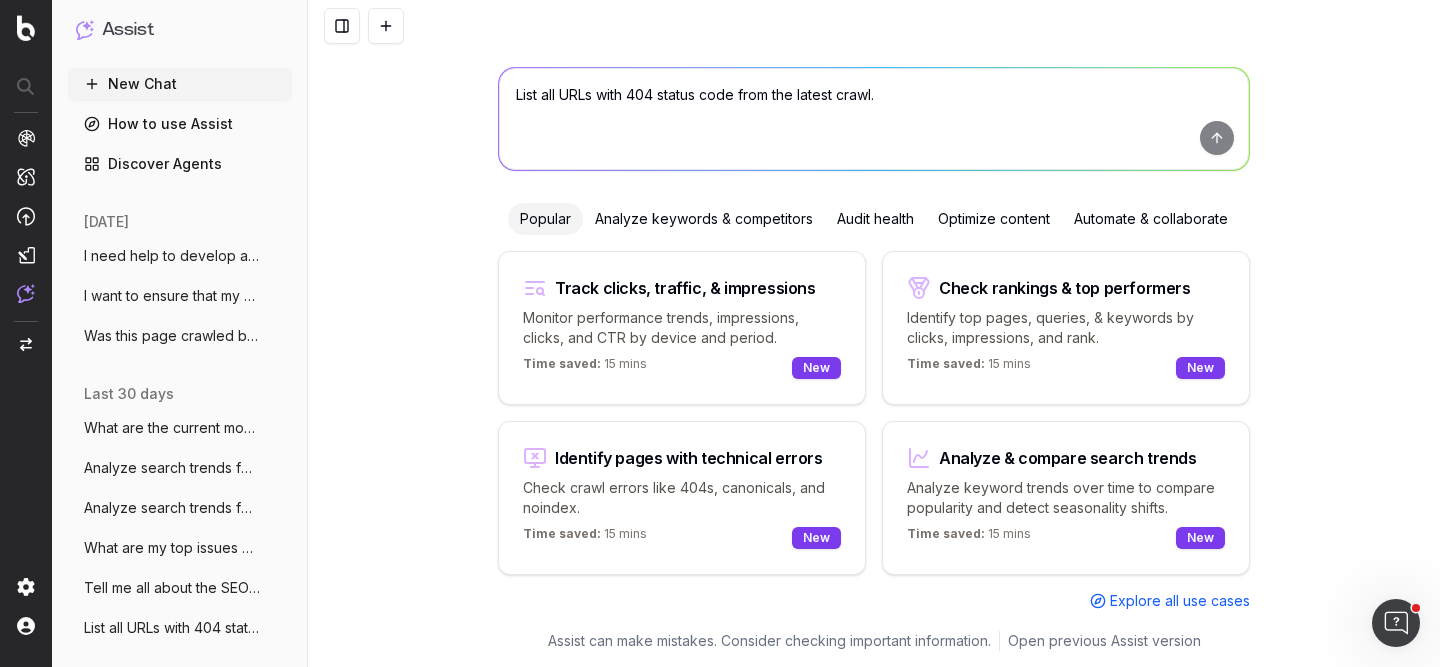 scroll, scrollTop: 0, scrollLeft: 0, axis: both 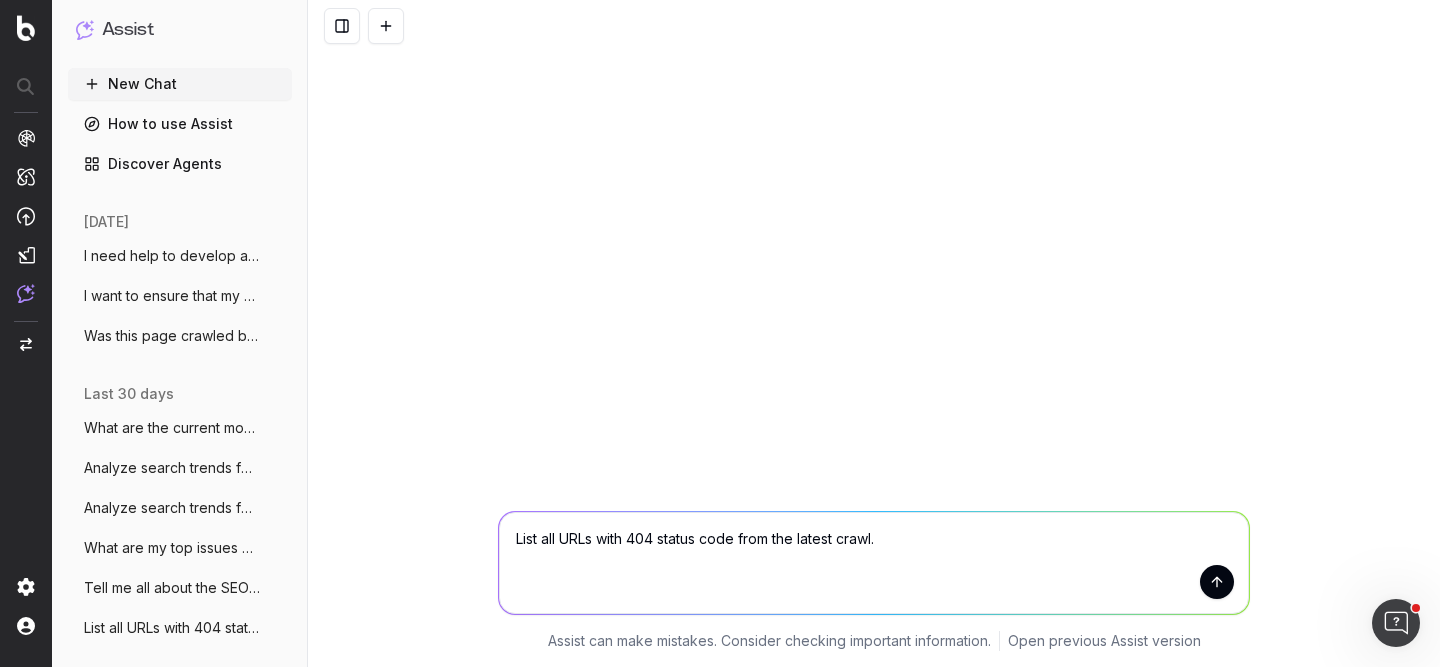 click at bounding box center [1217, 582] 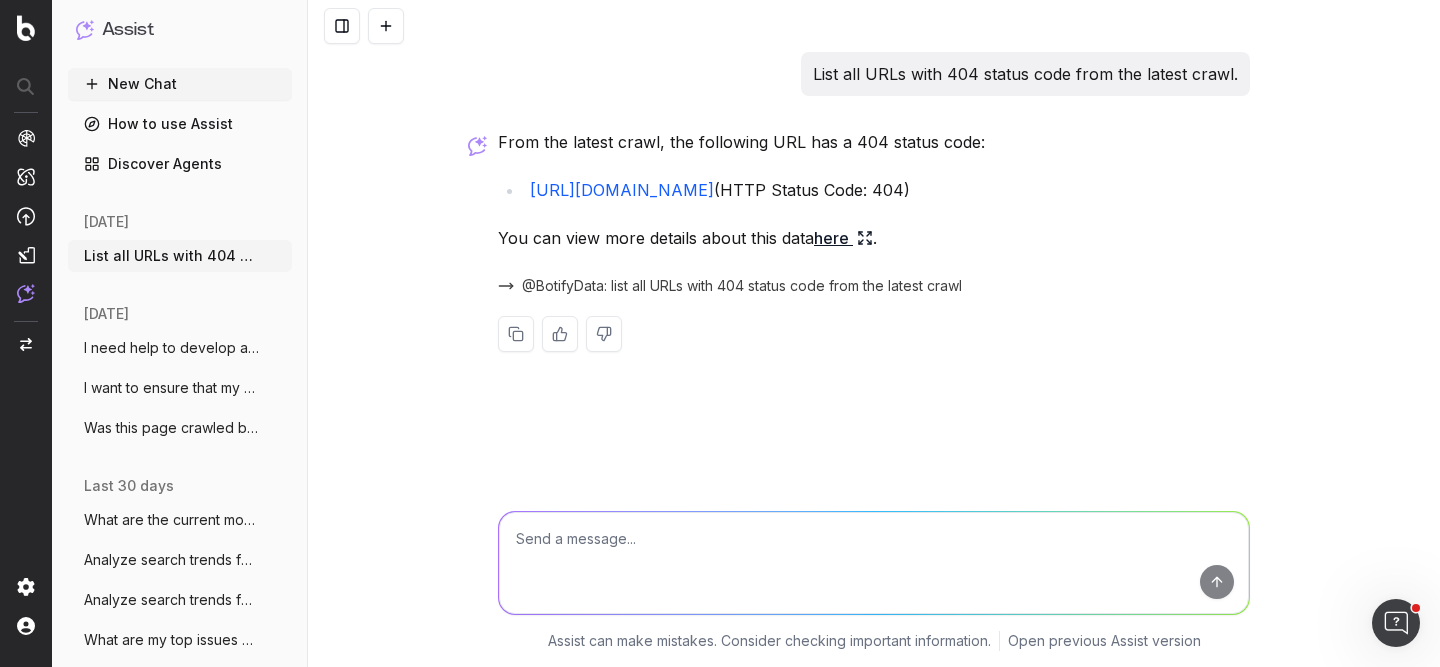 scroll, scrollTop: 0, scrollLeft: 0, axis: both 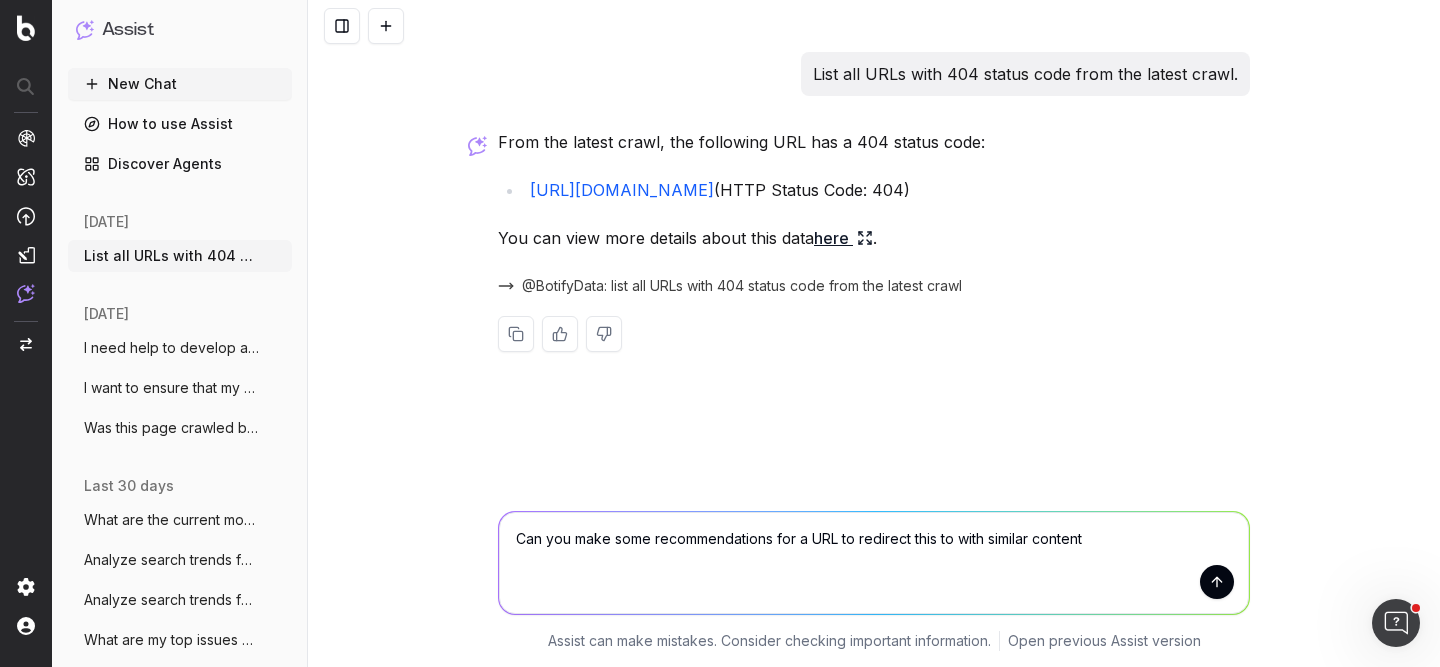 type on "Can you make some recommendations for a URL to redirect this to with similar content" 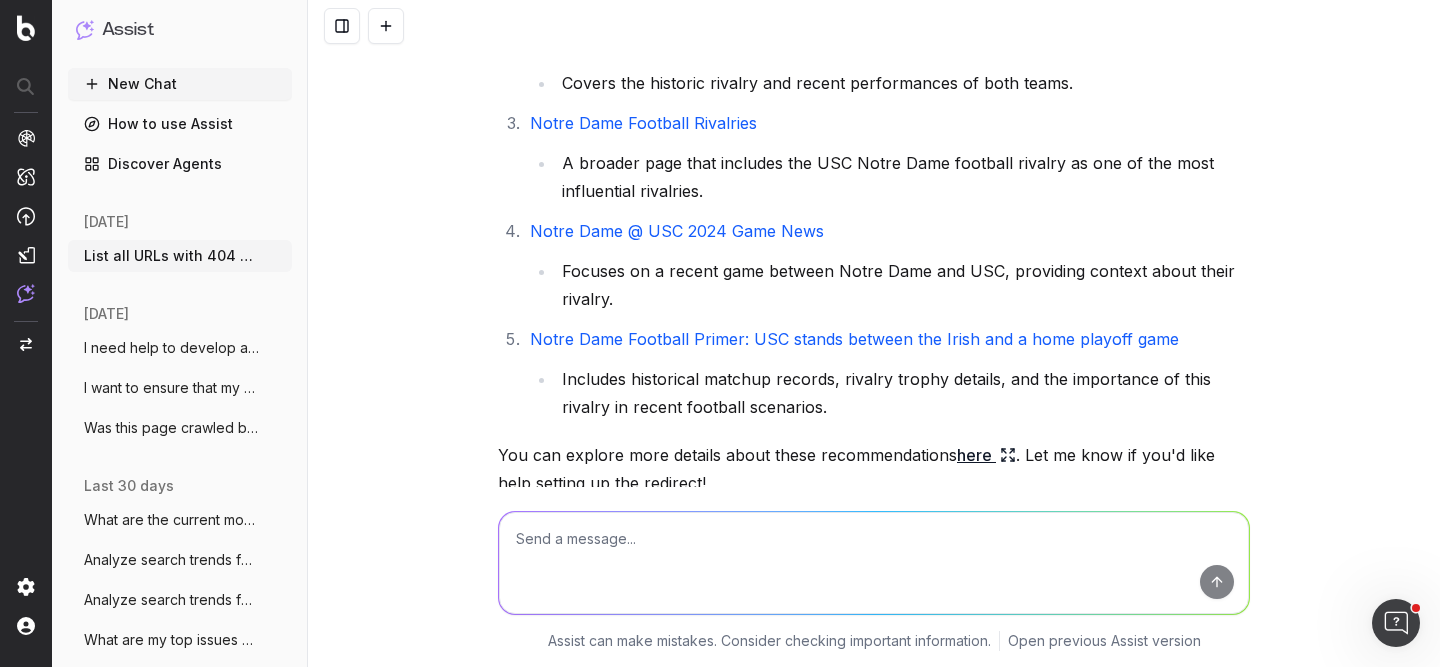 scroll, scrollTop: 757, scrollLeft: 0, axis: vertical 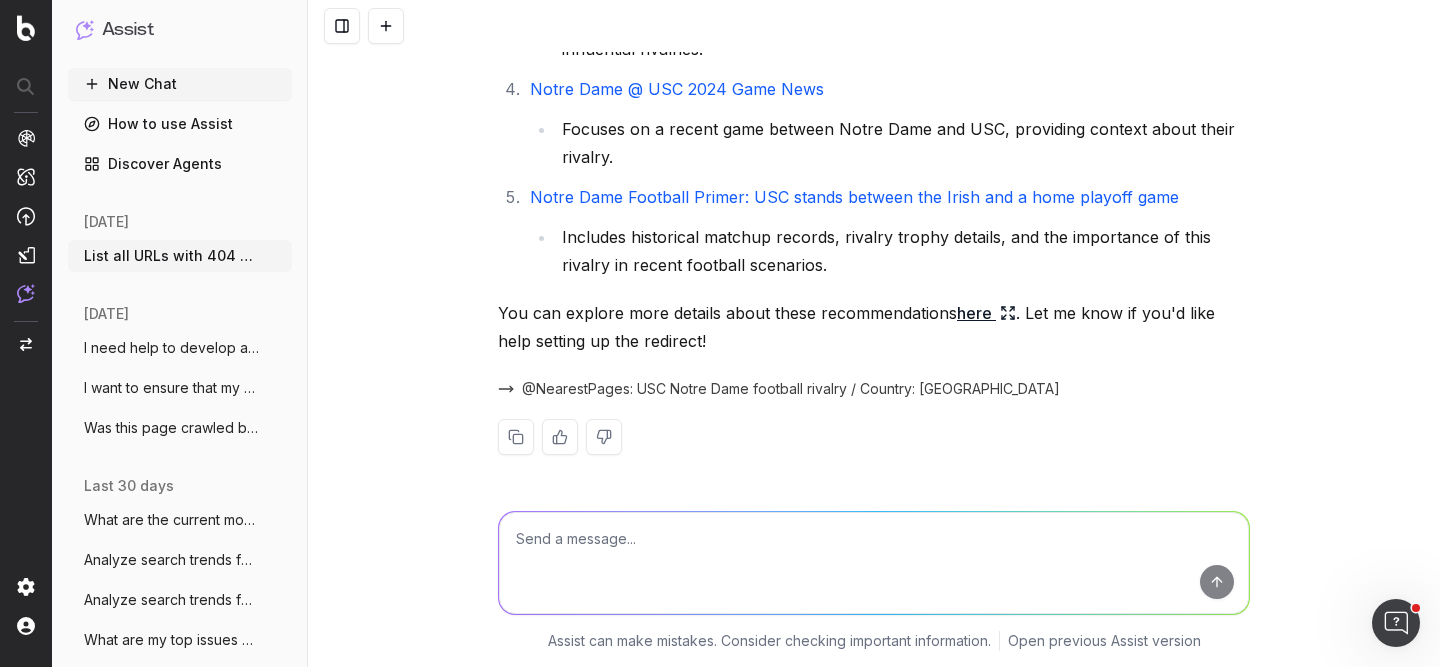 click on "here" at bounding box center (986, 313) 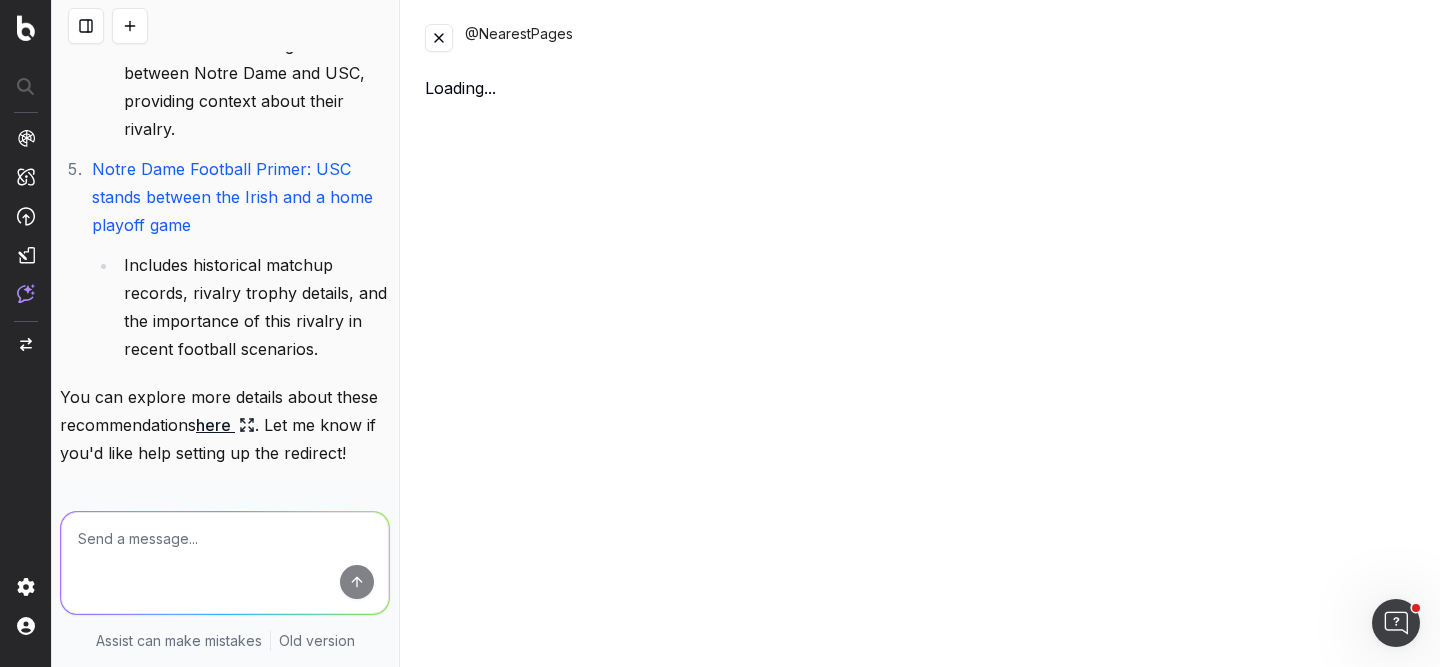 scroll, scrollTop: 1149, scrollLeft: 0, axis: vertical 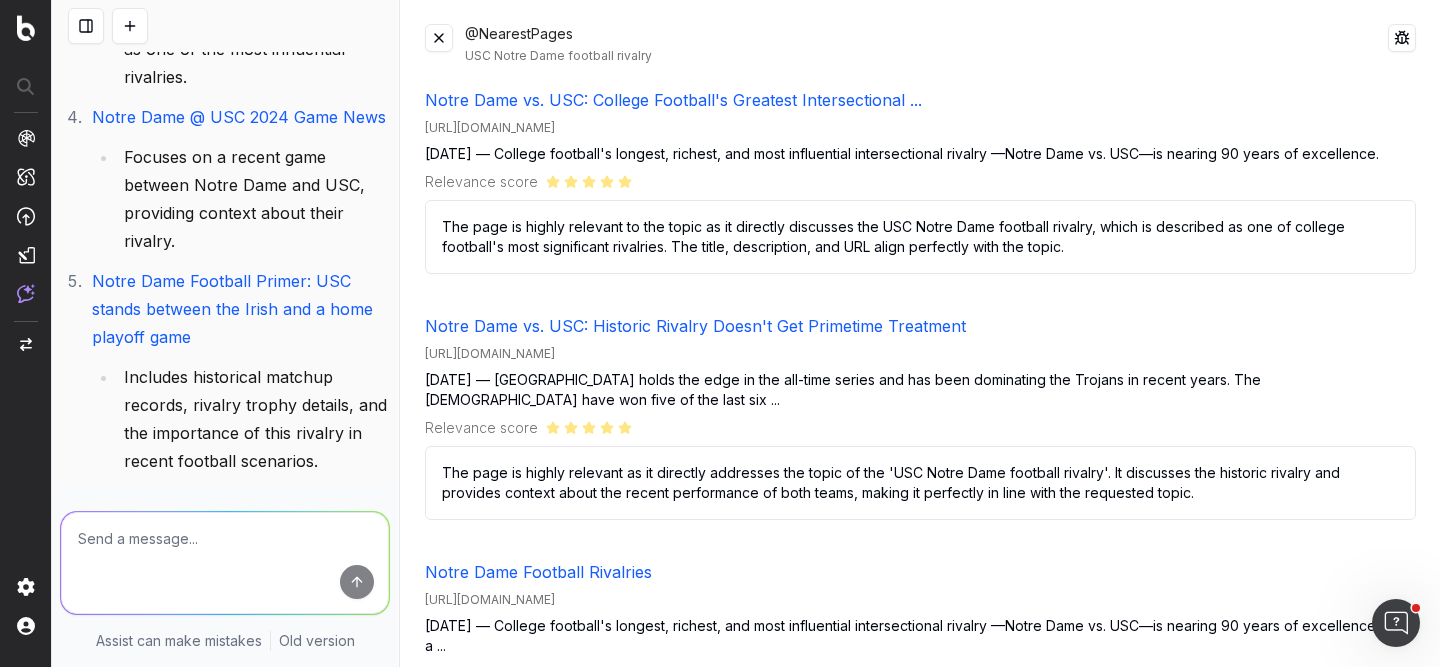 click at bounding box center [439, 38] 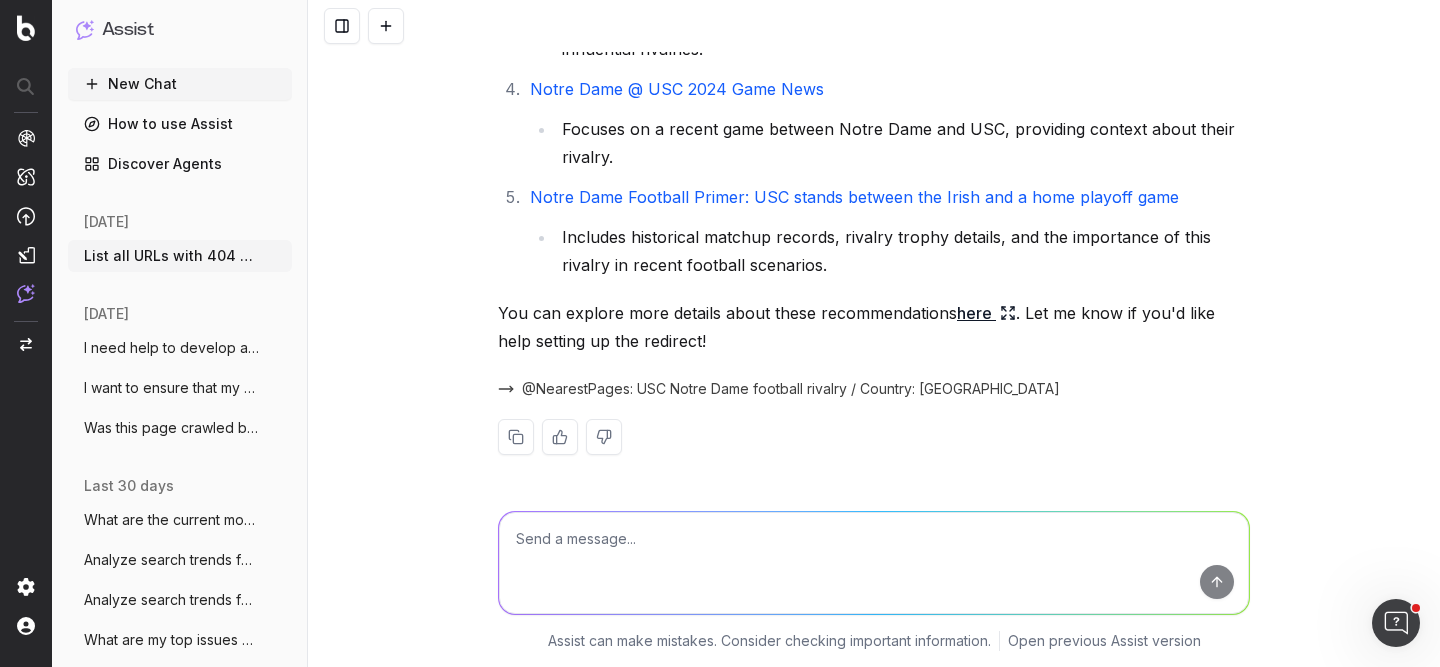 scroll, scrollTop: 757, scrollLeft: 0, axis: vertical 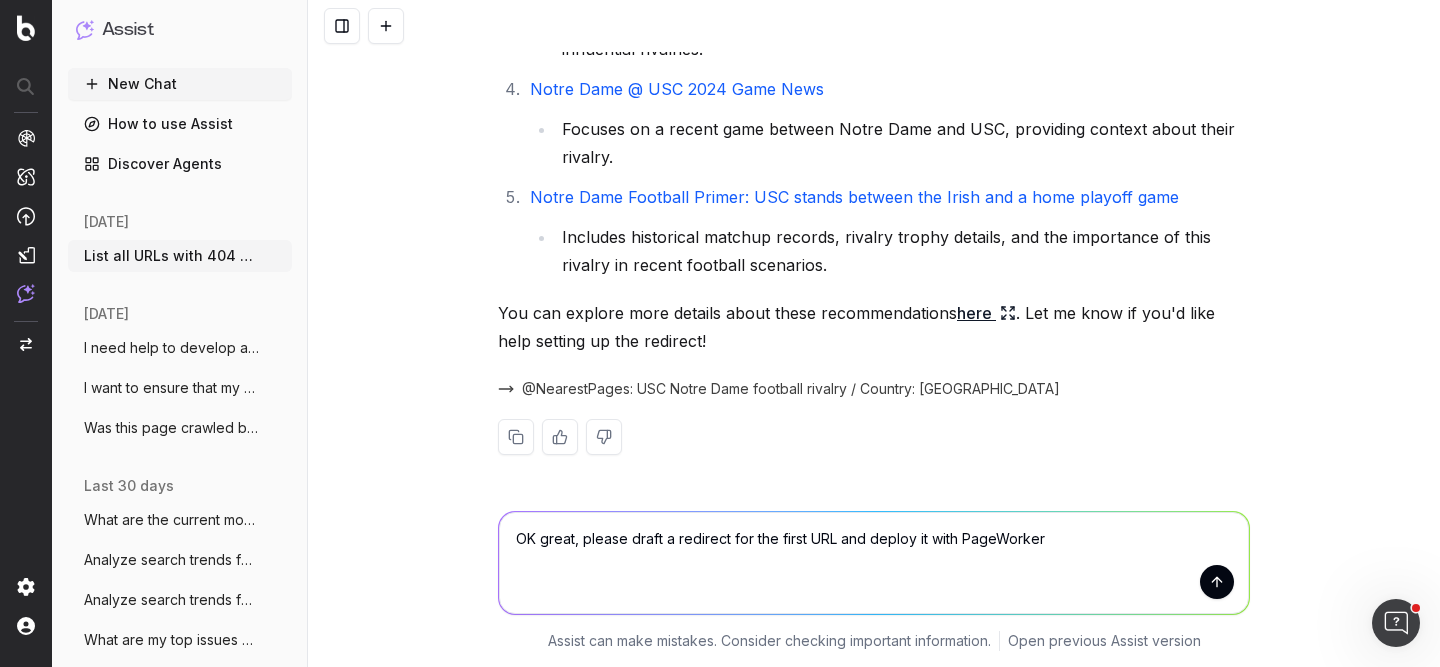 type on "OK great, please draft a redirect for the first URL and deploy it with PageWorkers" 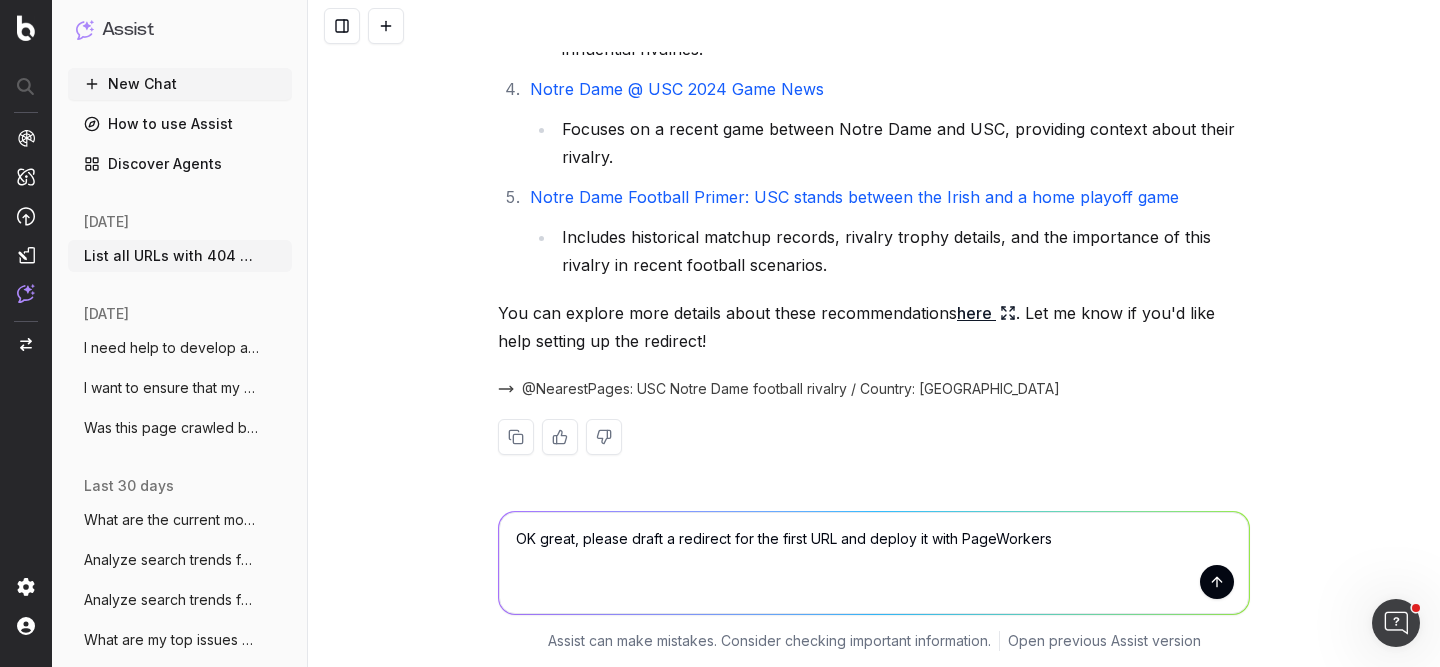 type 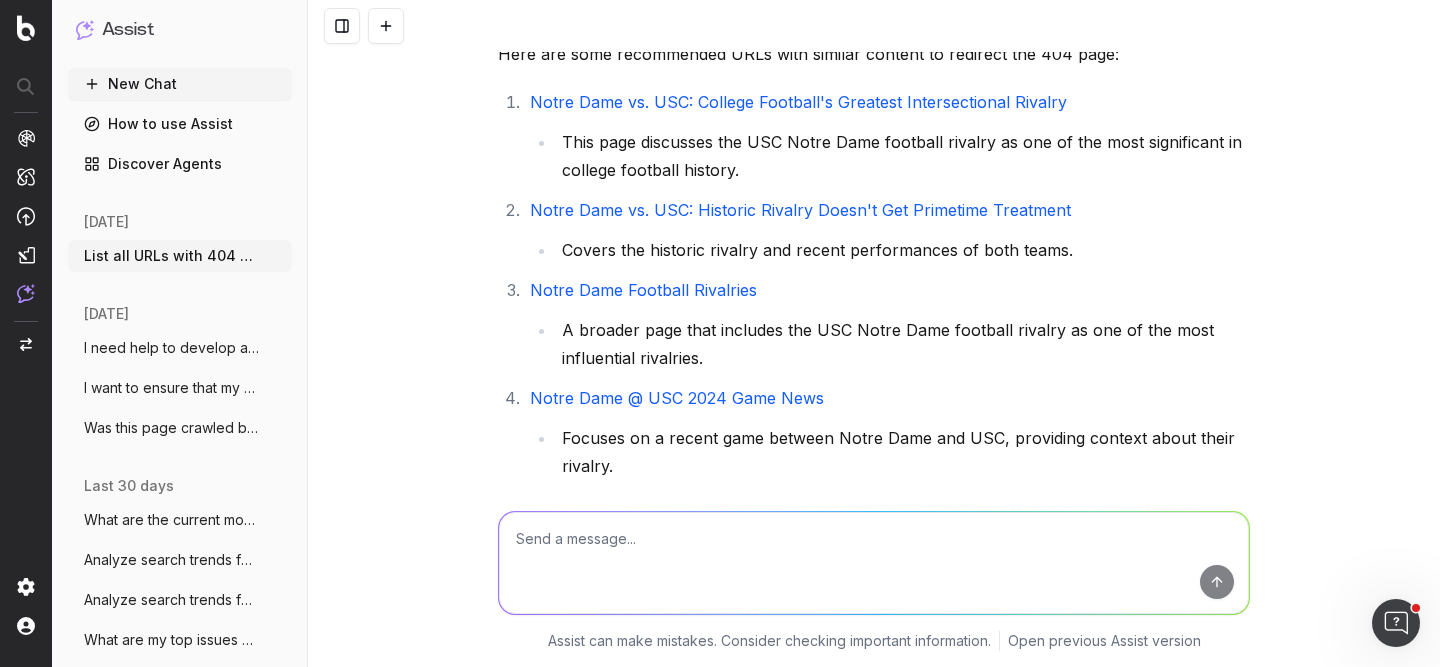 scroll, scrollTop: 0, scrollLeft: 0, axis: both 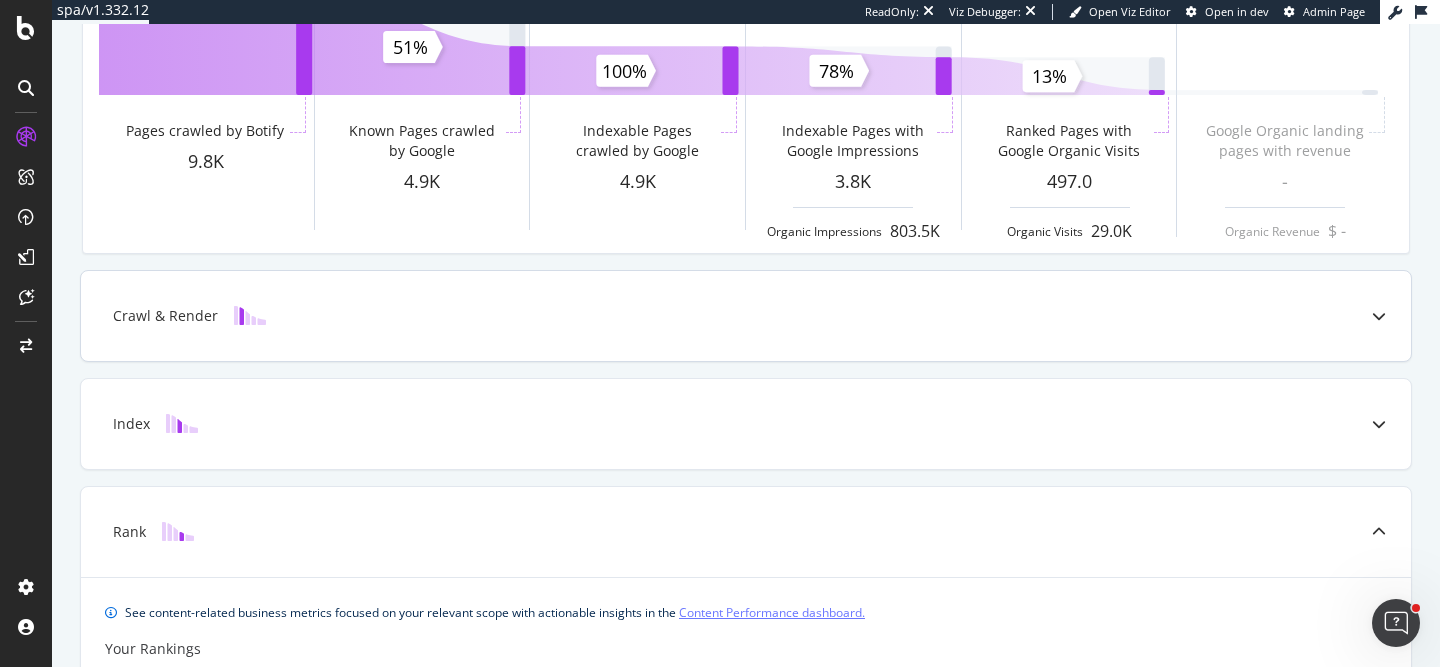 click at bounding box center [1379, 316] 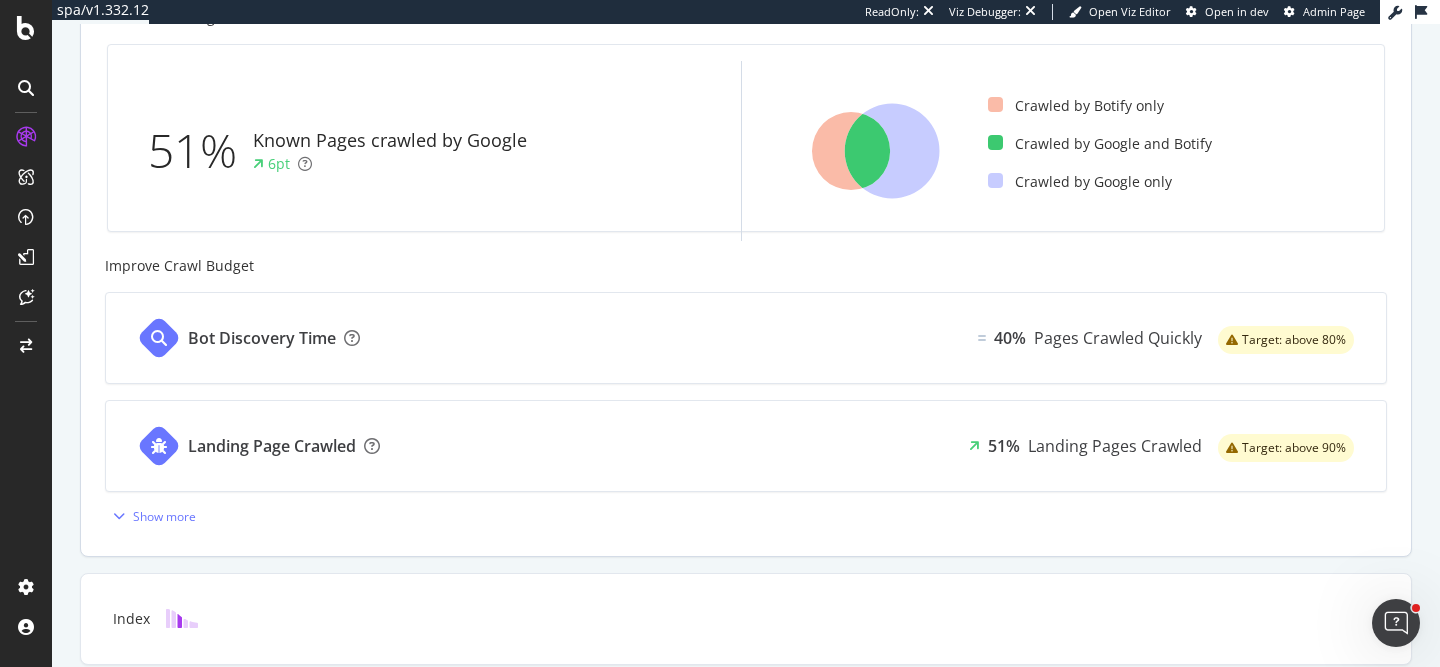 scroll, scrollTop: 769, scrollLeft: 0, axis: vertical 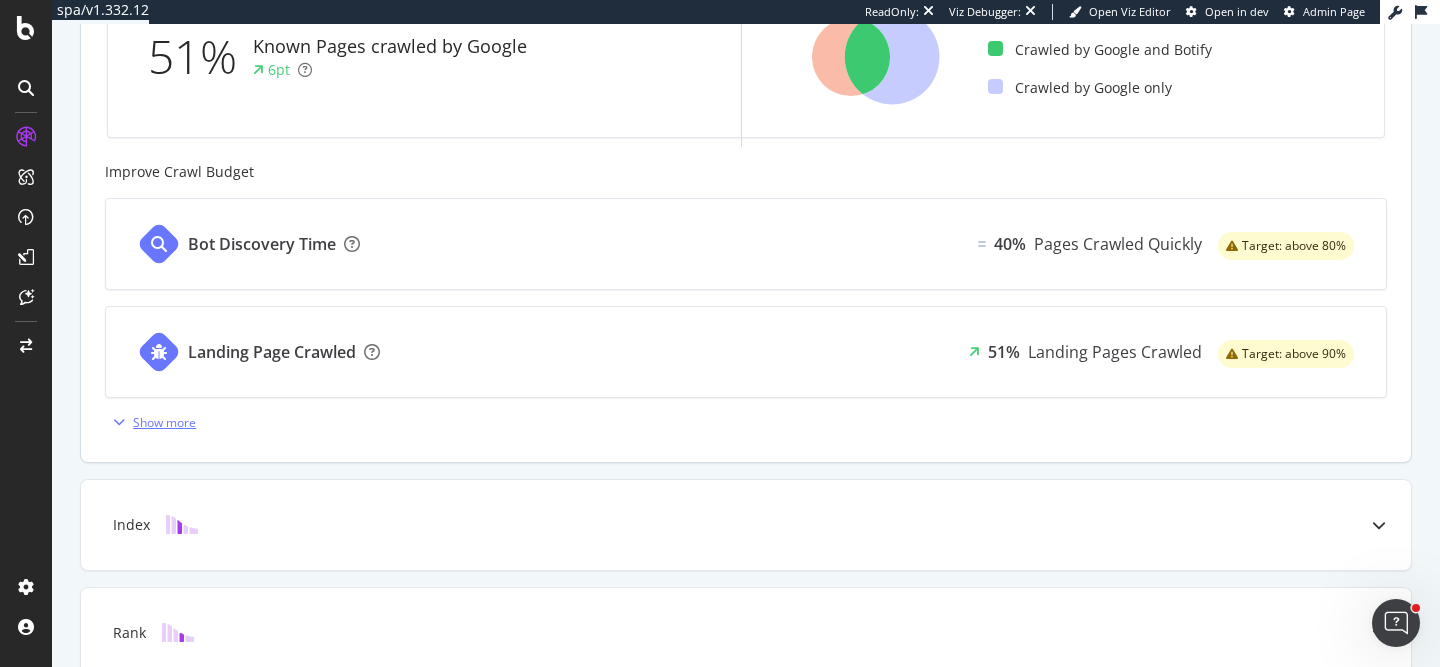 click on "Show more" at bounding box center (164, 422) 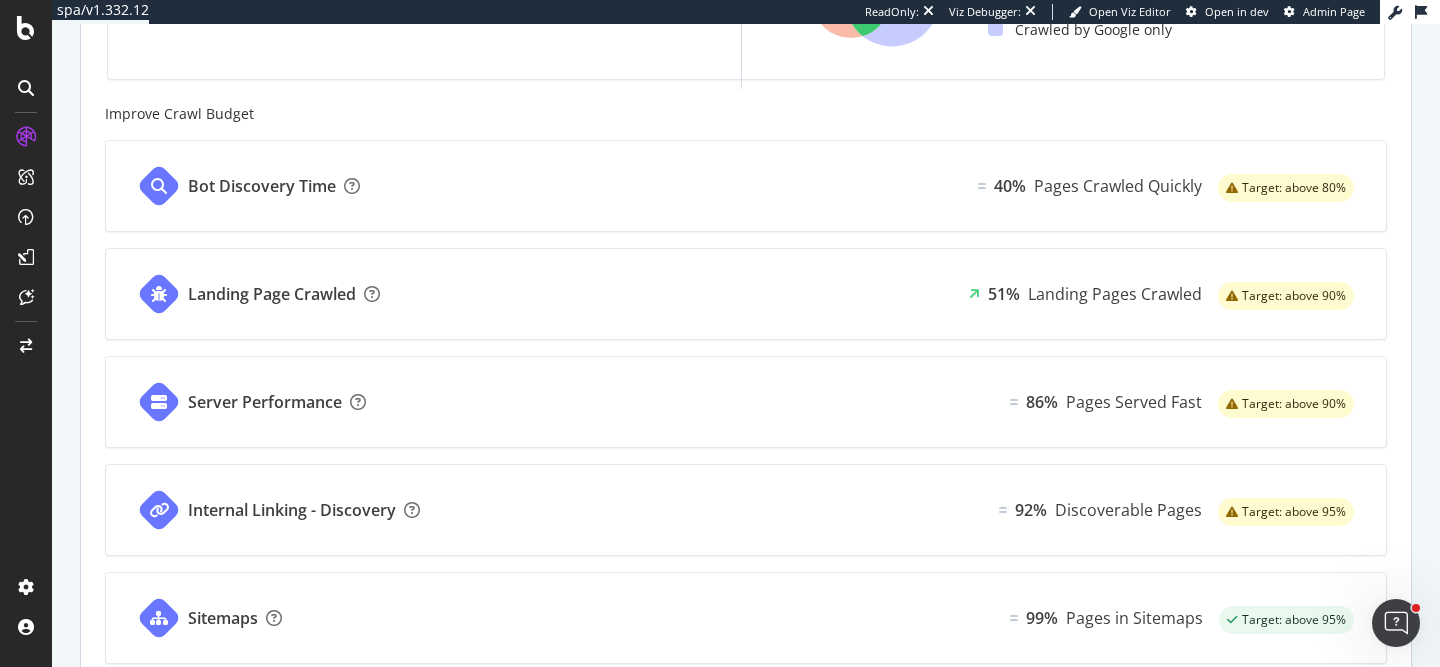 scroll, scrollTop: 841, scrollLeft: 0, axis: vertical 